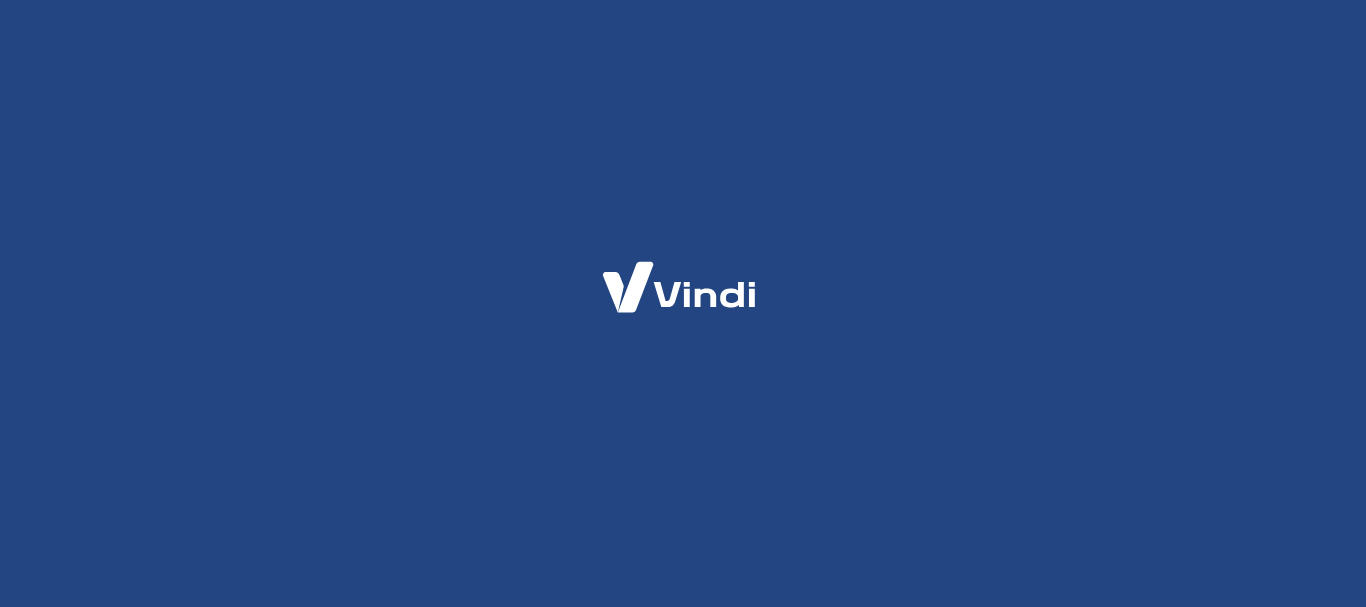 scroll, scrollTop: 0, scrollLeft: 0, axis: both 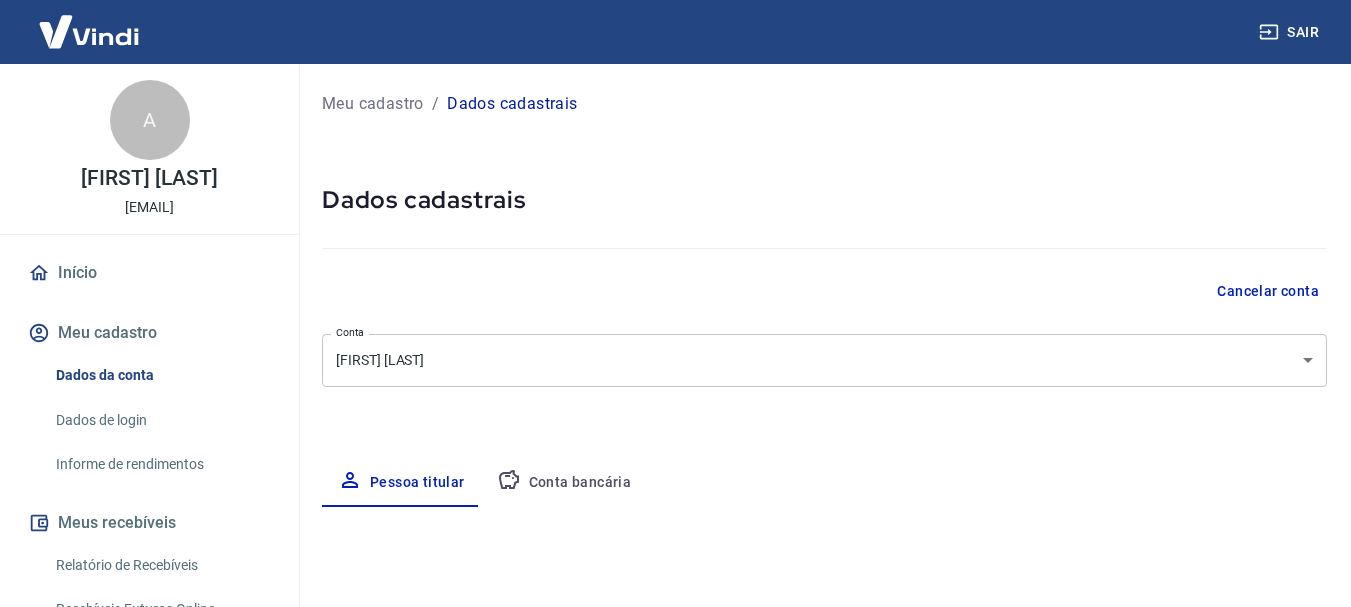 select on "[STATE]" 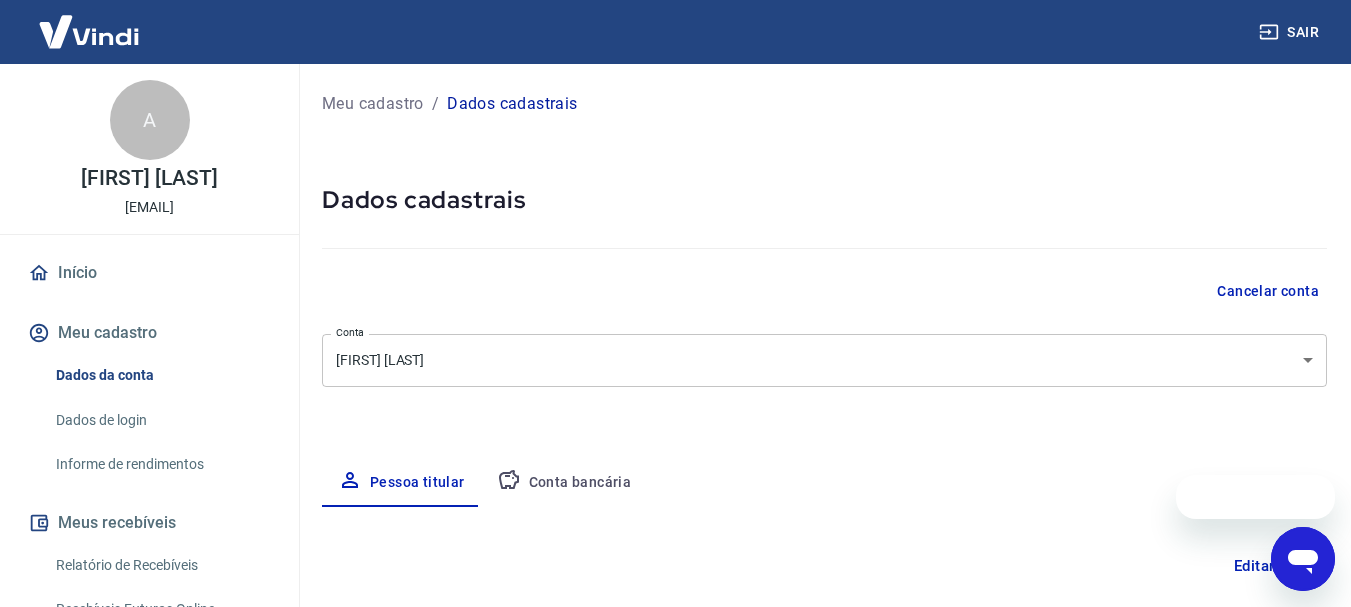 scroll, scrollTop: 0, scrollLeft: 0, axis: both 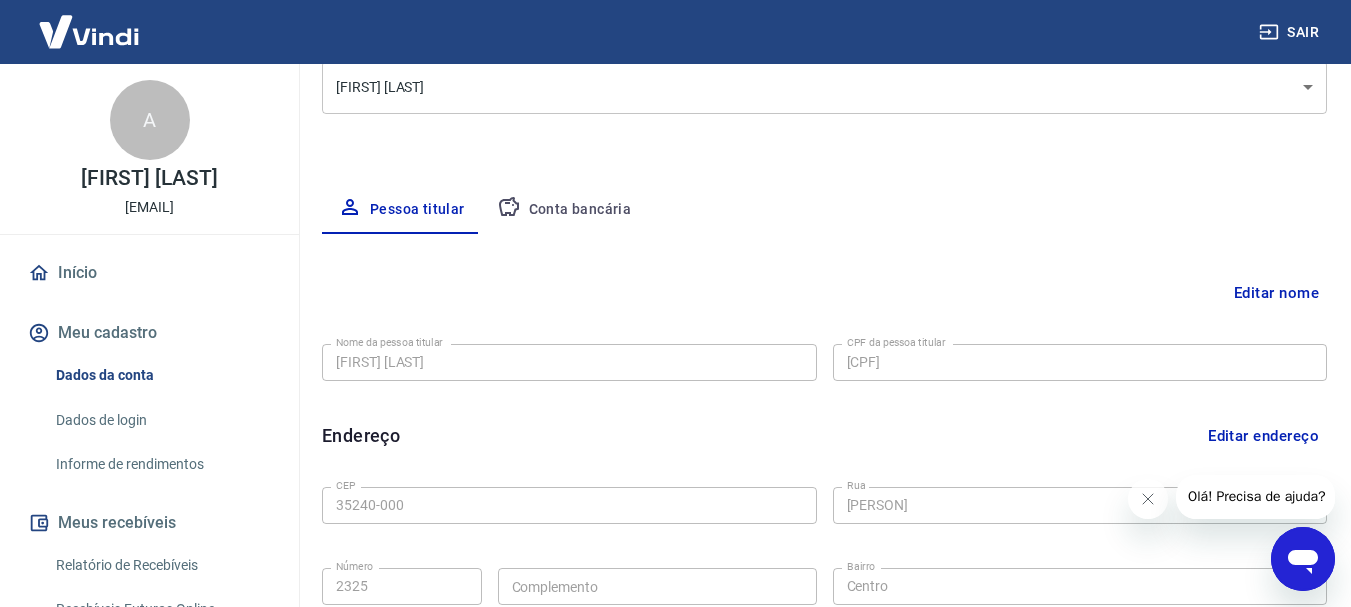 click on "Conta bancária" at bounding box center [564, 210] 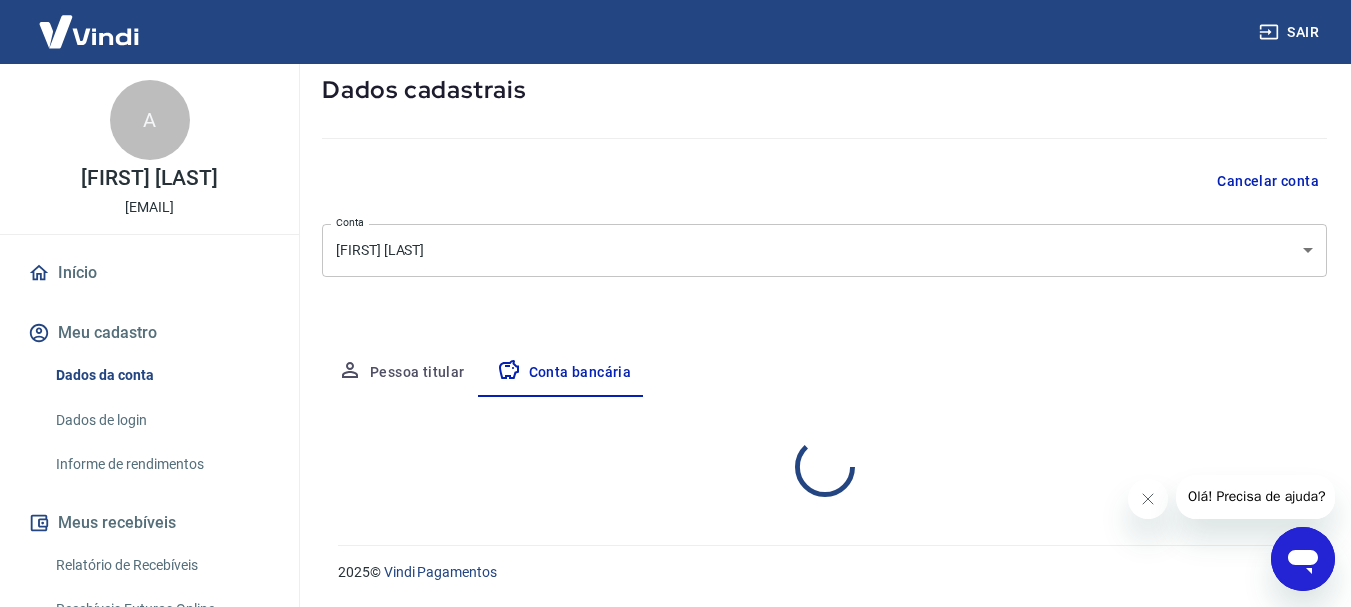 scroll, scrollTop: 273, scrollLeft: 0, axis: vertical 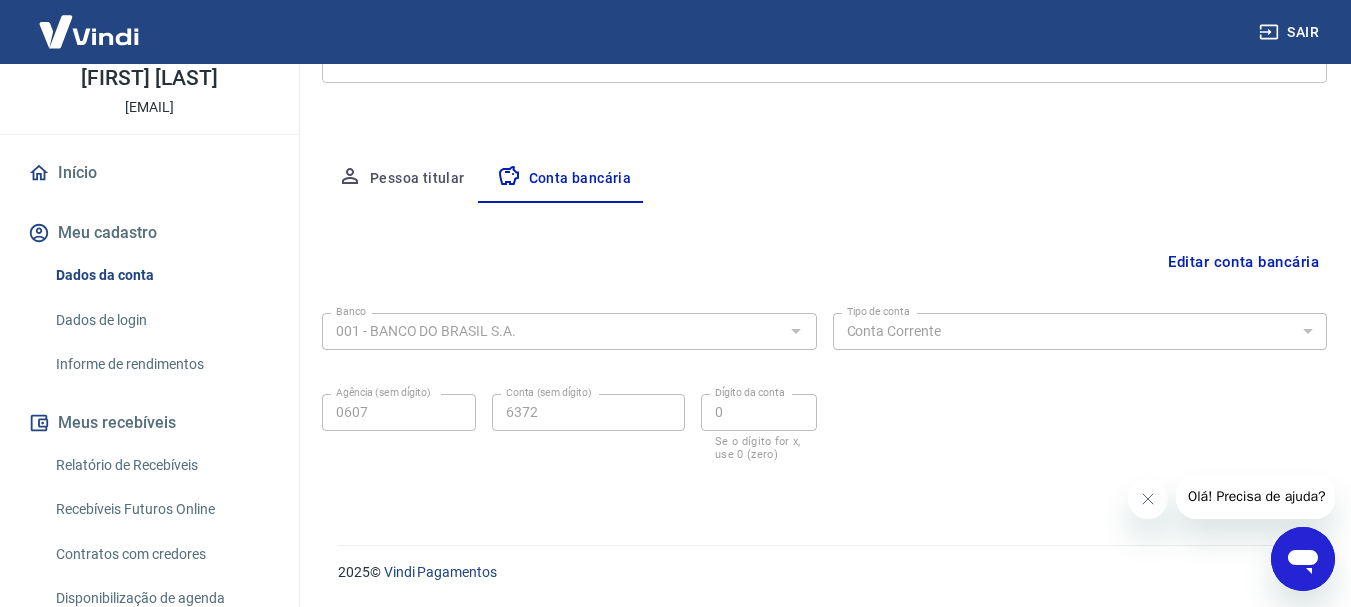 click on "Relatório de Recebíveis" at bounding box center [161, 465] 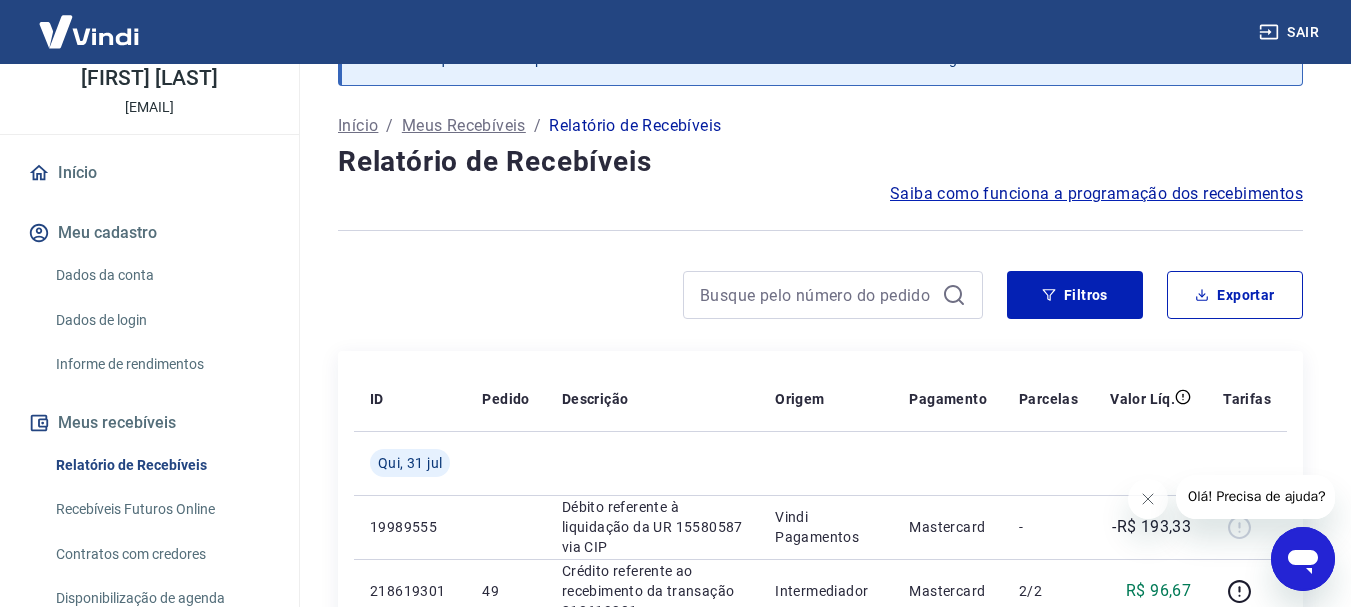 scroll, scrollTop: 505, scrollLeft: 0, axis: vertical 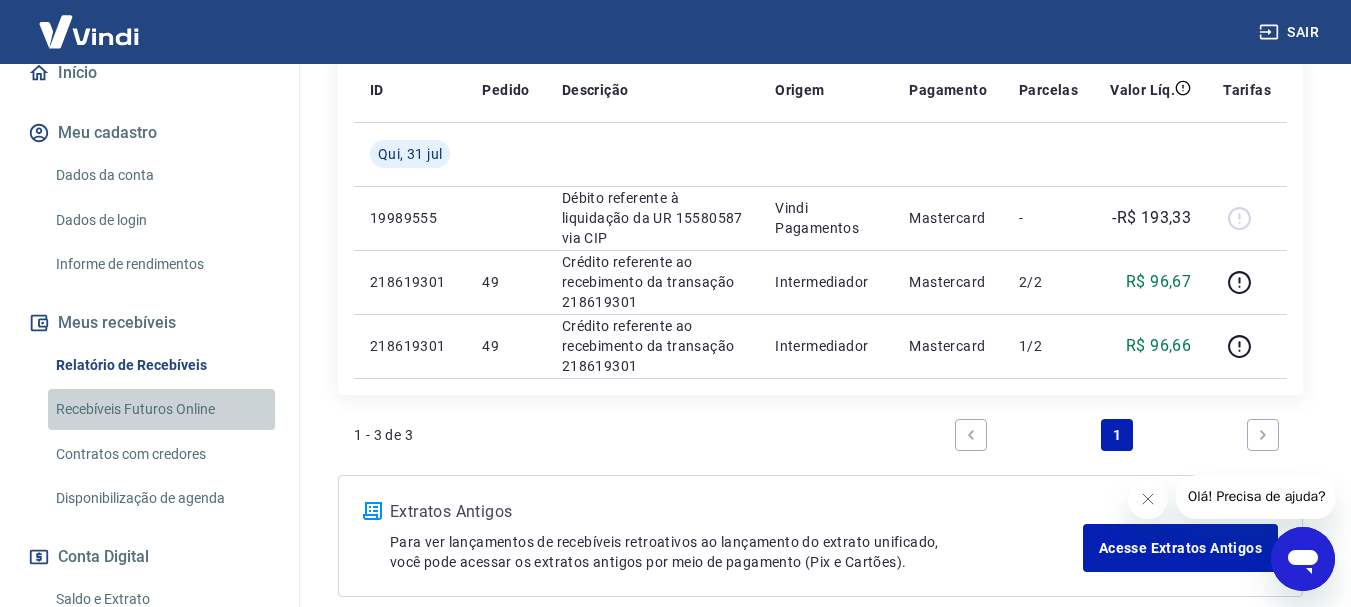 click on "Recebíveis Futuros Online" at bounding box center (161, 409) 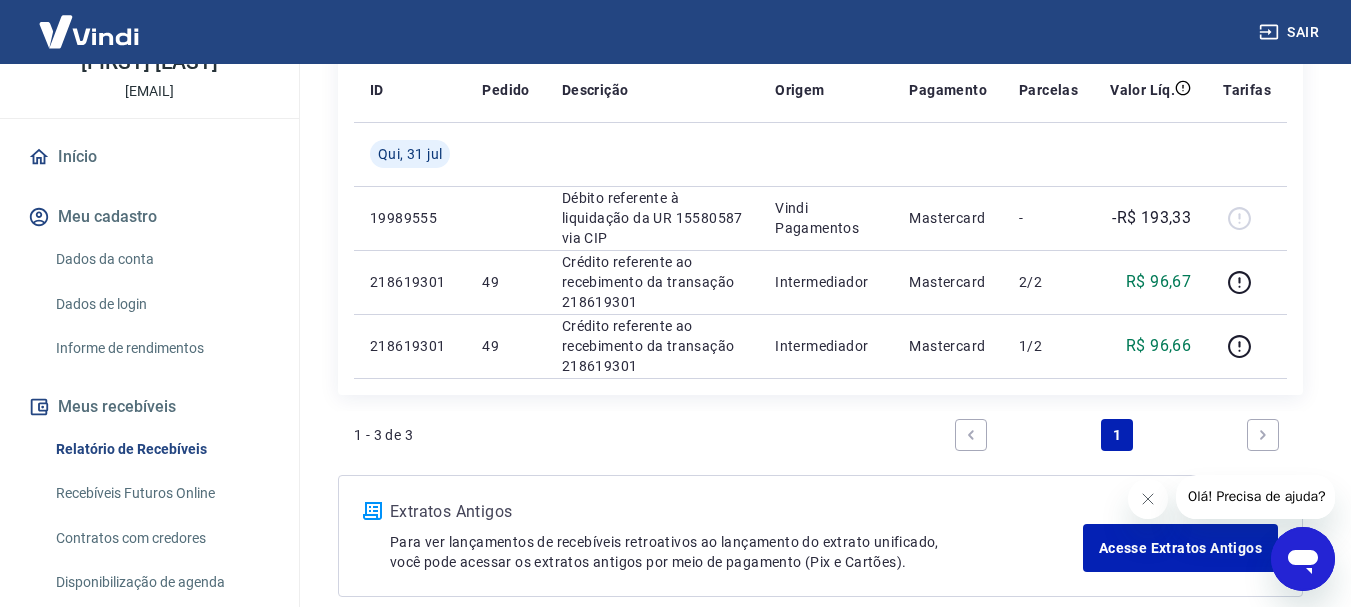 scroll, scrollTop: 0, scrollLeft: 0, axis: both 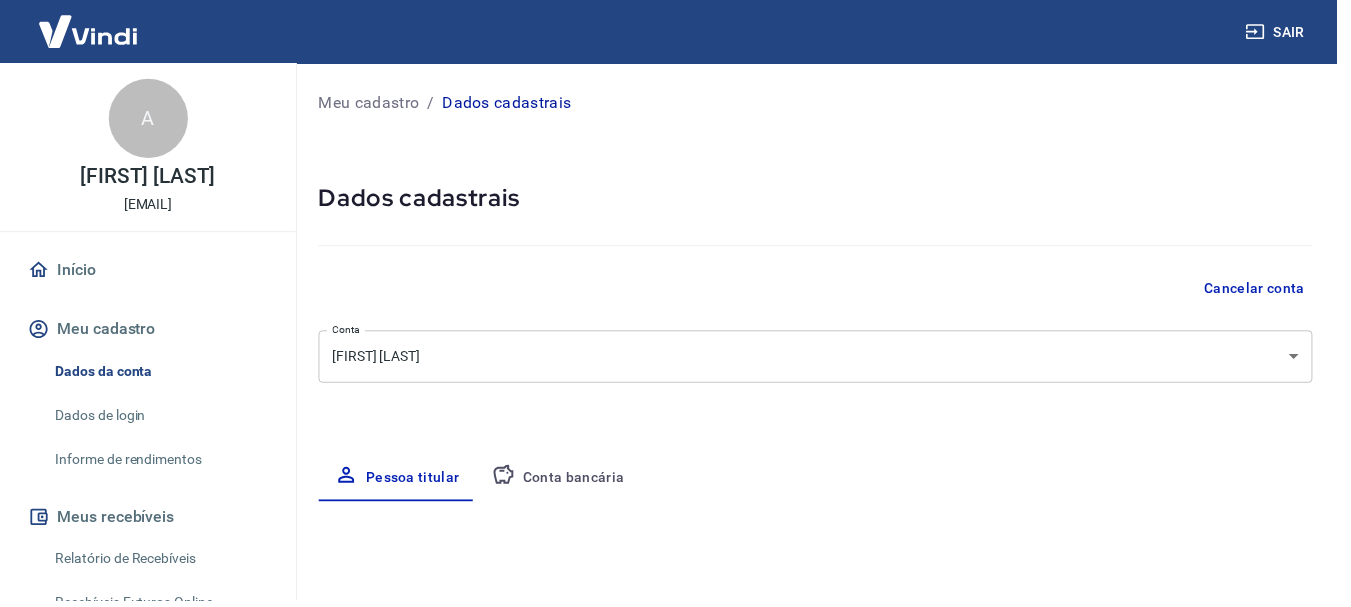 select on "[STATE]" 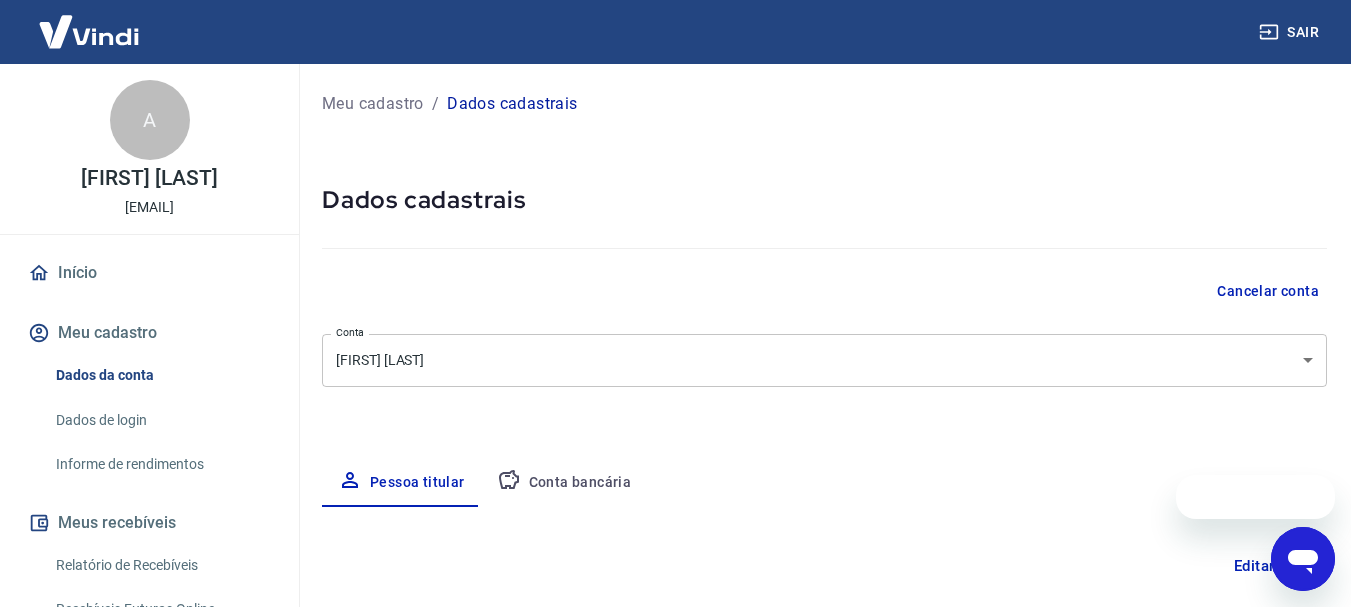 scroll, scrollTop: 0, scrollLeft: 0, axis: both 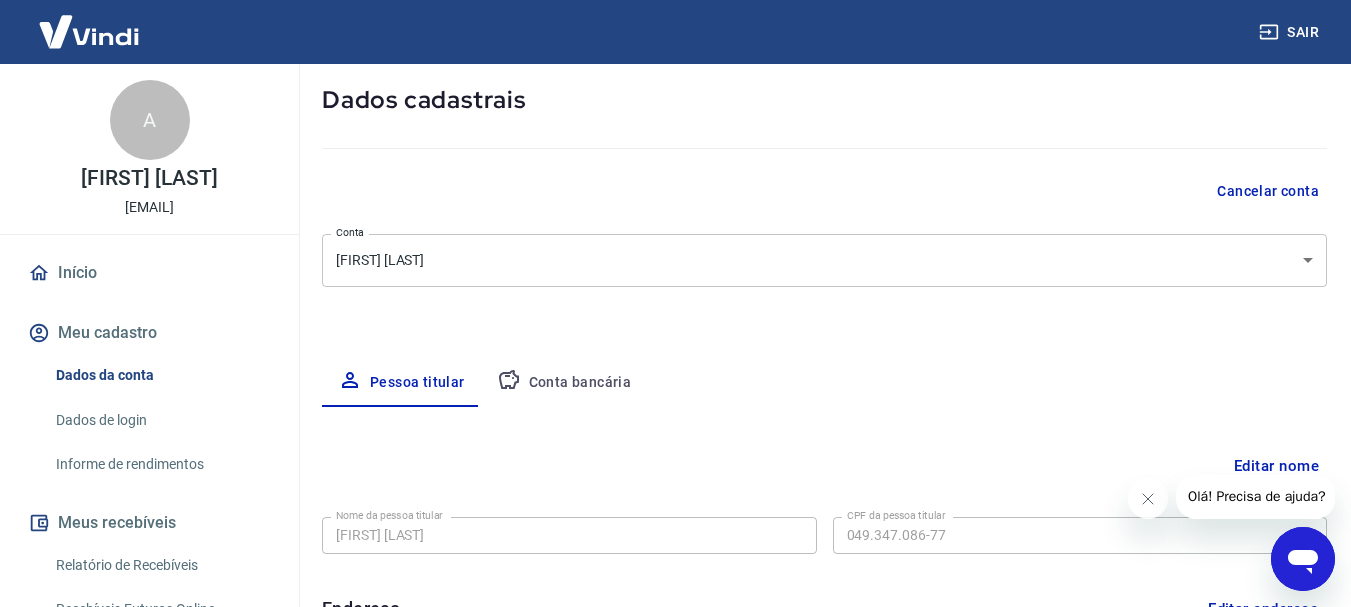 click on "Conta bancária" at bounding box center [564, 383] 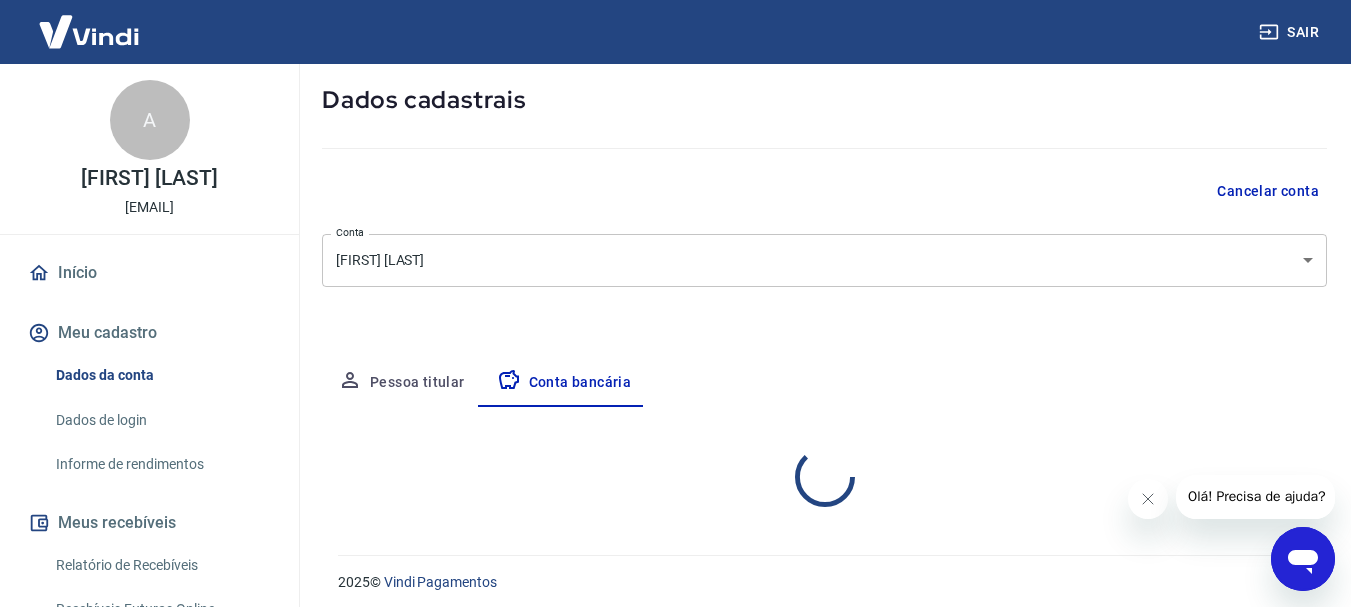 select on "1" 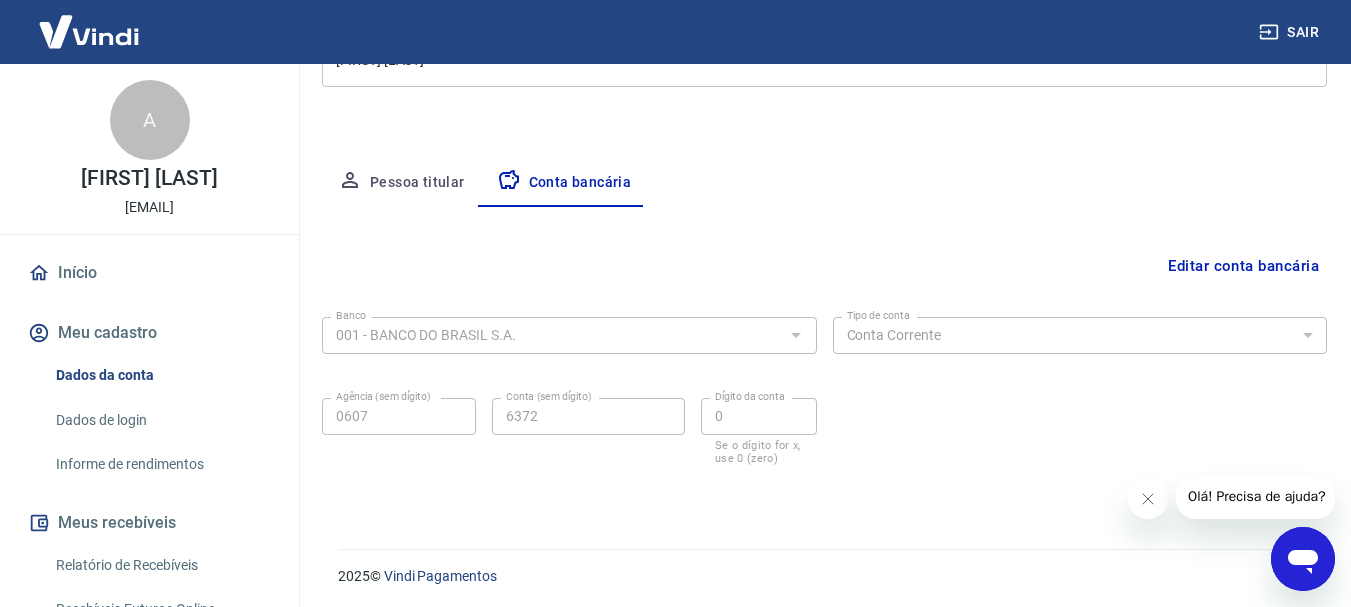 scroll, scrollTop: 304, scrollLeft: 0, axis: vertical 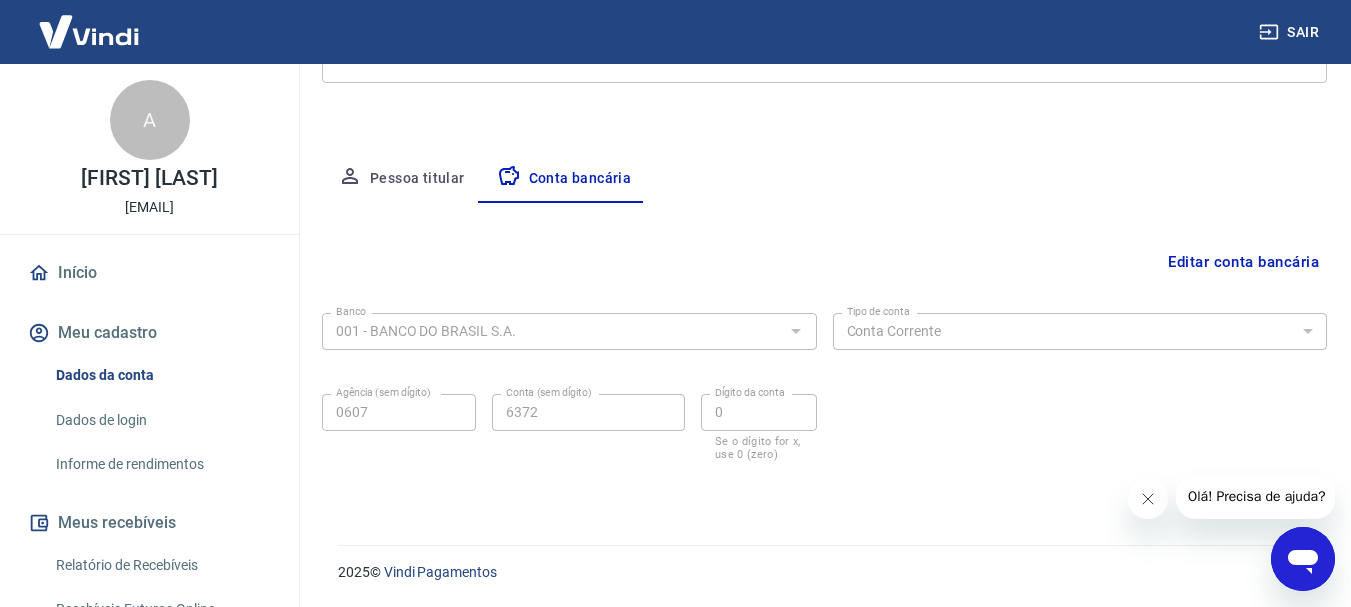 click 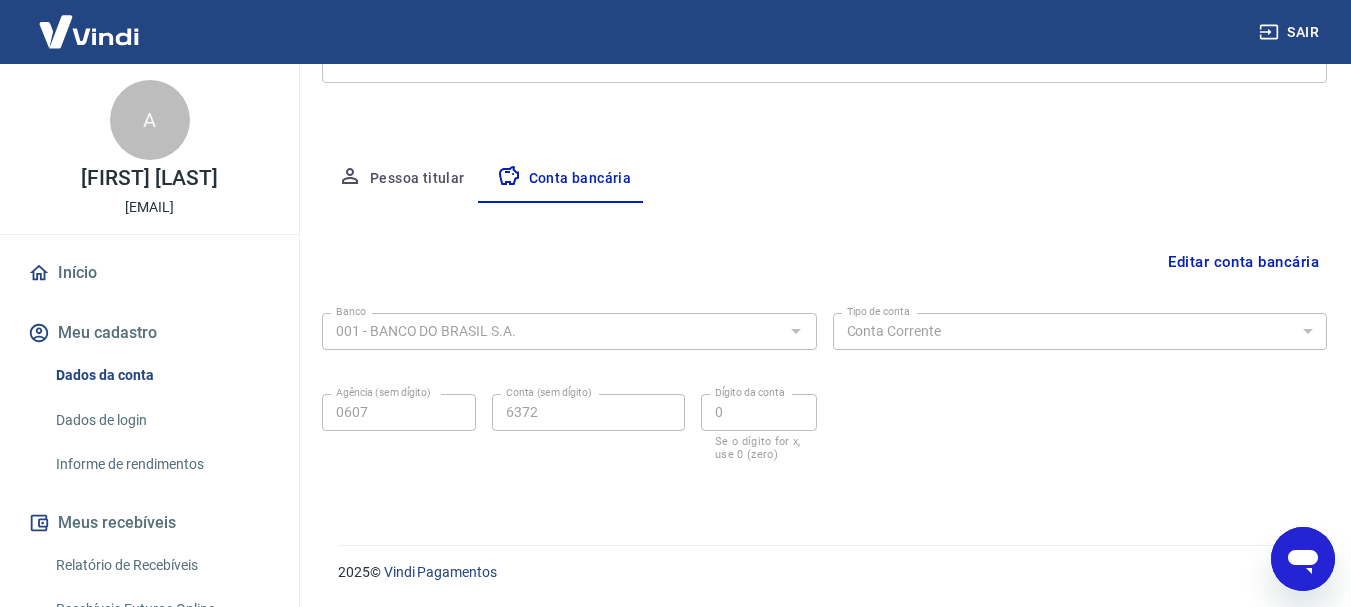 click 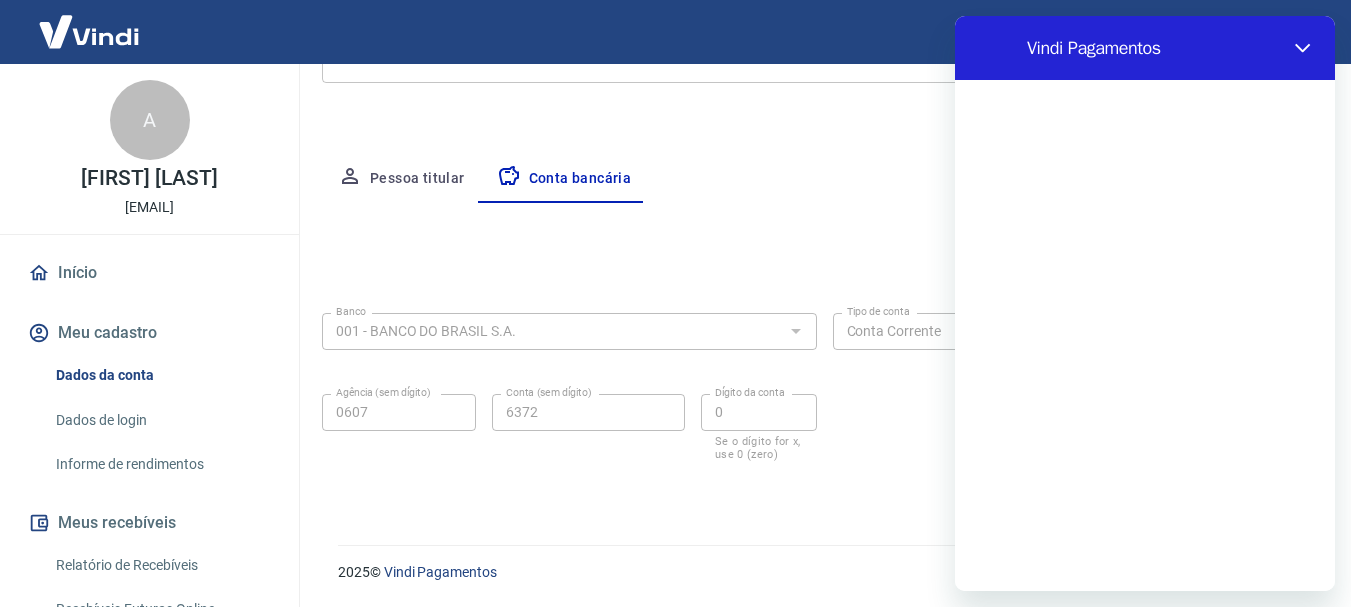 scroll, scrollTop: 0, scrollLeft: 0, axis: both 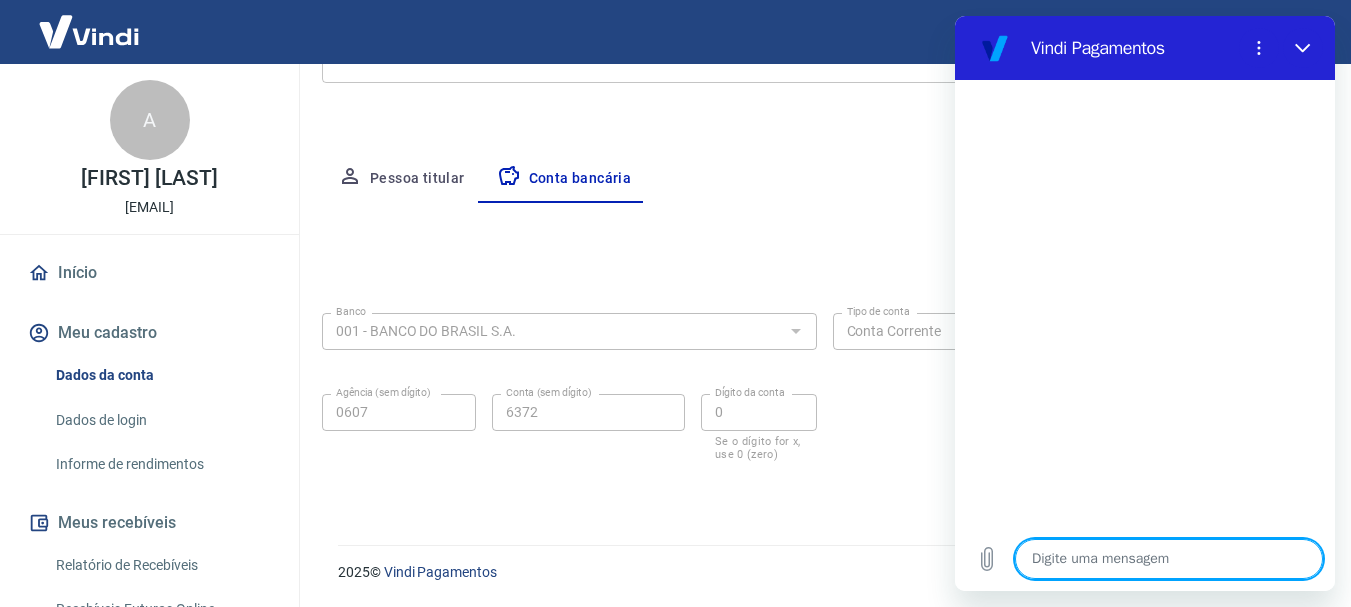 click at bounding box center (1169, 559) 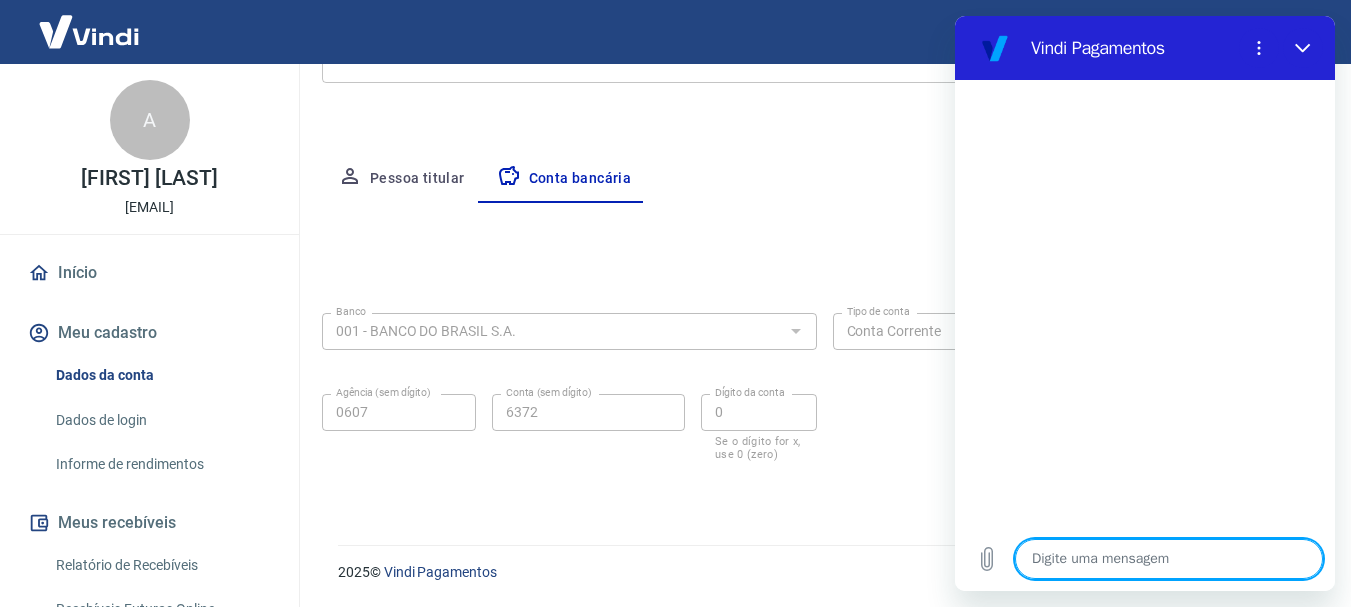 type on "c" 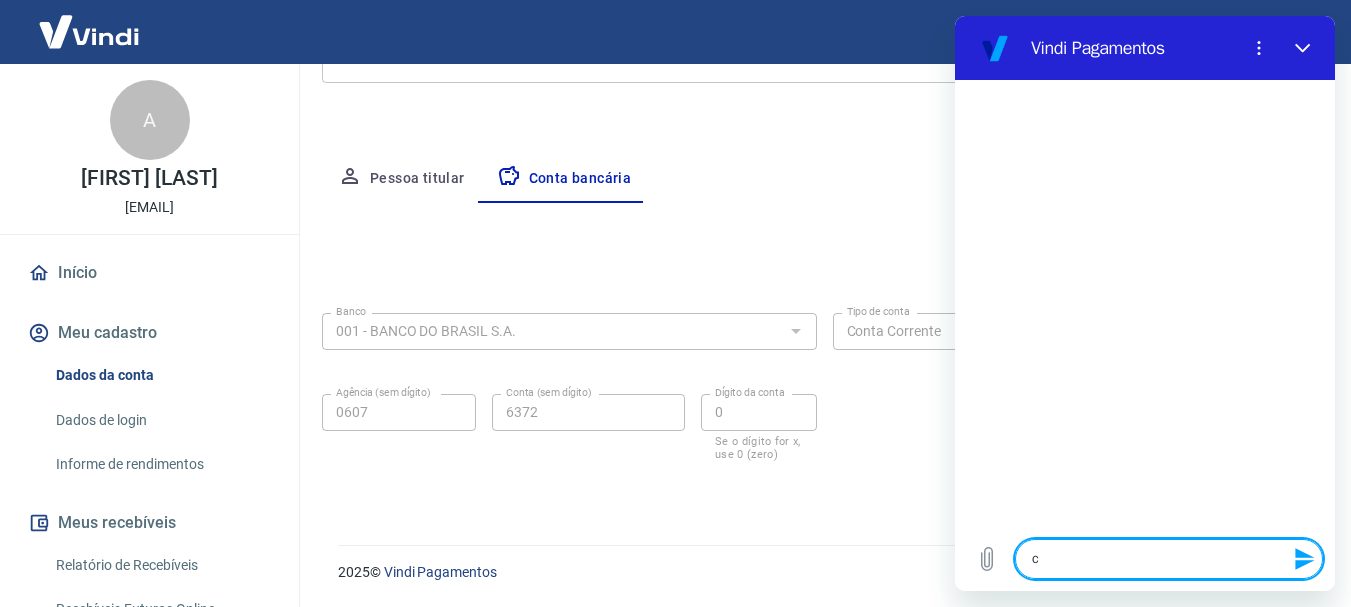 type 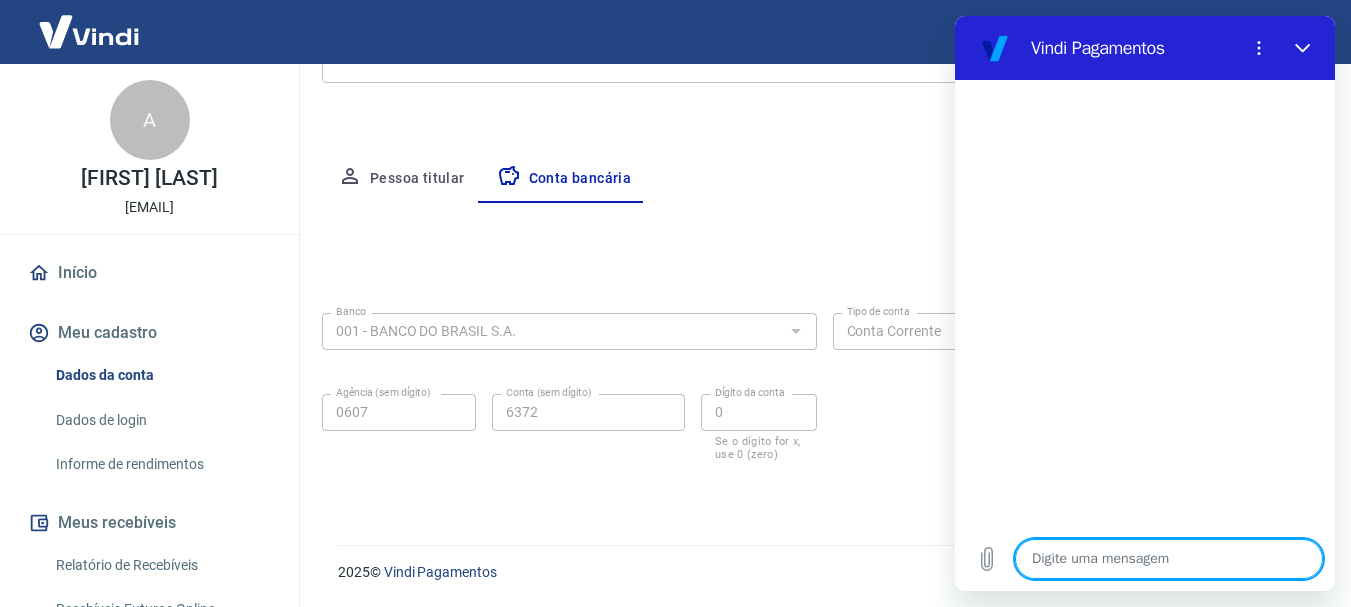 type on "c" 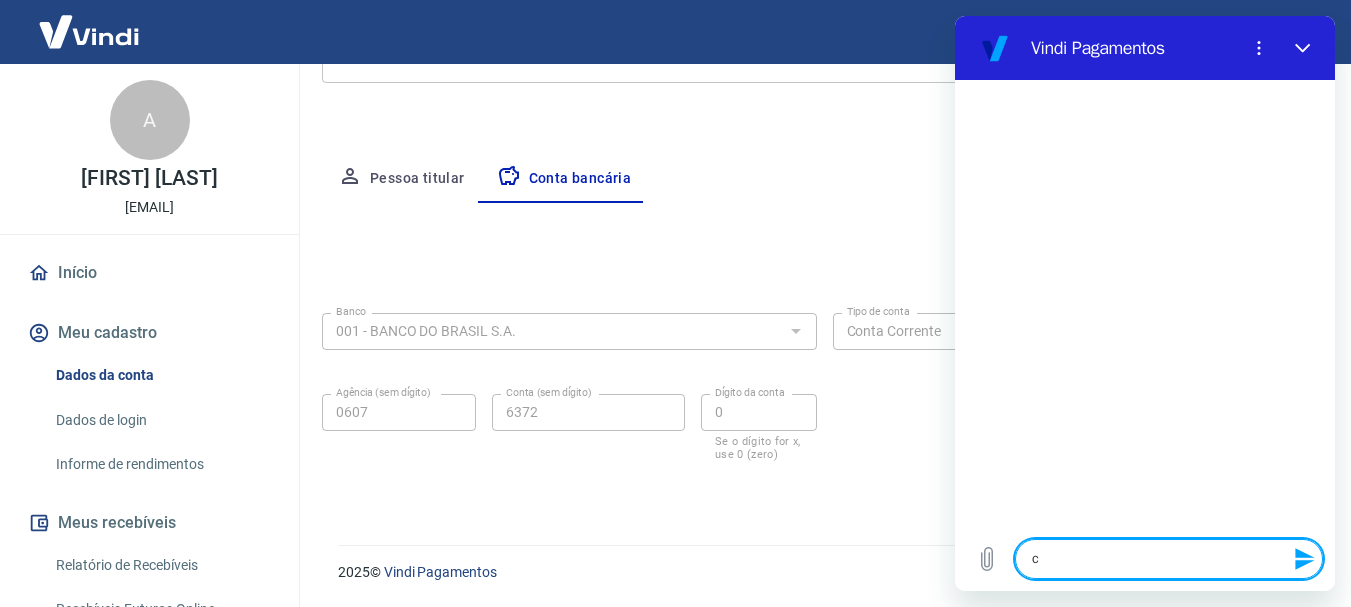 type on "co" 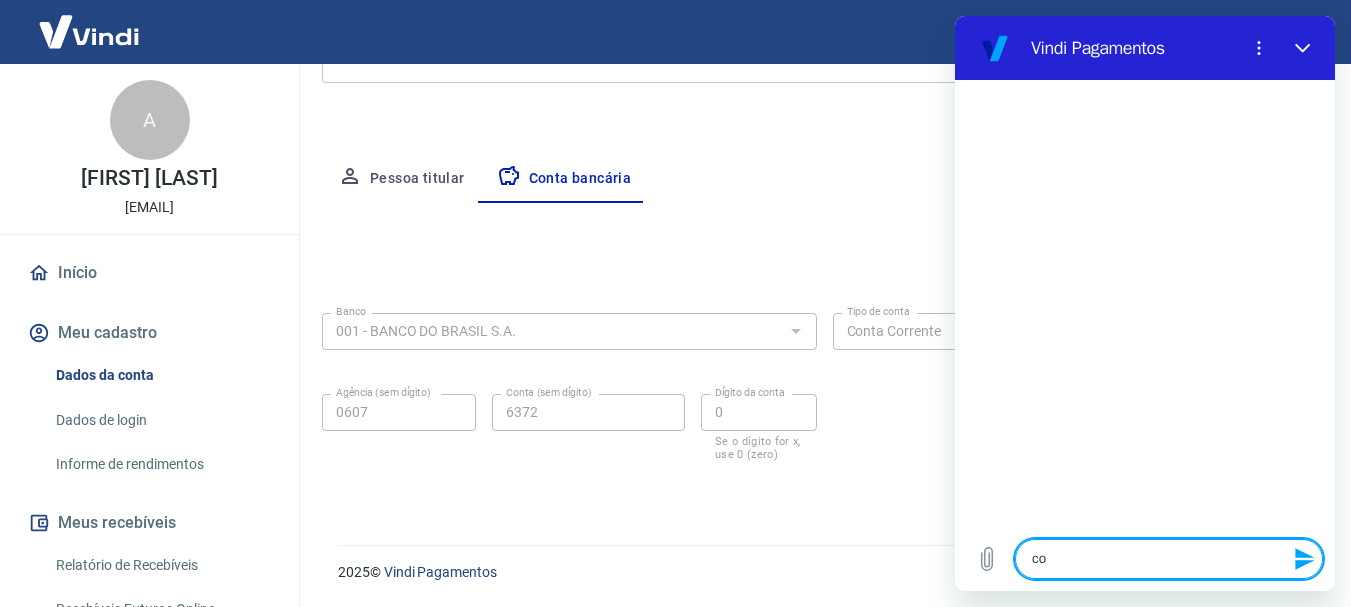type on "con" 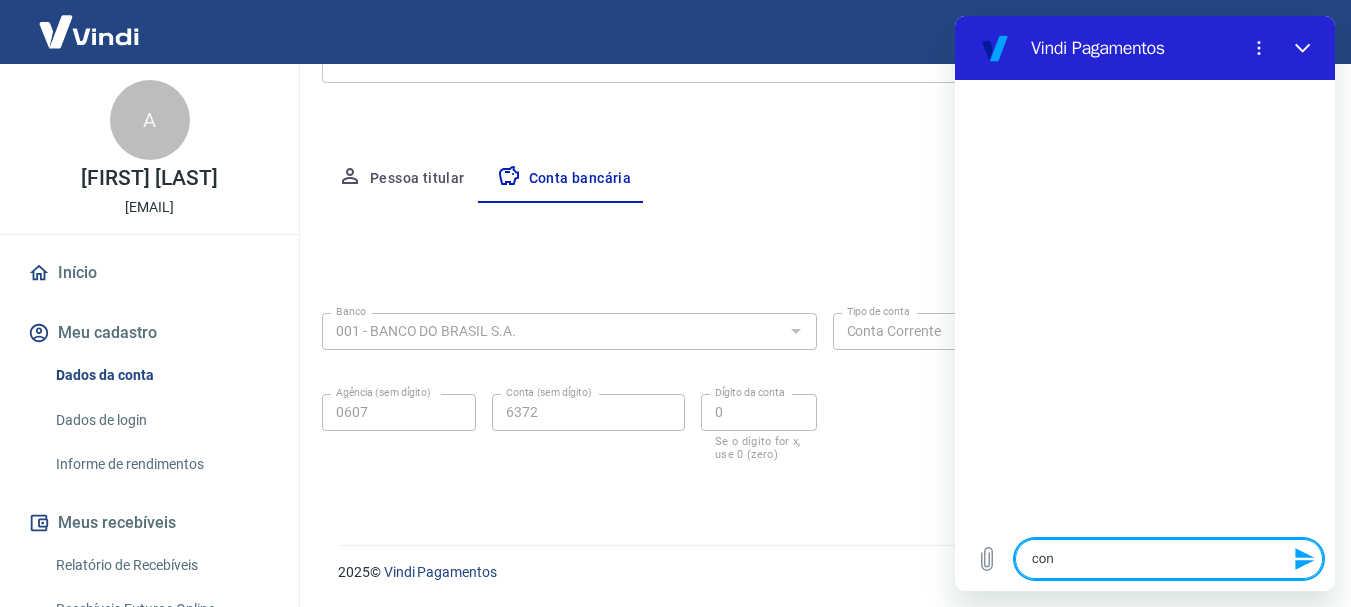 type on "cont" 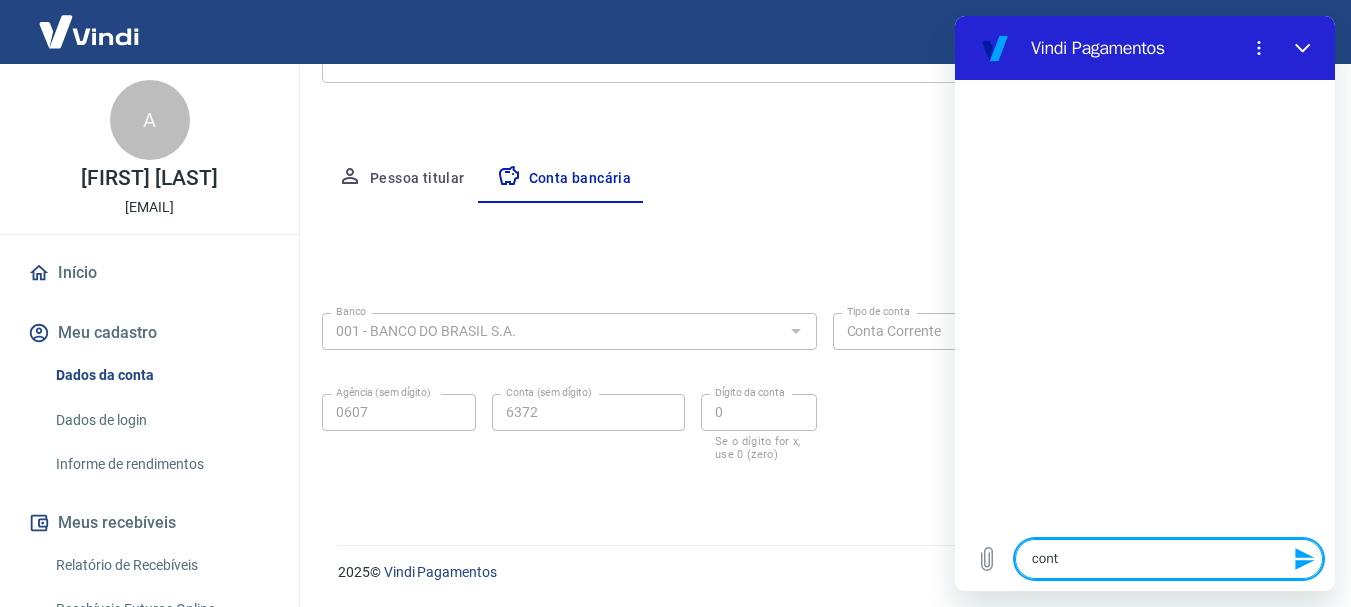 type on "conta" 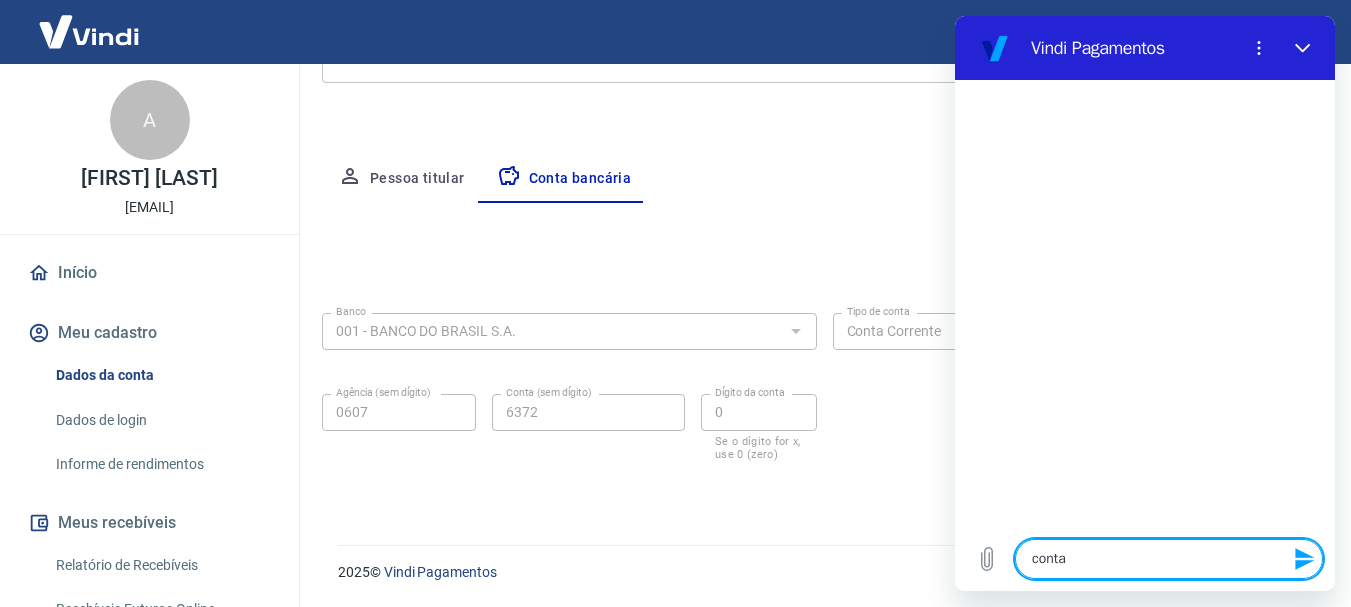 type on "conta" 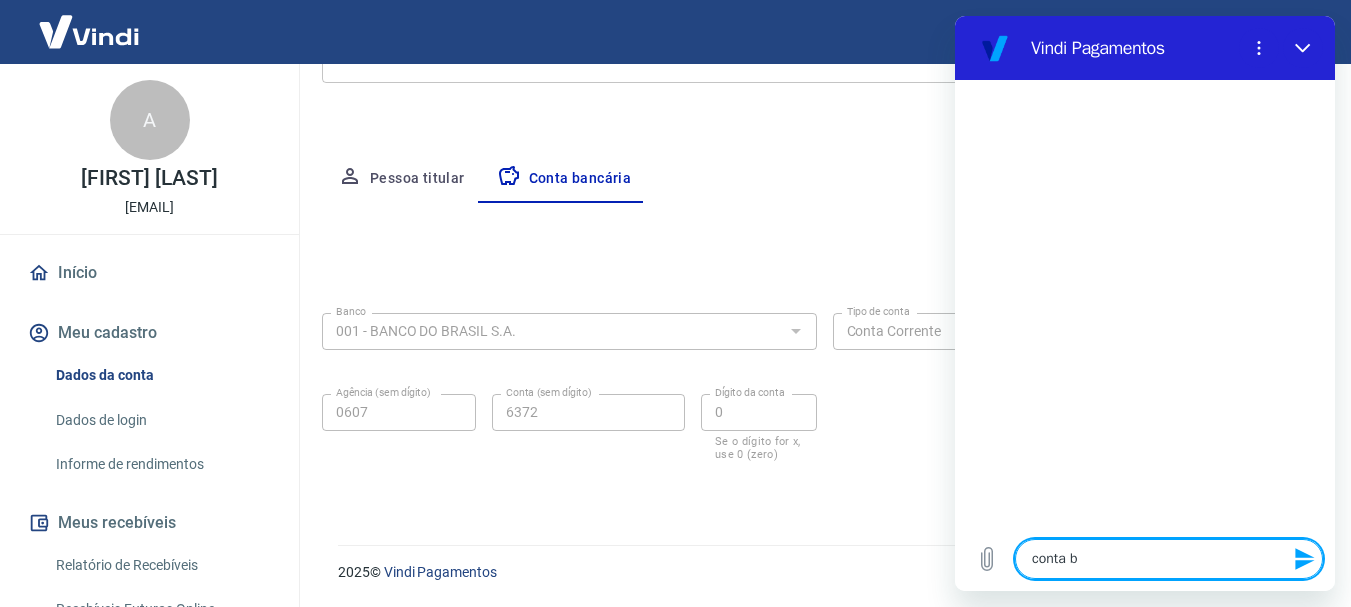 type on "conta ba" 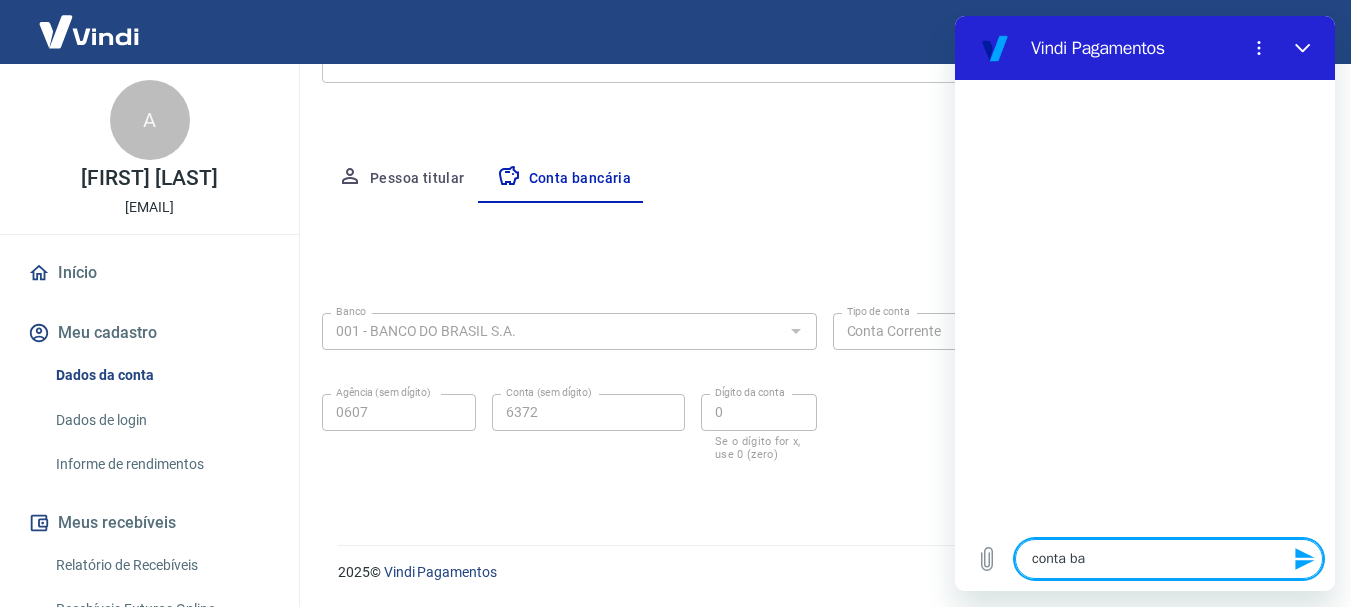 type on "conta ban" 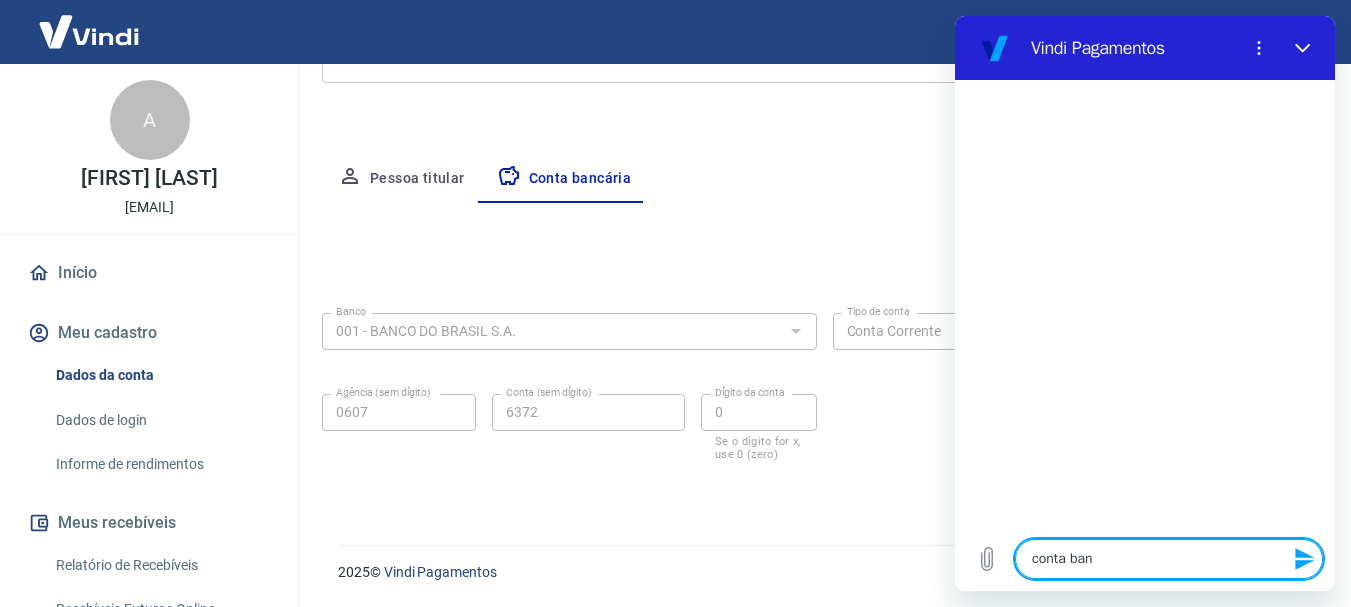 type on "conta banc" 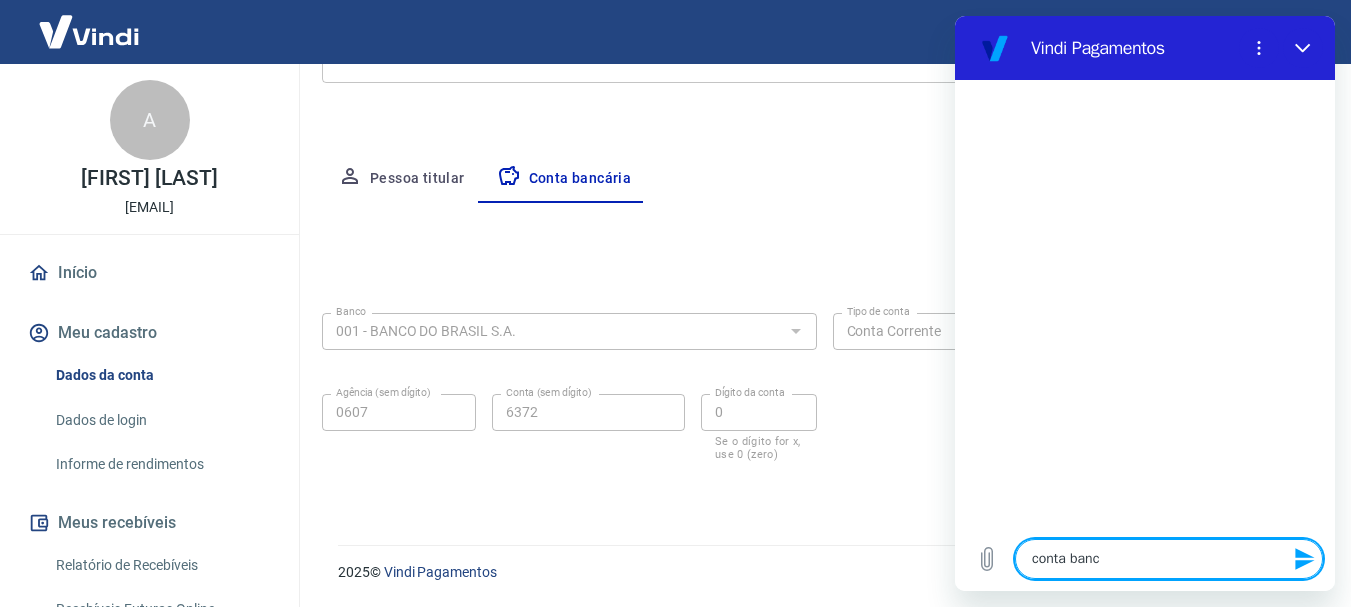 type on "conta bancá" 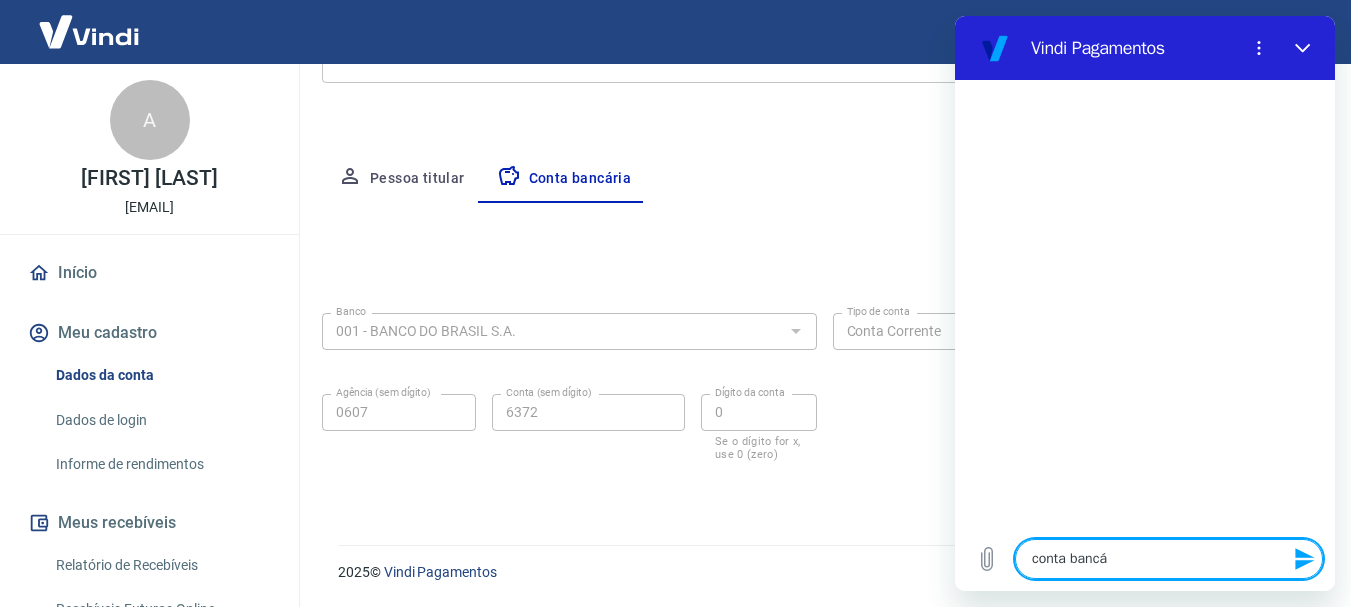 type on "conta bancár" 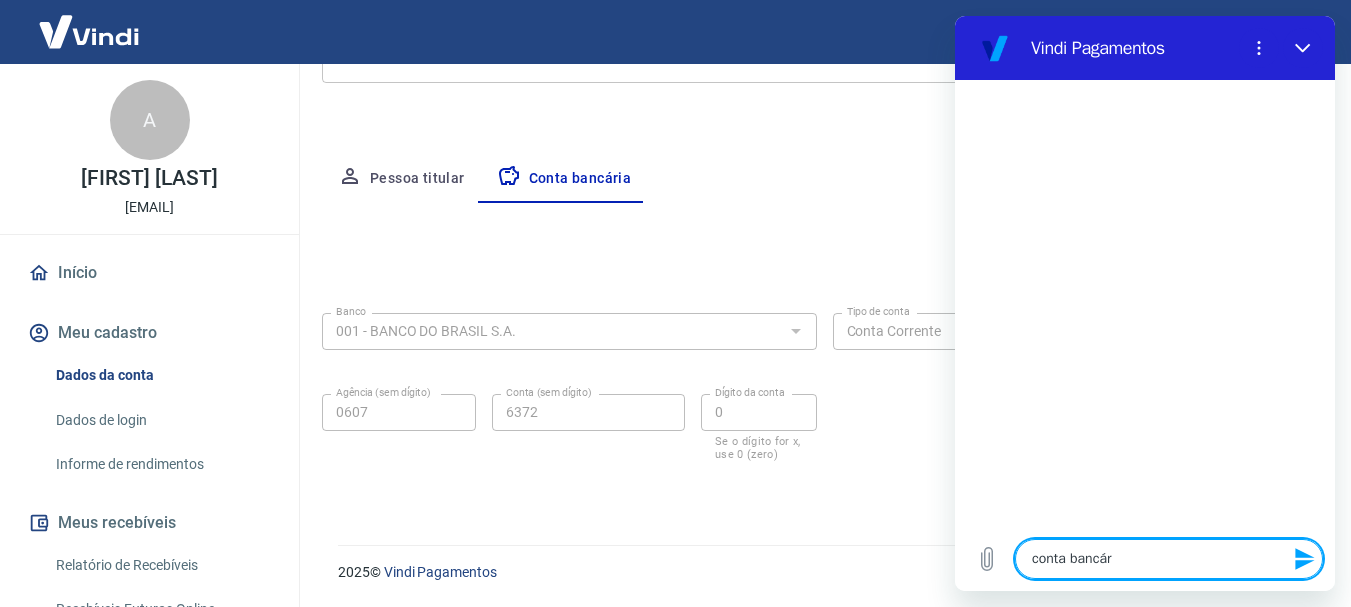 type on "conta bancári" 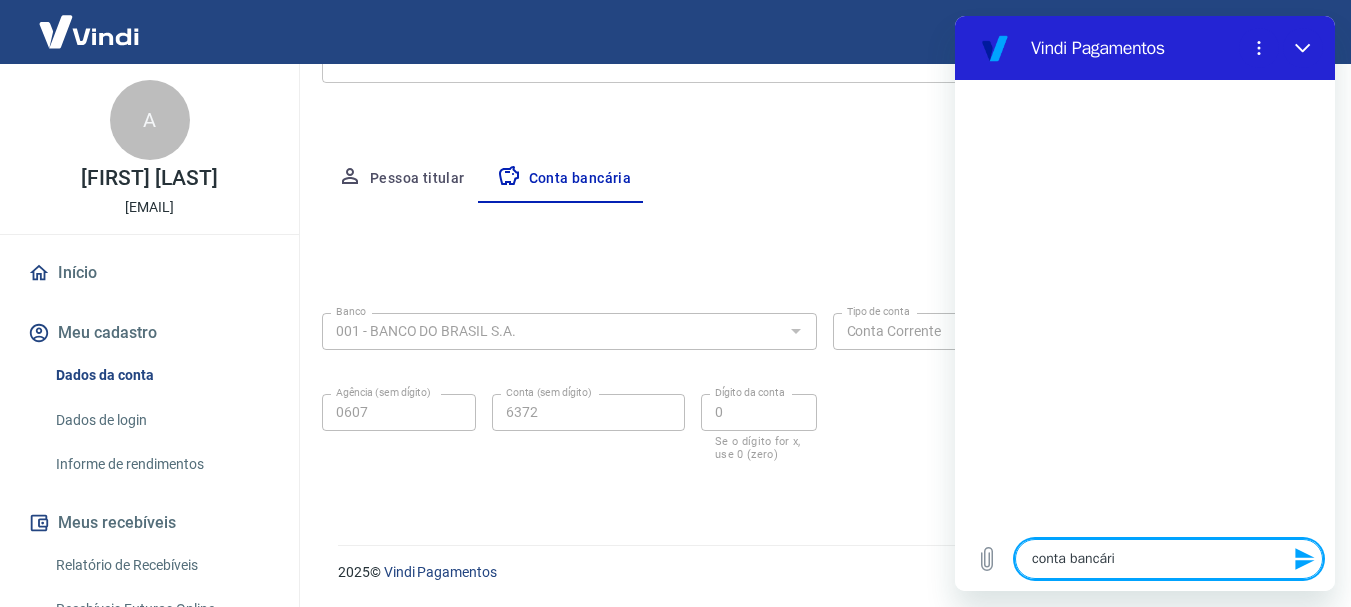 type on "conta bancária" 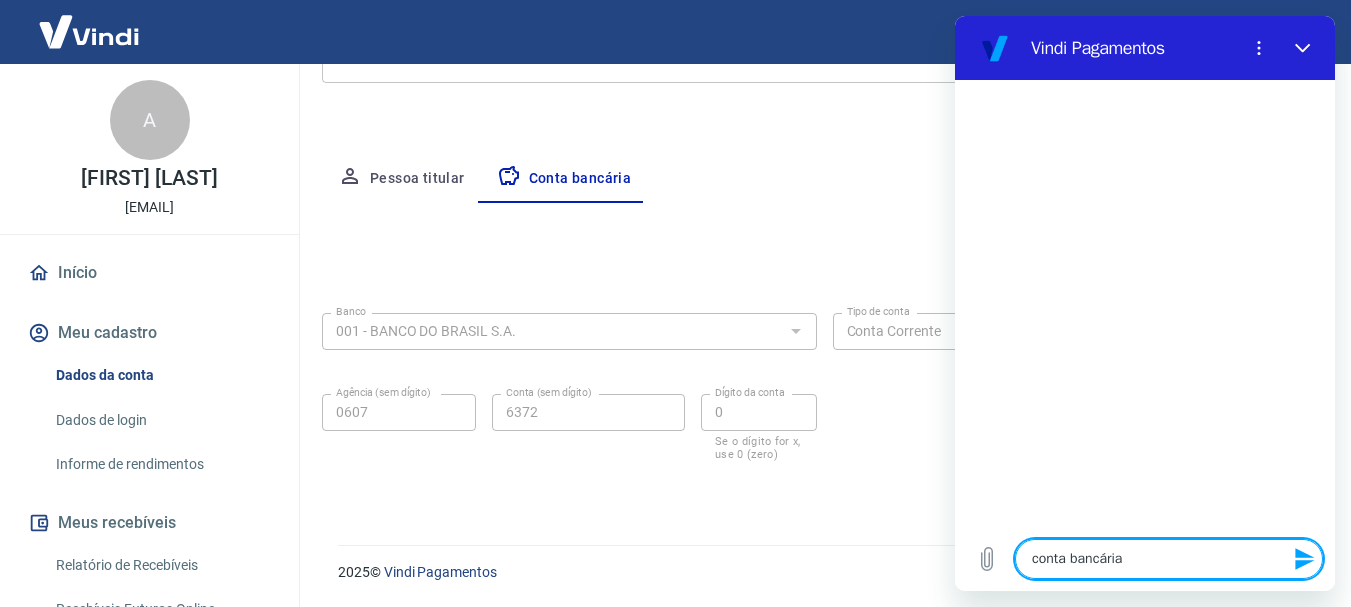 type 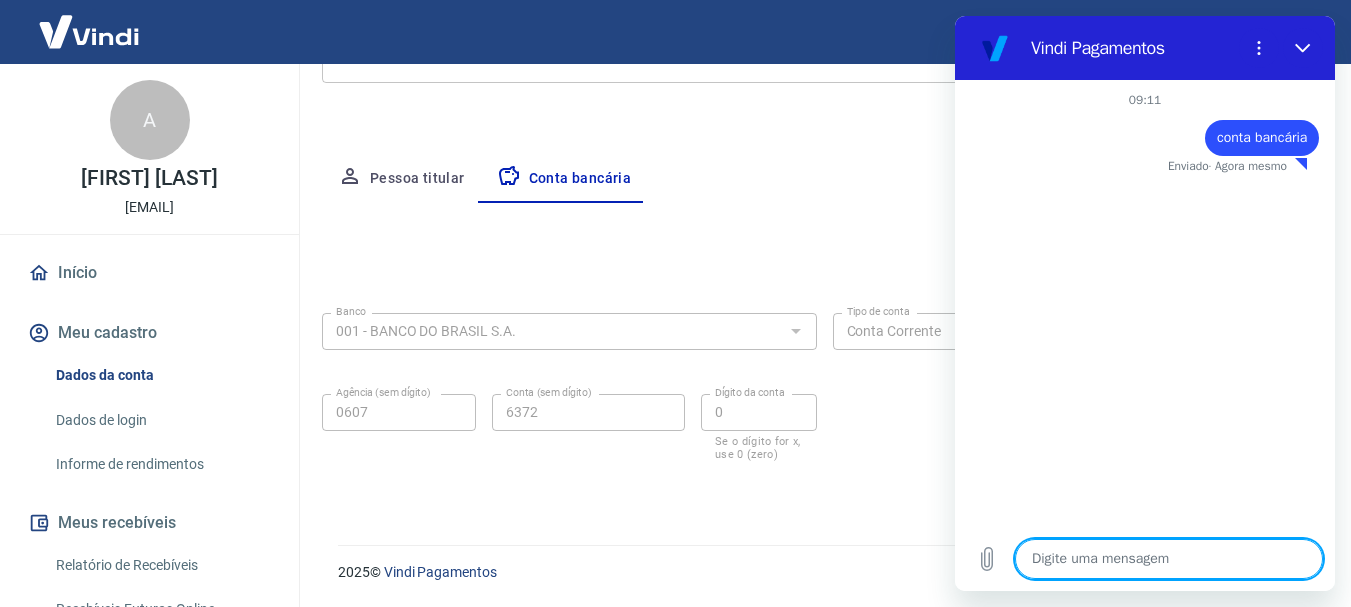 type on "x" 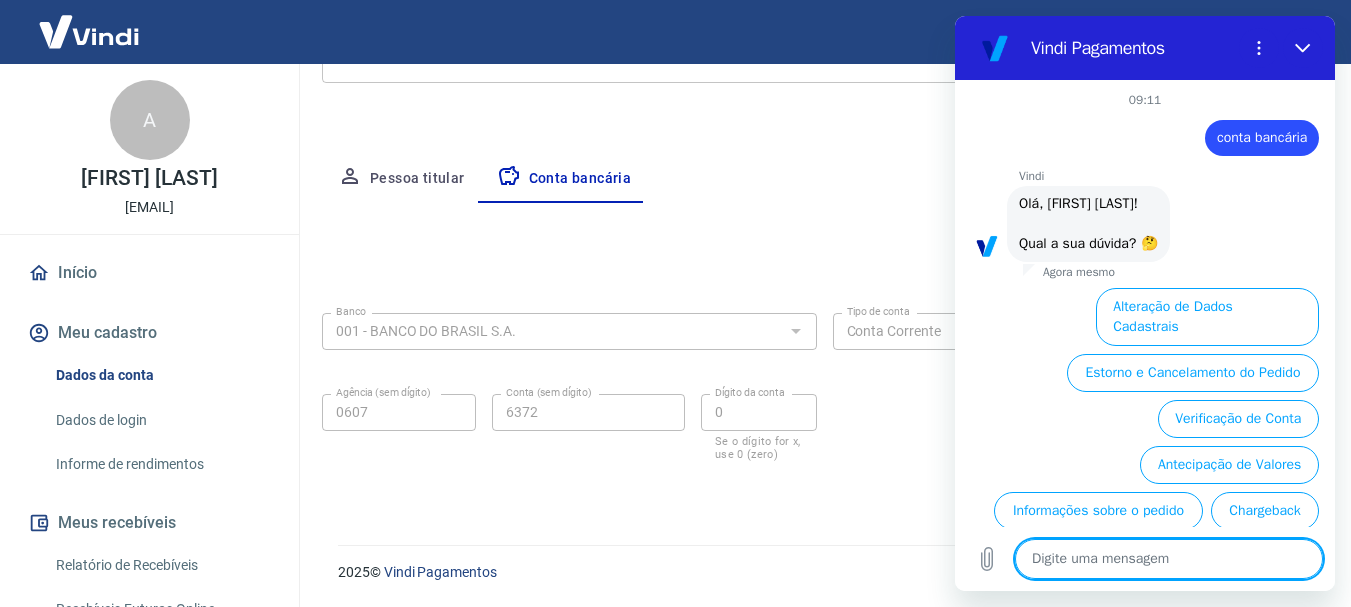 scroll, scrollTop: 126, scrollLeft: 0, axis: vertical 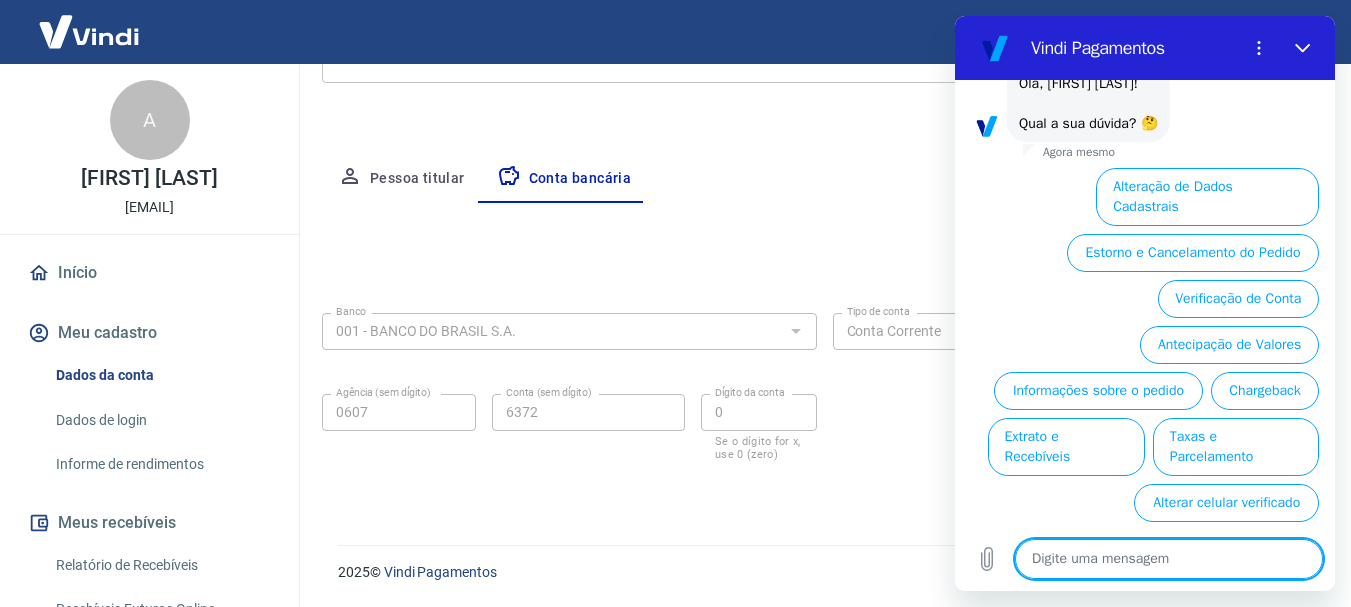 click at bounding box center [1169, 559] 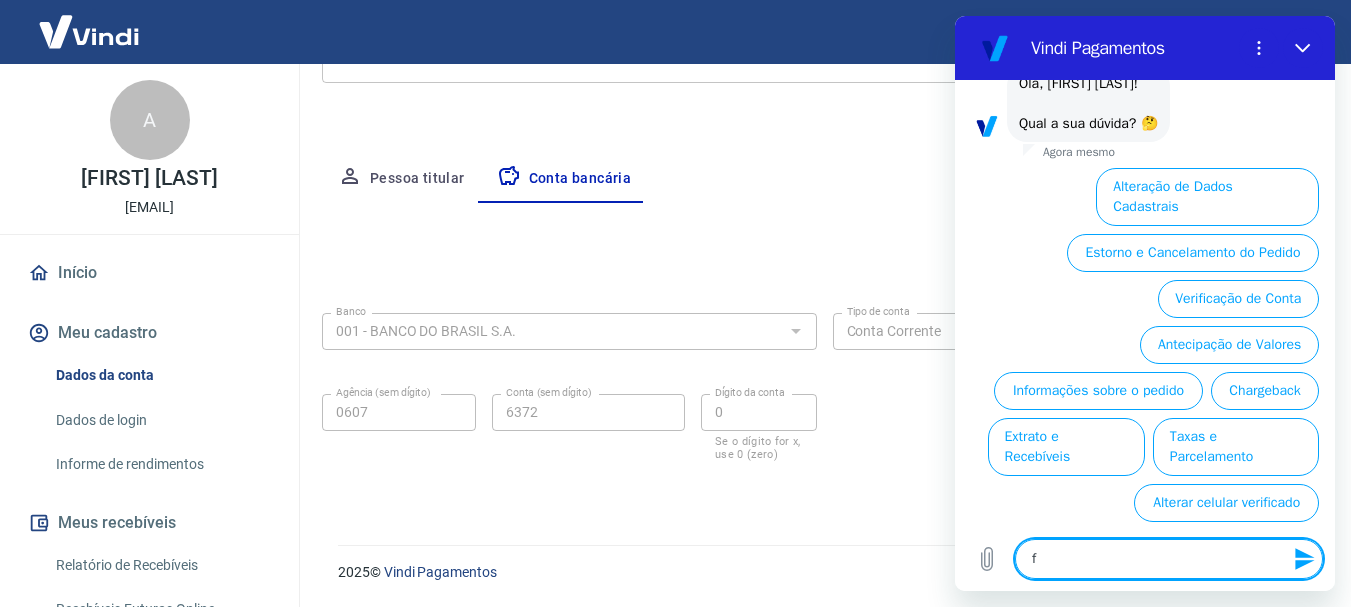type on "fl" 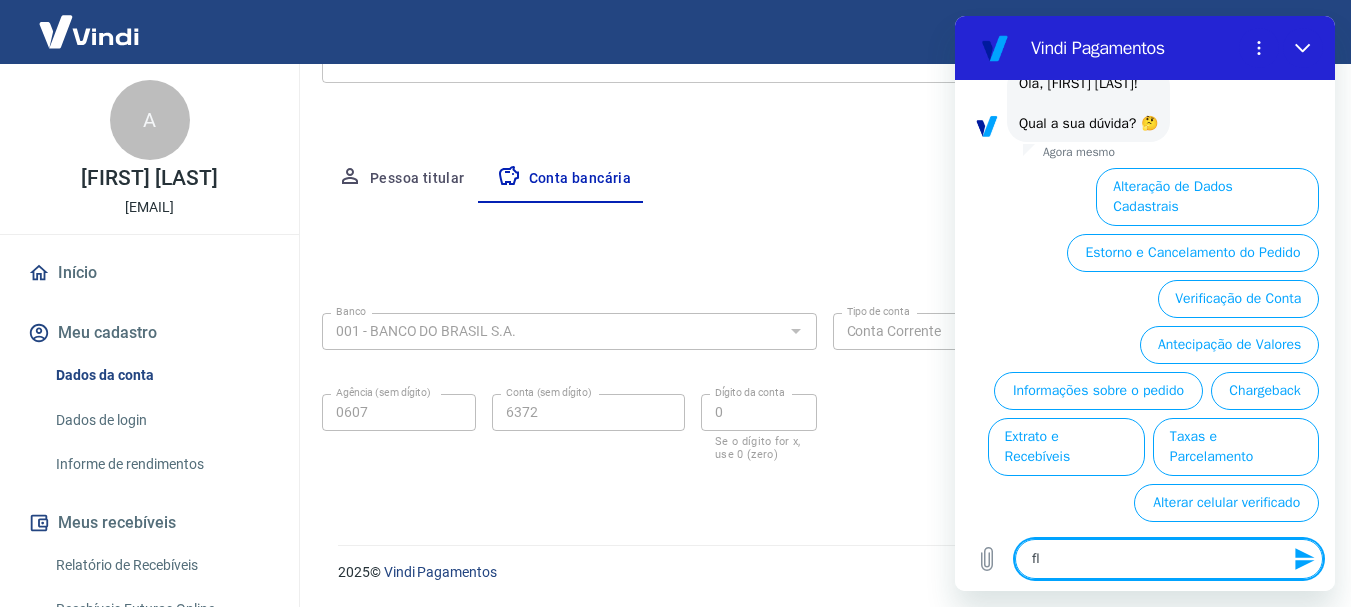 type on "fla" 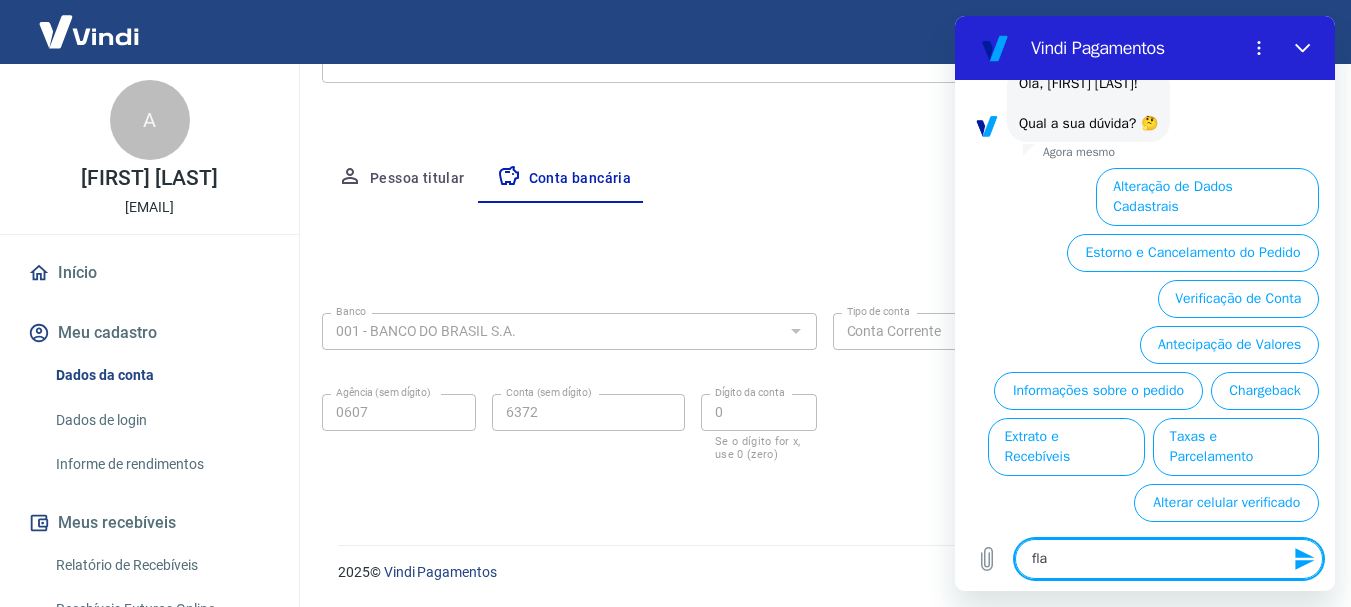 type on "x" 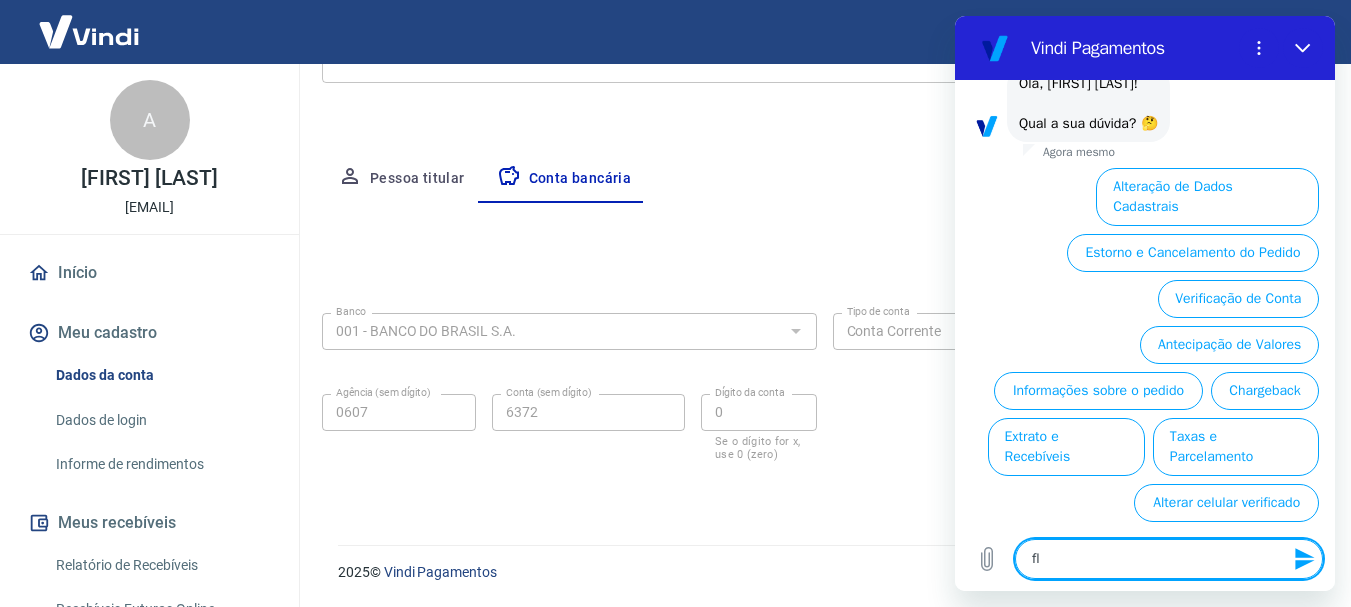 type on "f" 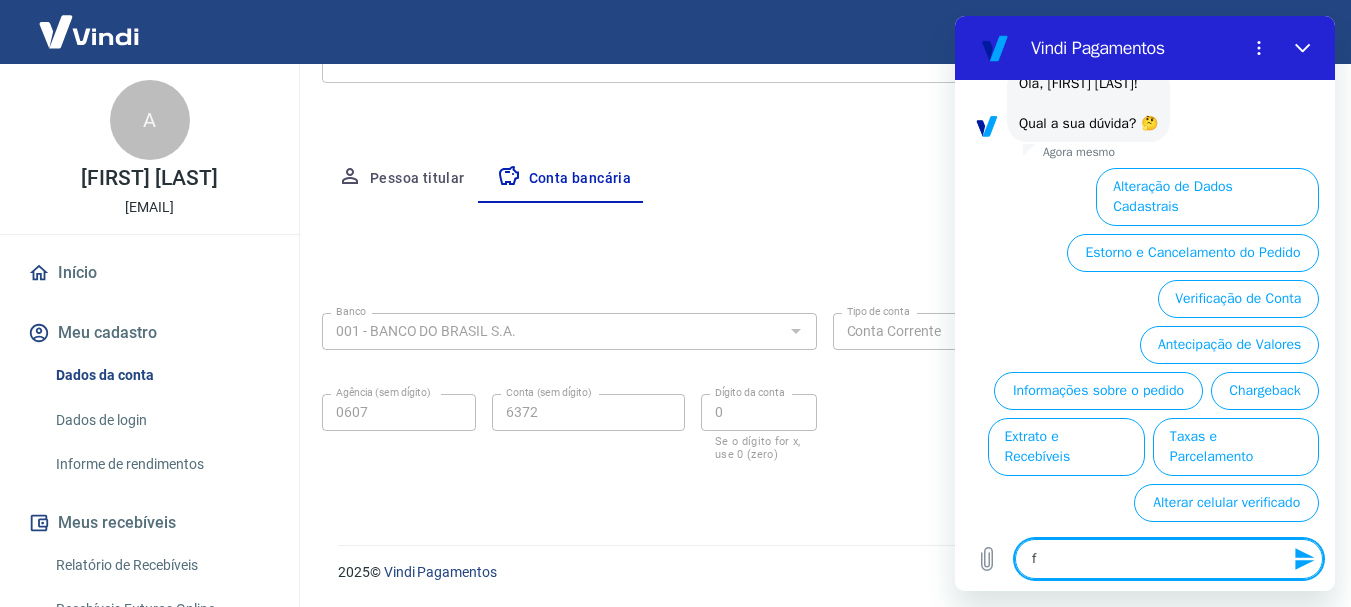type on "fa" 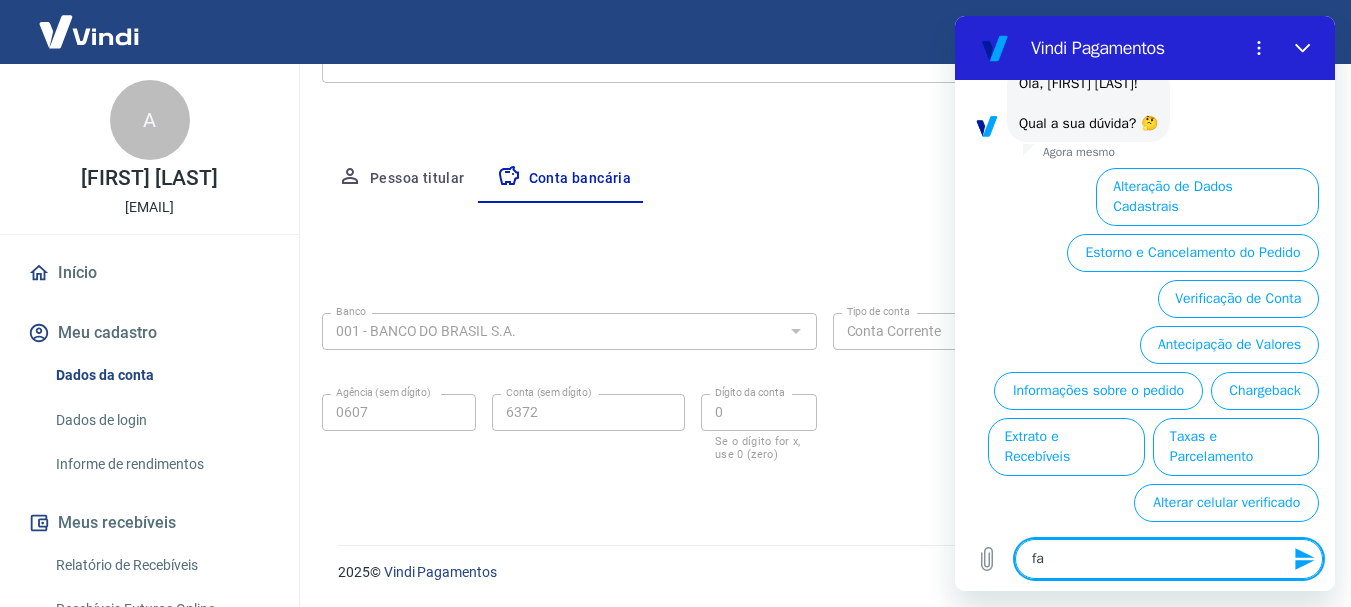 type on "x" 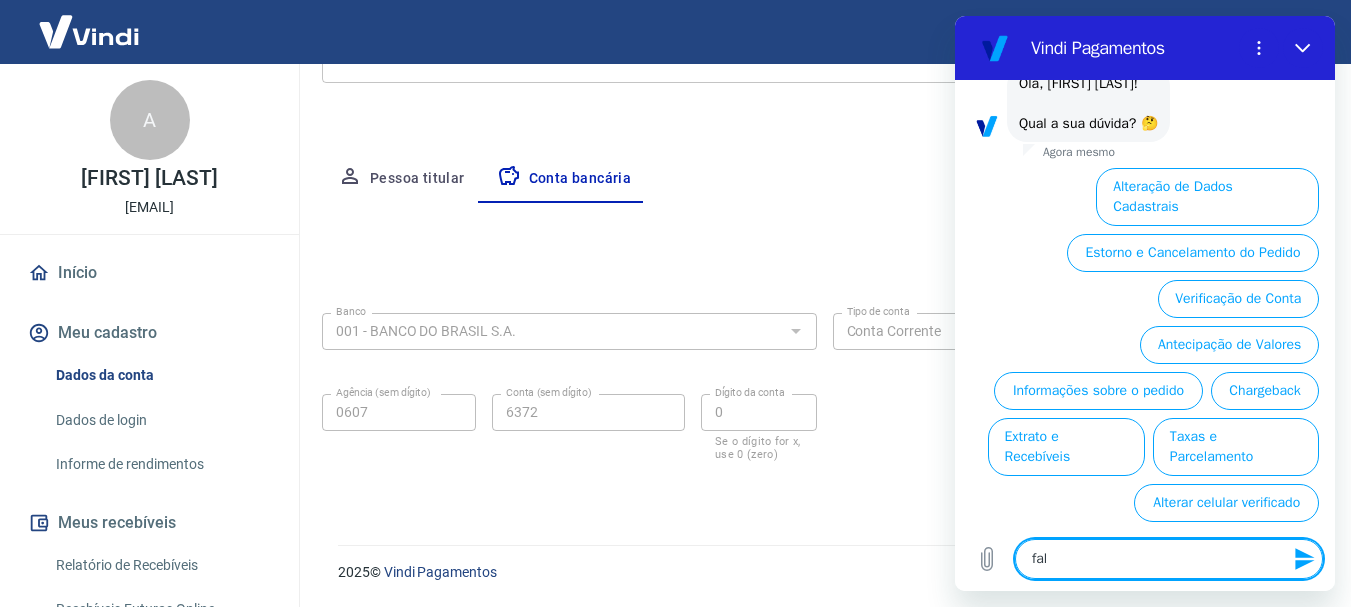 type on "fala" 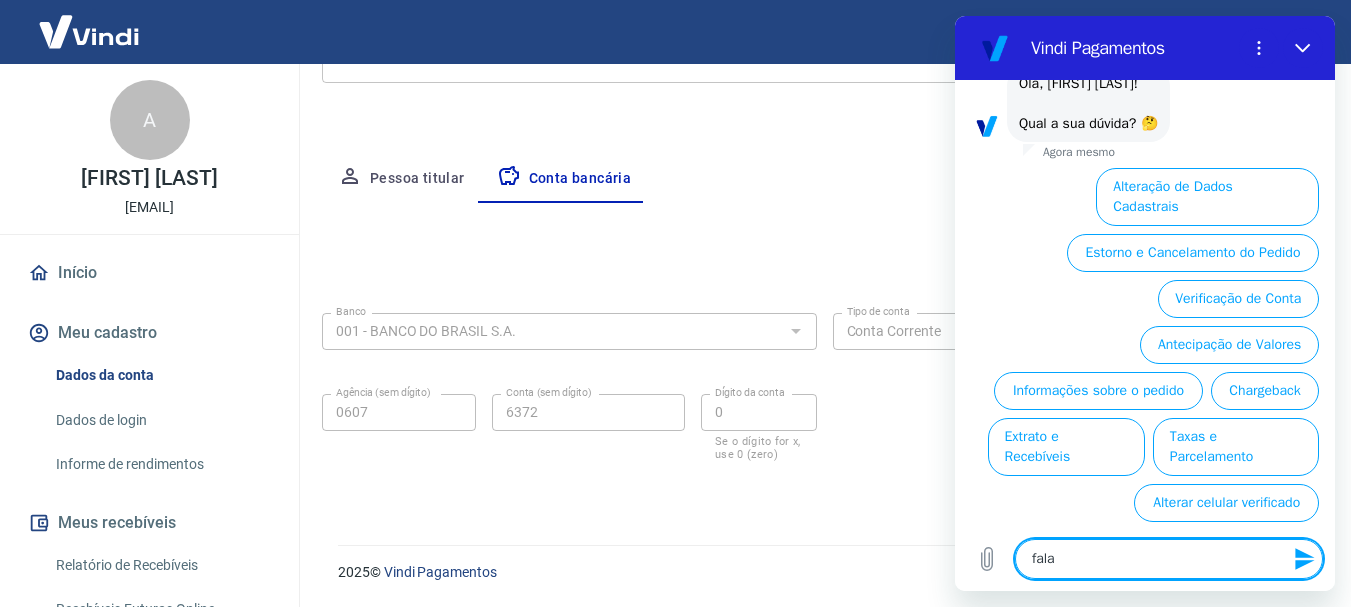 type on "falar" 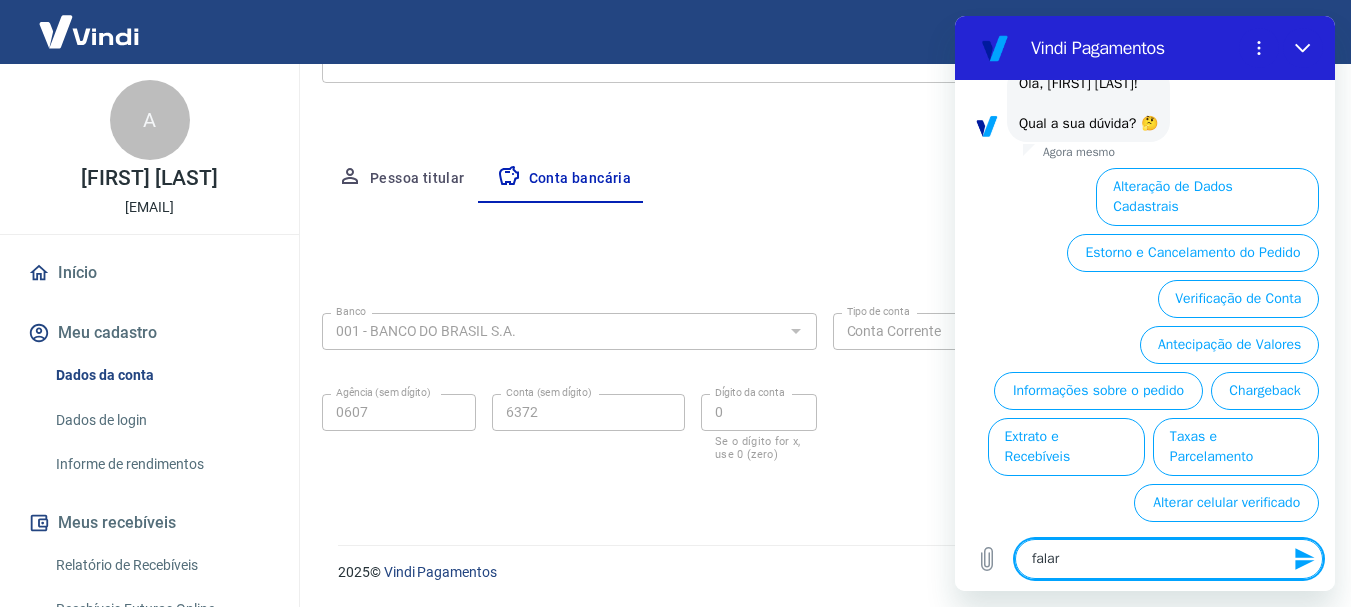 type on "falar" 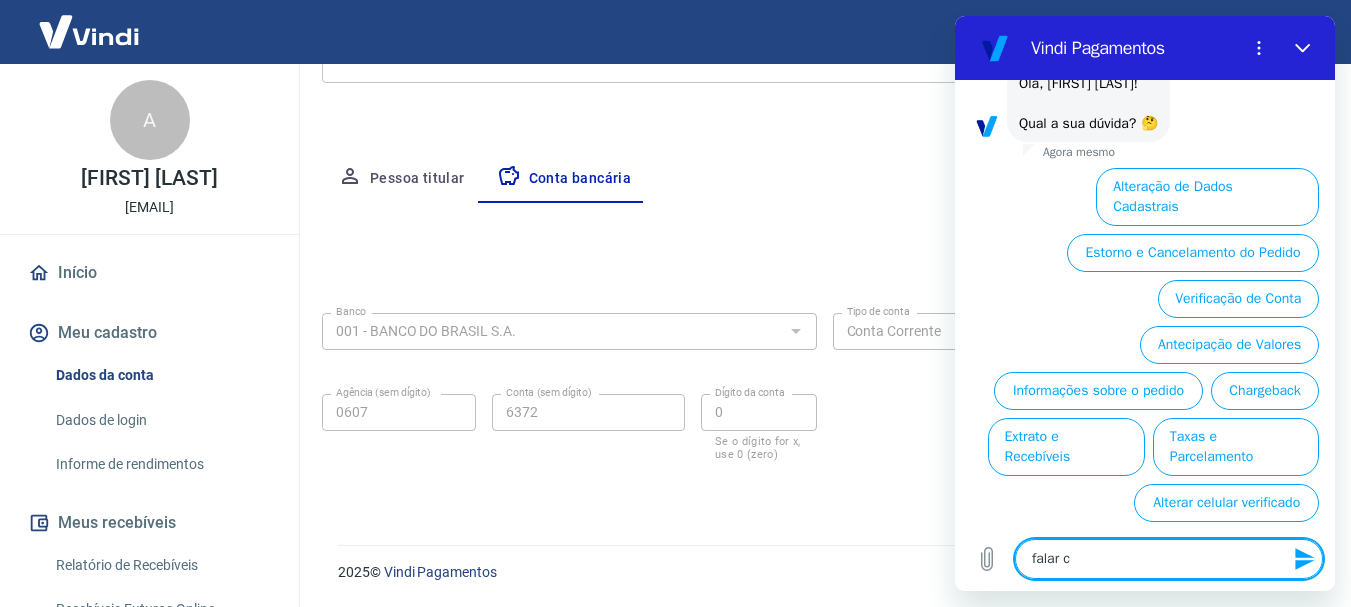 type on "falar co" 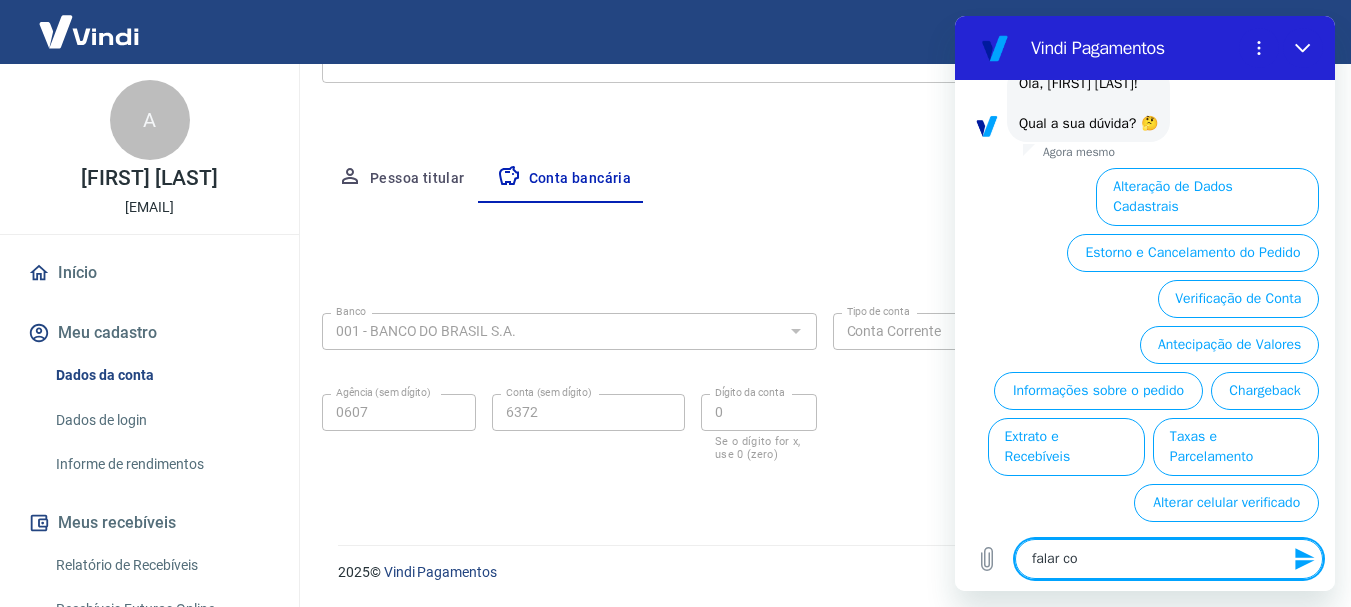 type on "falar com" 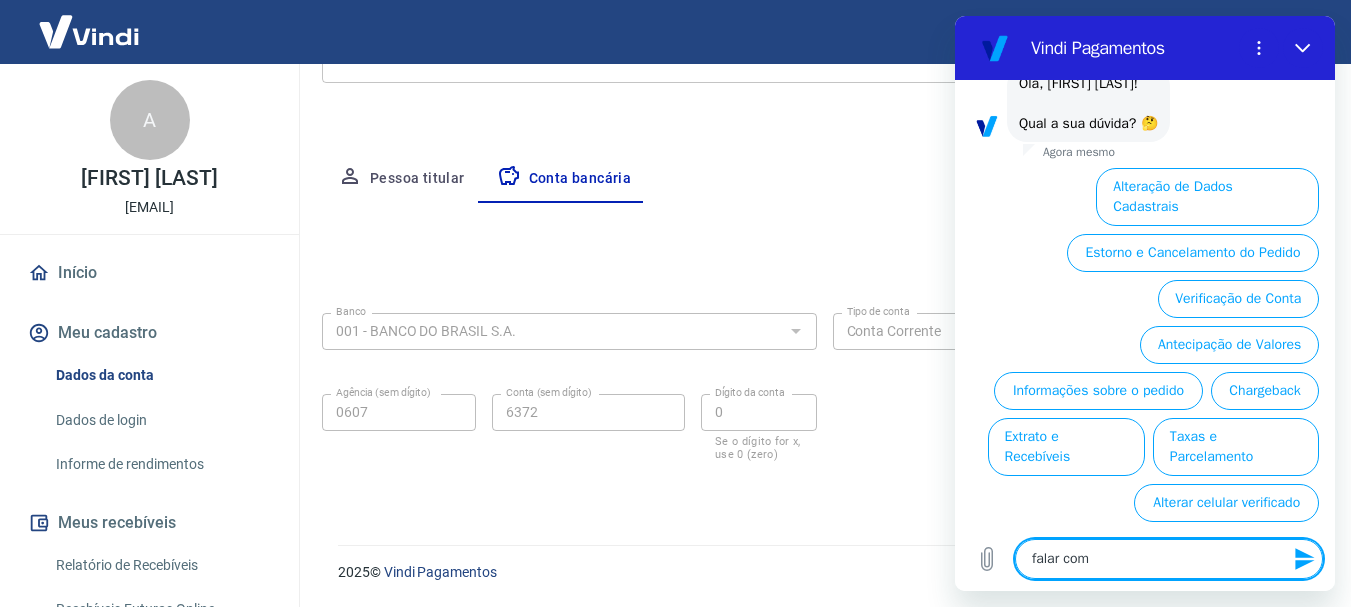 type on "x" 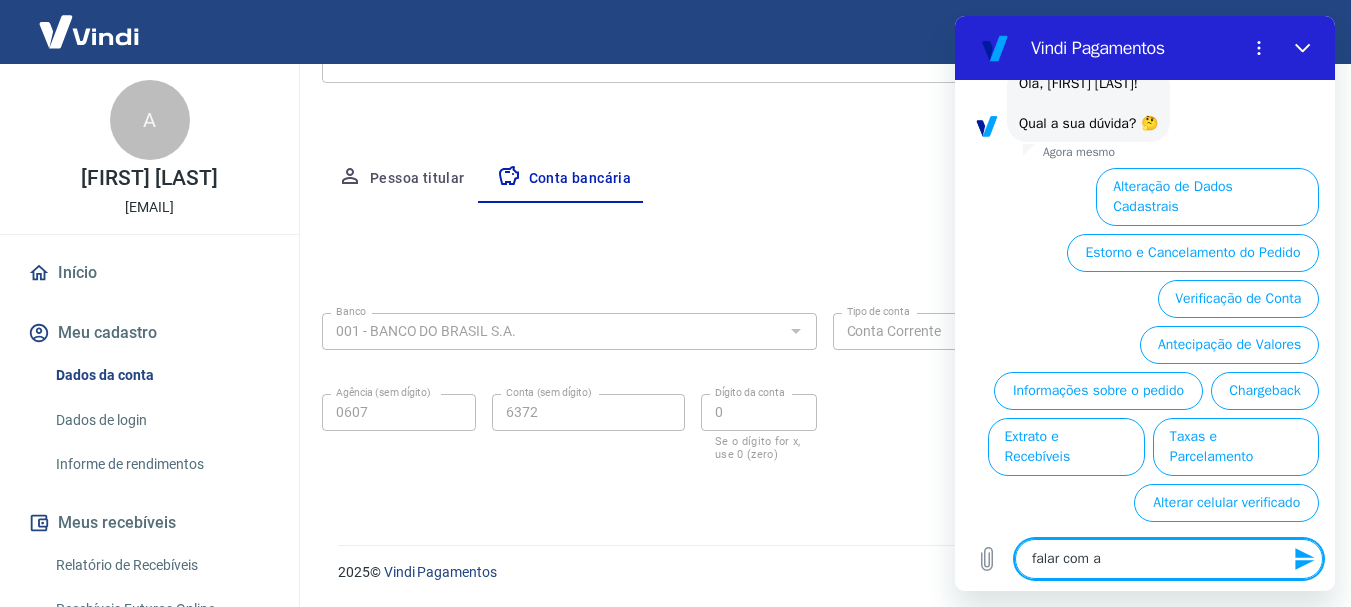 type on "falar com at" 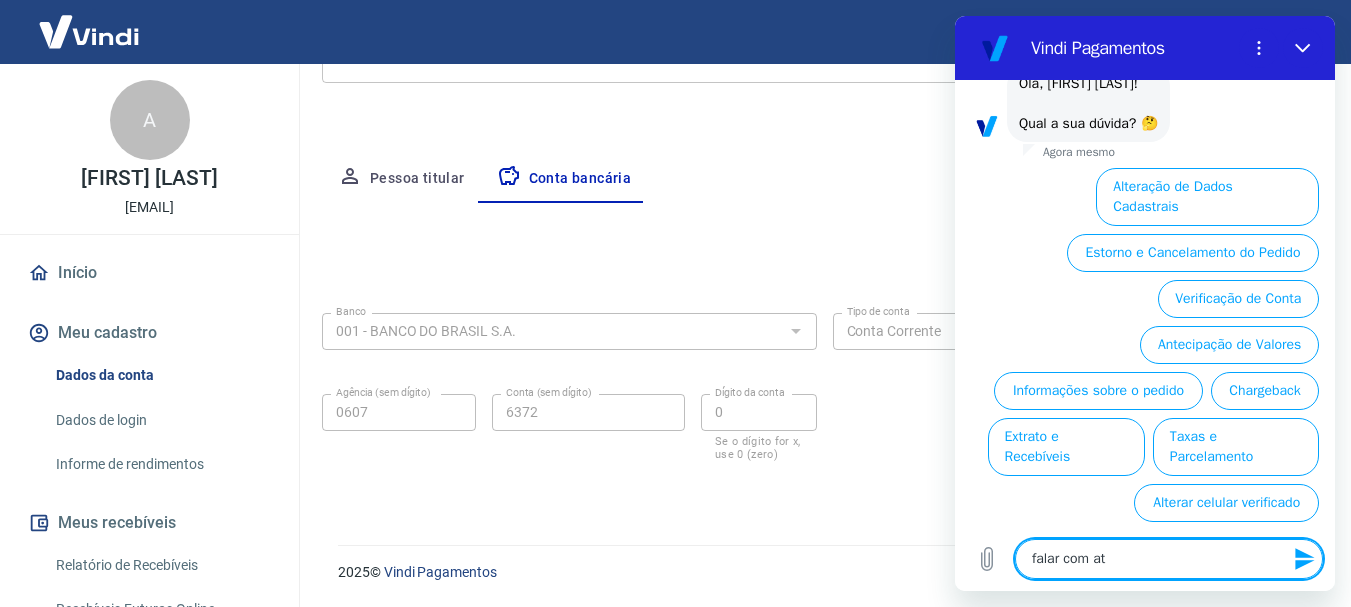 type on "falar com ate" 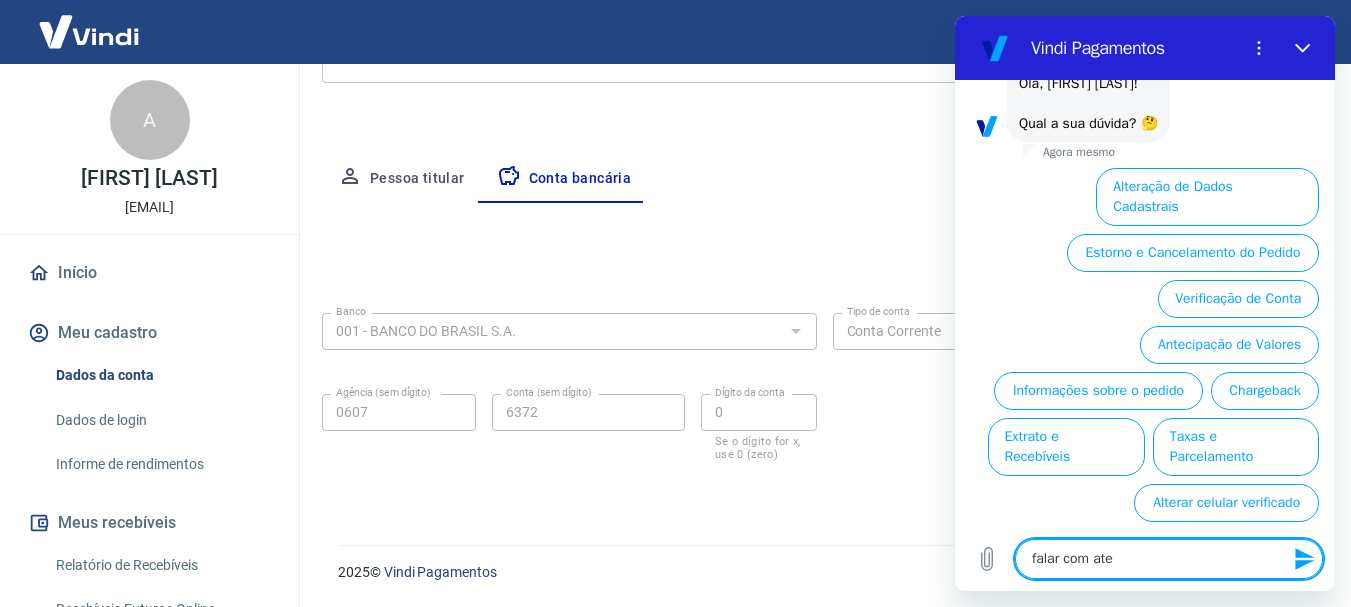 type on "falar com aten" 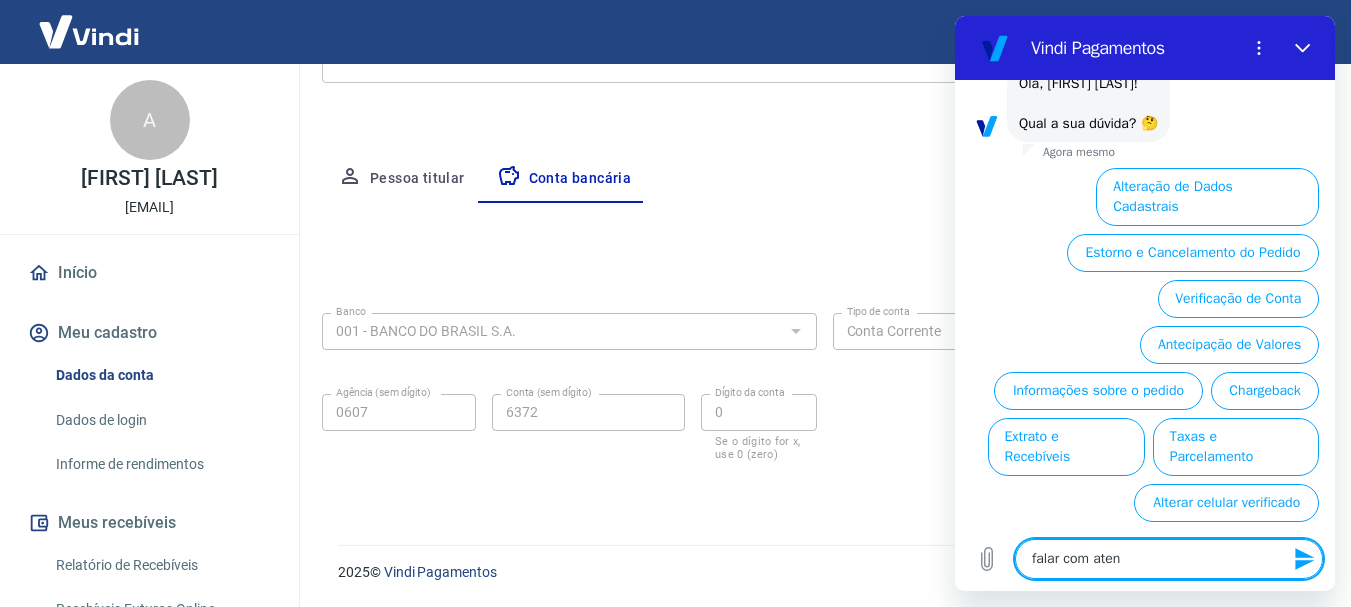type on "x" 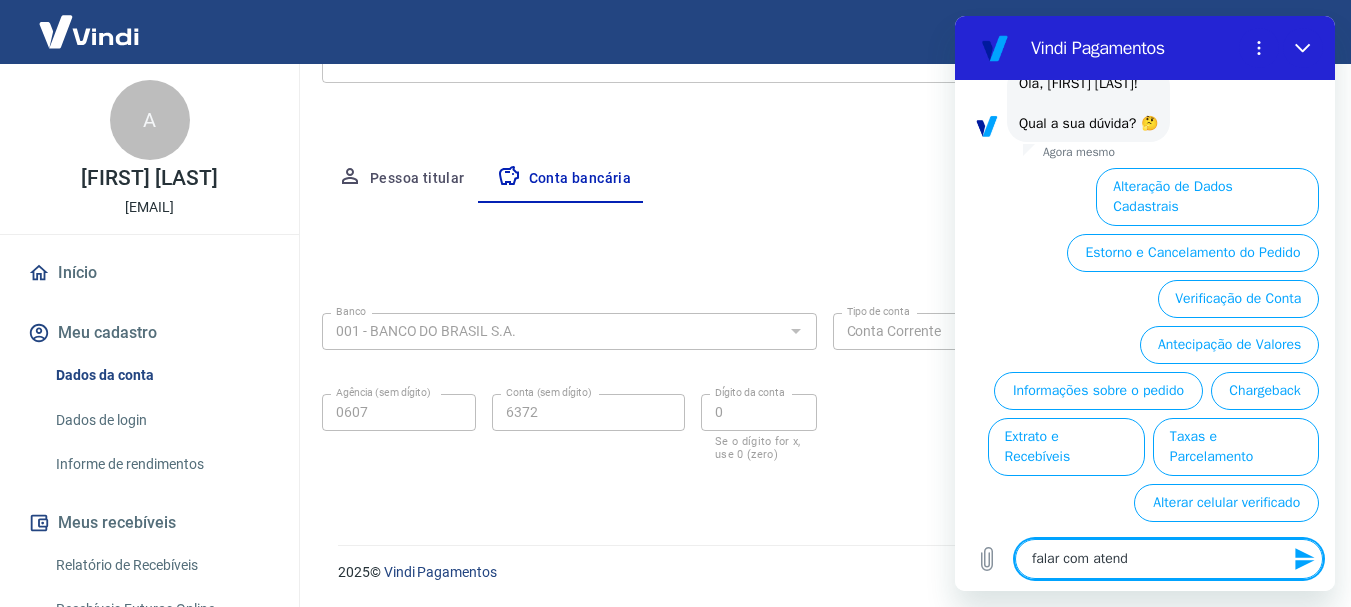type on "falar com atendi" 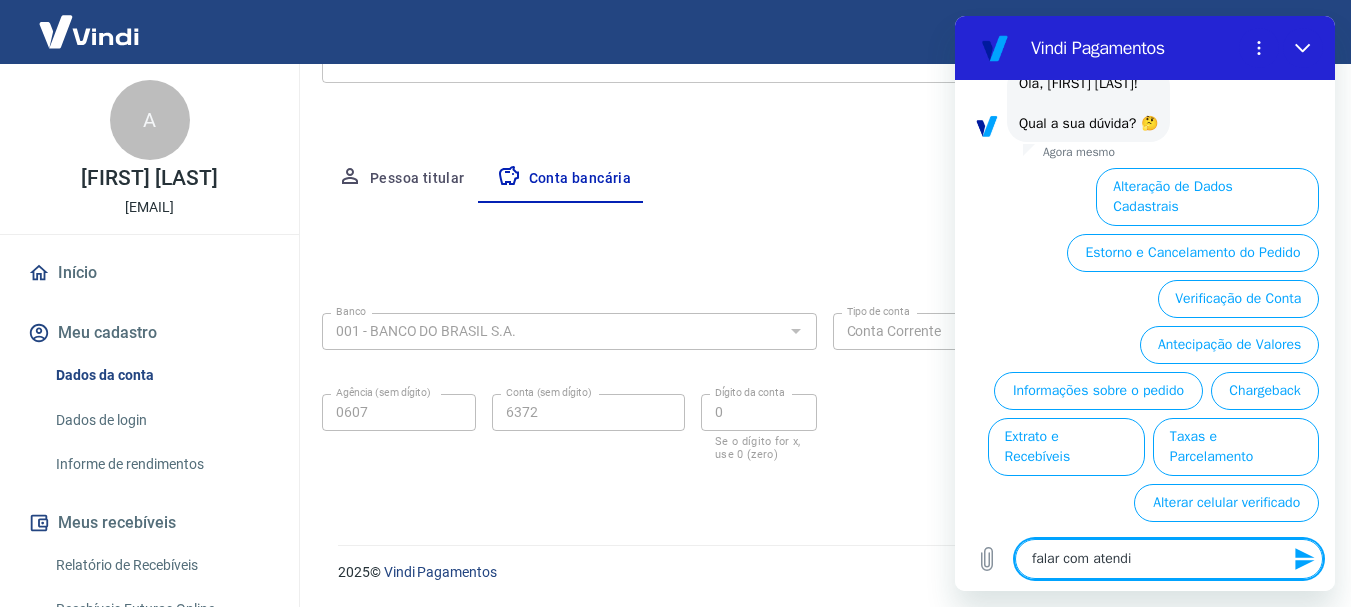 type on "falar com atendie" 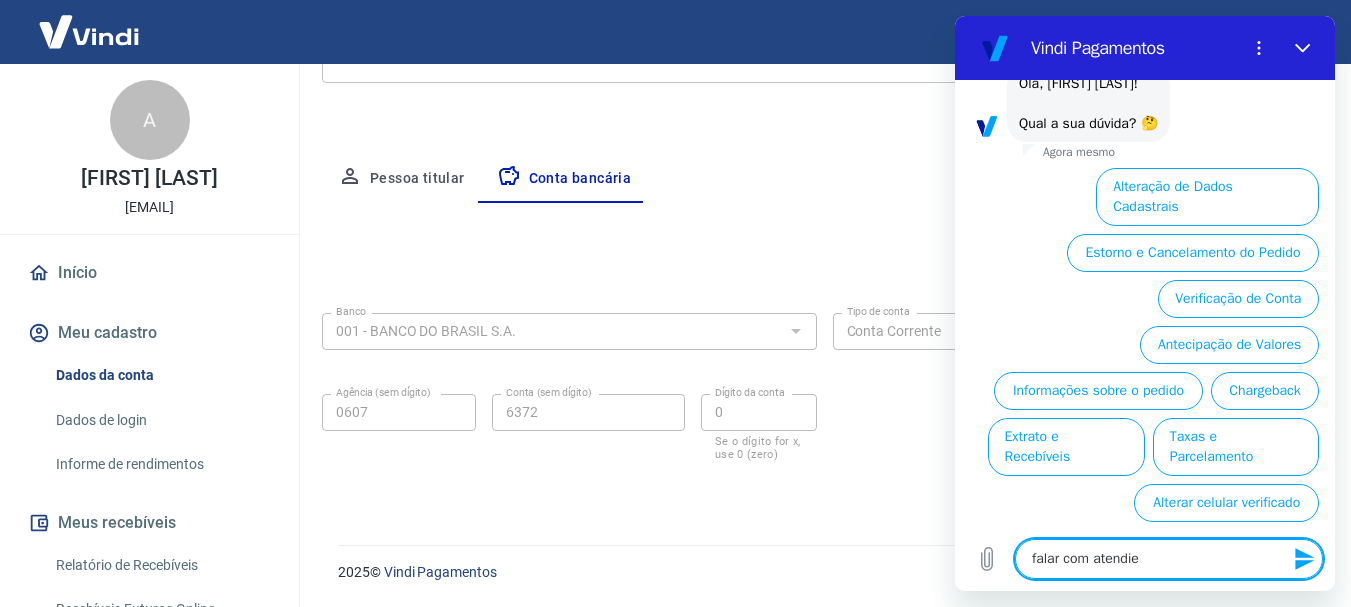 type on "falar com atendien" 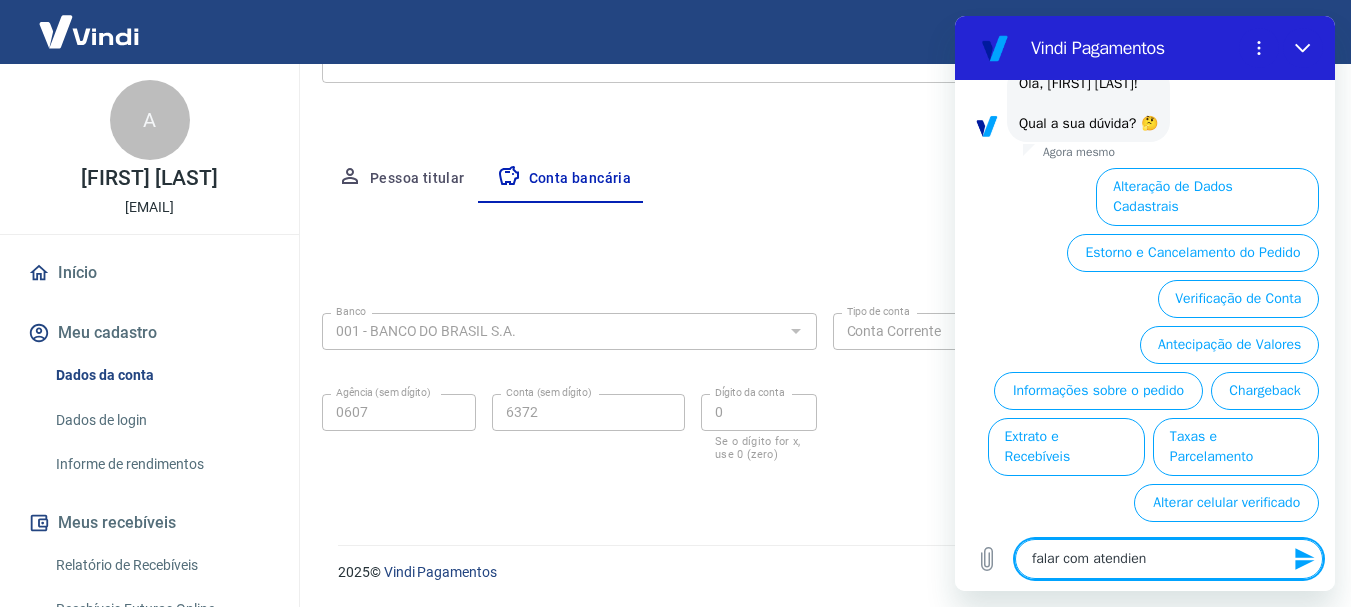 type on "falar com atendie" 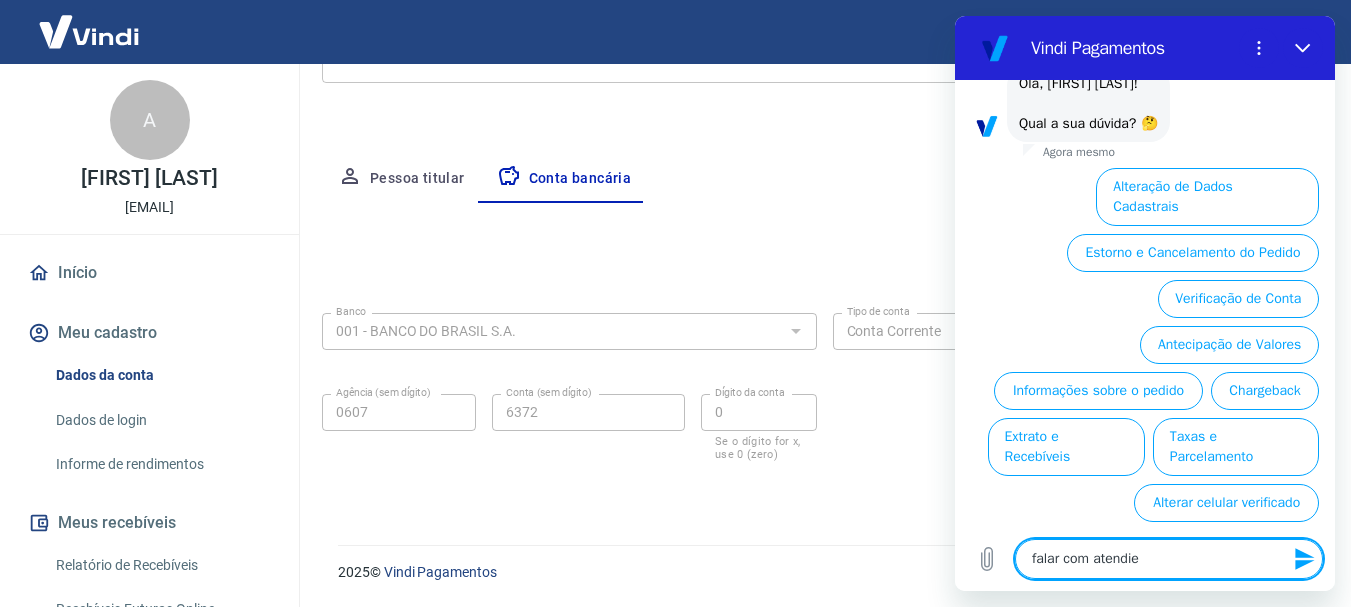 type on "falar com atendi" 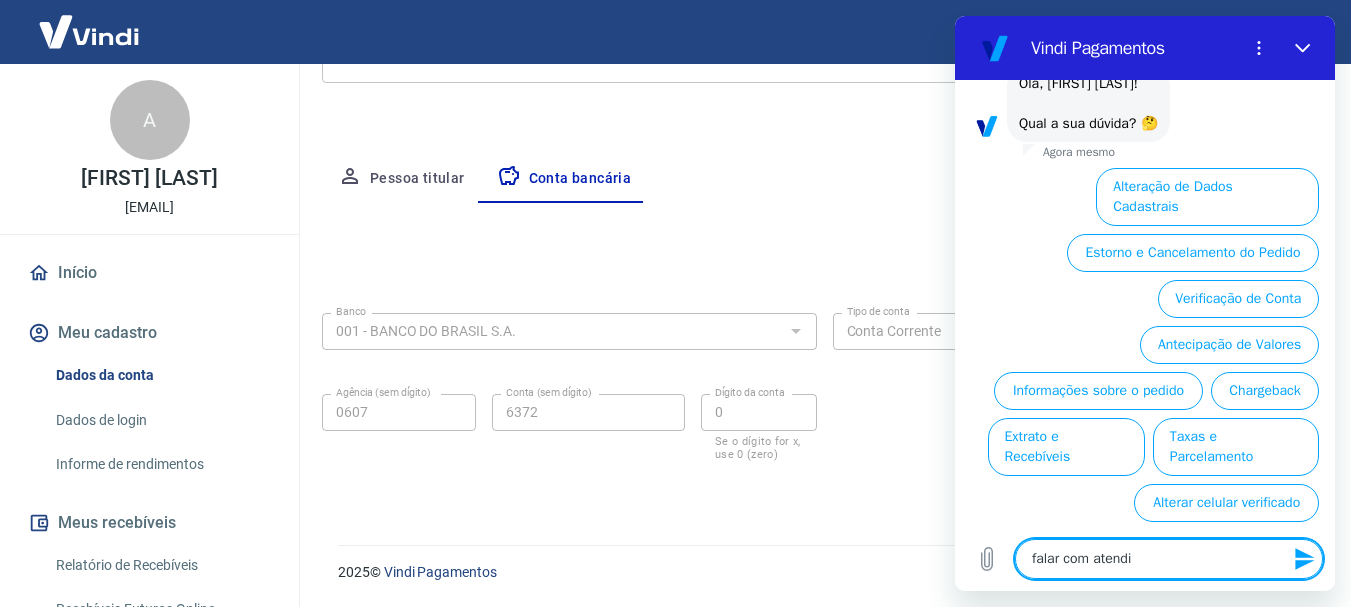 type on "falar com atendi," 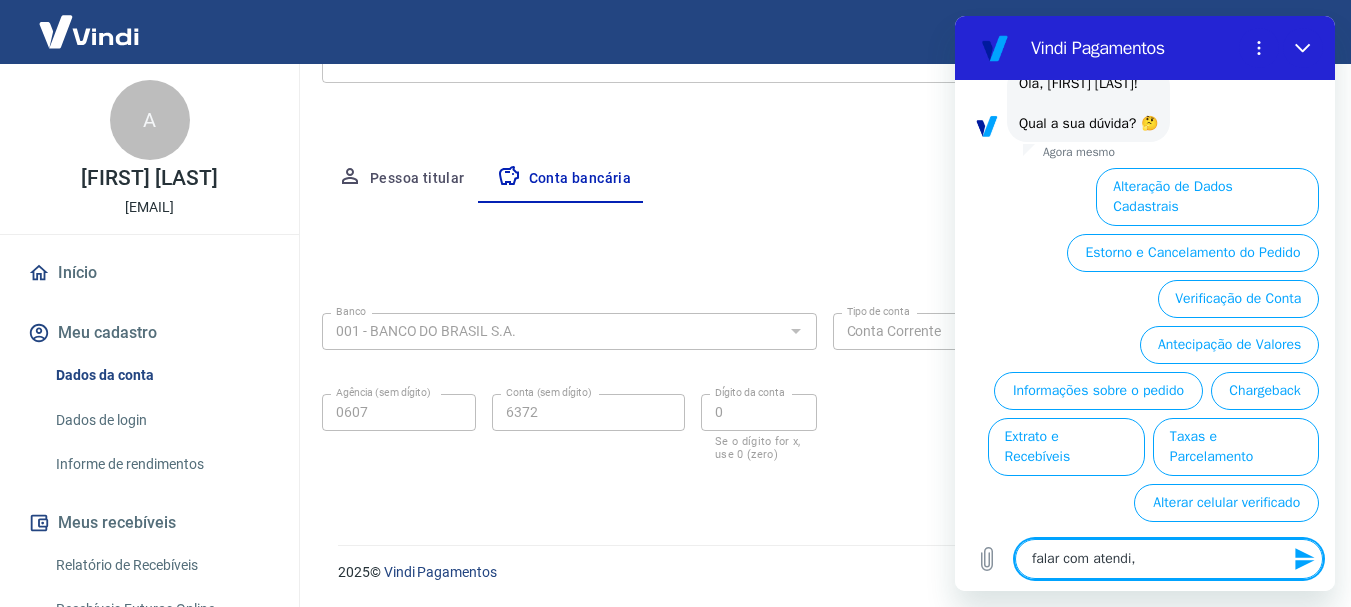 type on "falar com atendi,e" 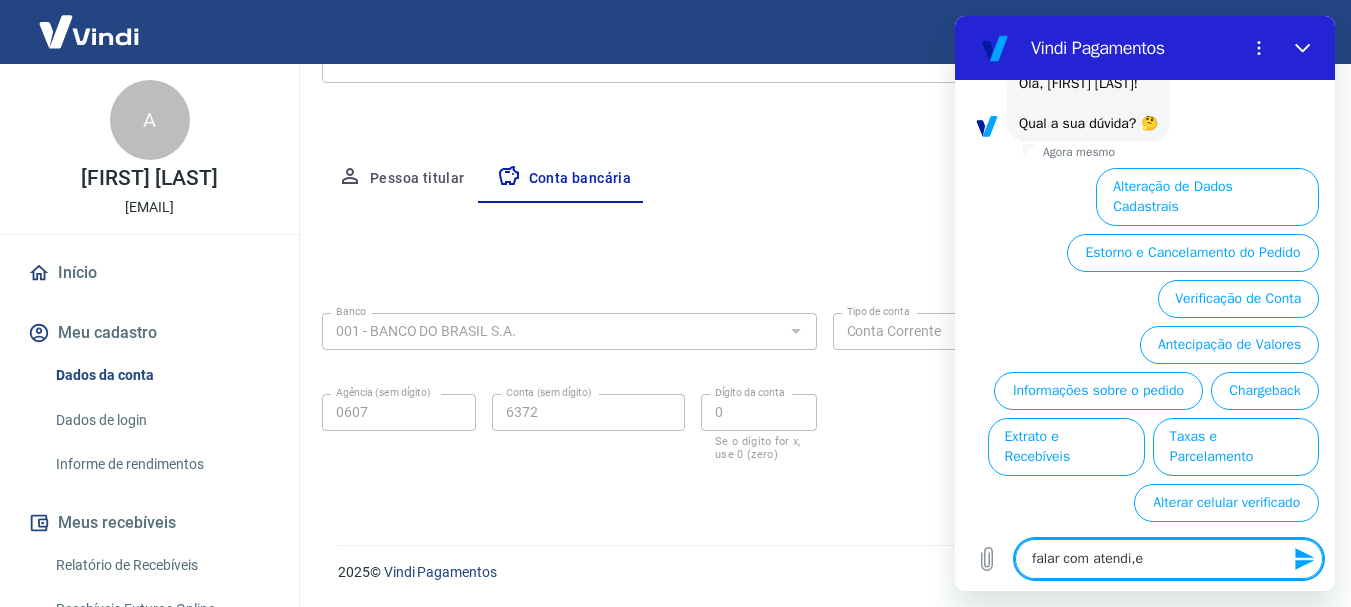 type on "falar com atendi,en" 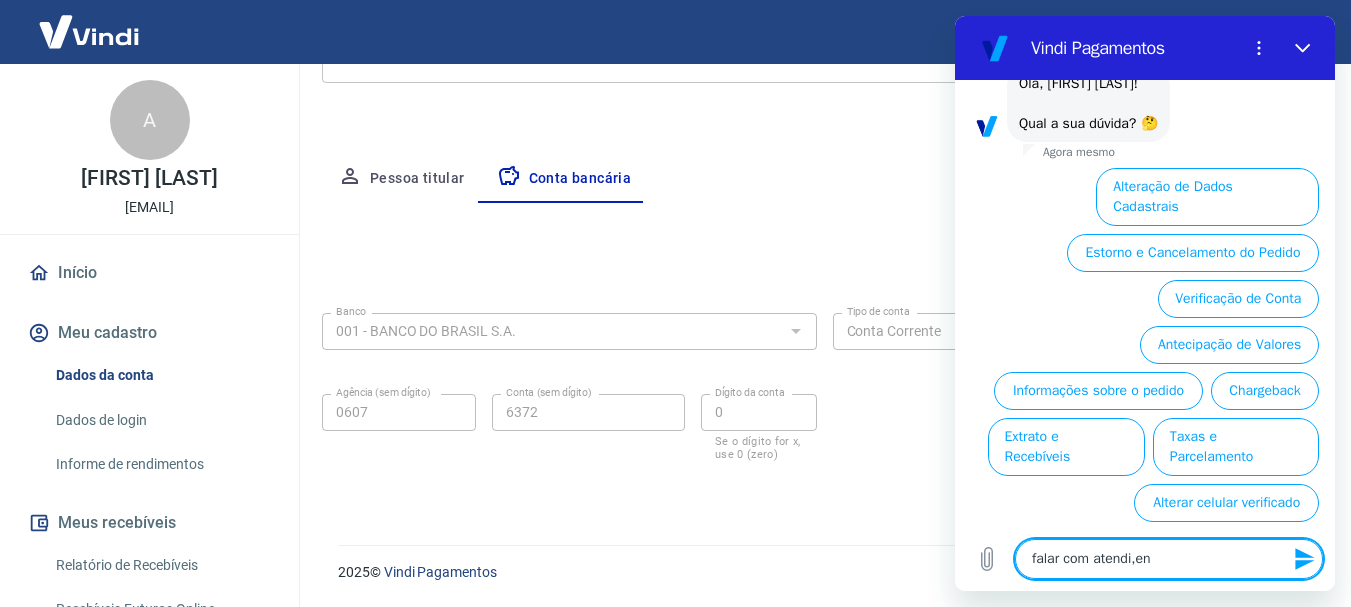 type on "falar com atendi,e" 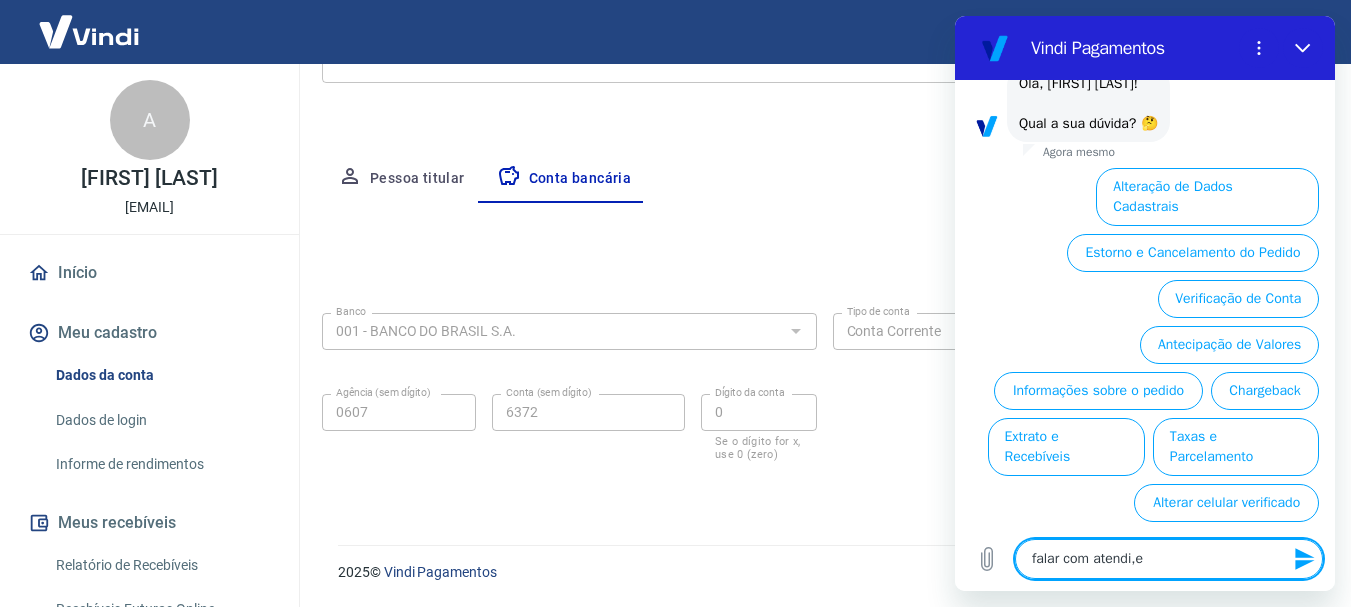 type on "falar com atendi," 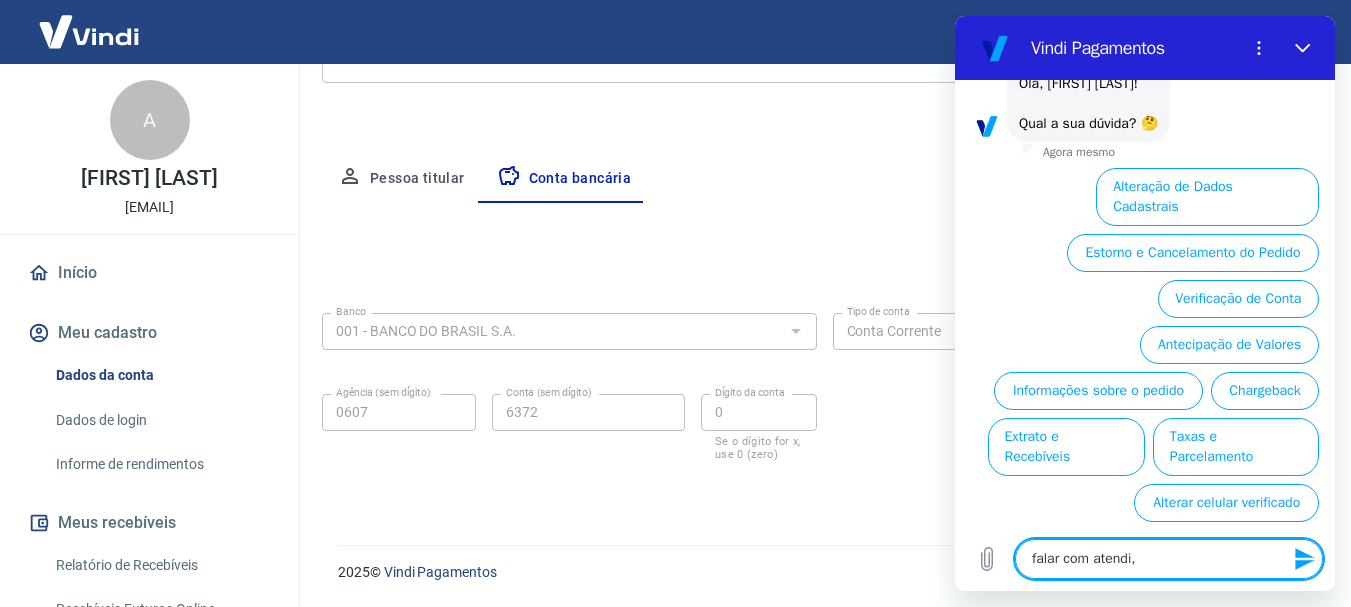 type on "falar com atendi" 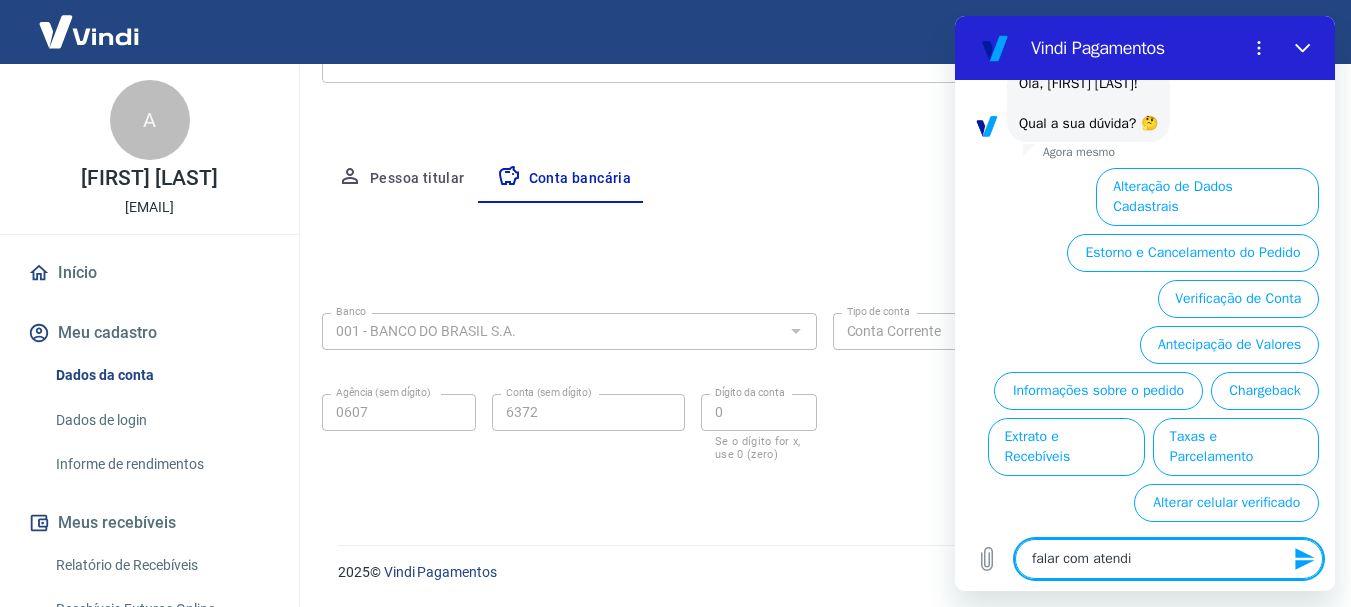 type on "falar com atendi," 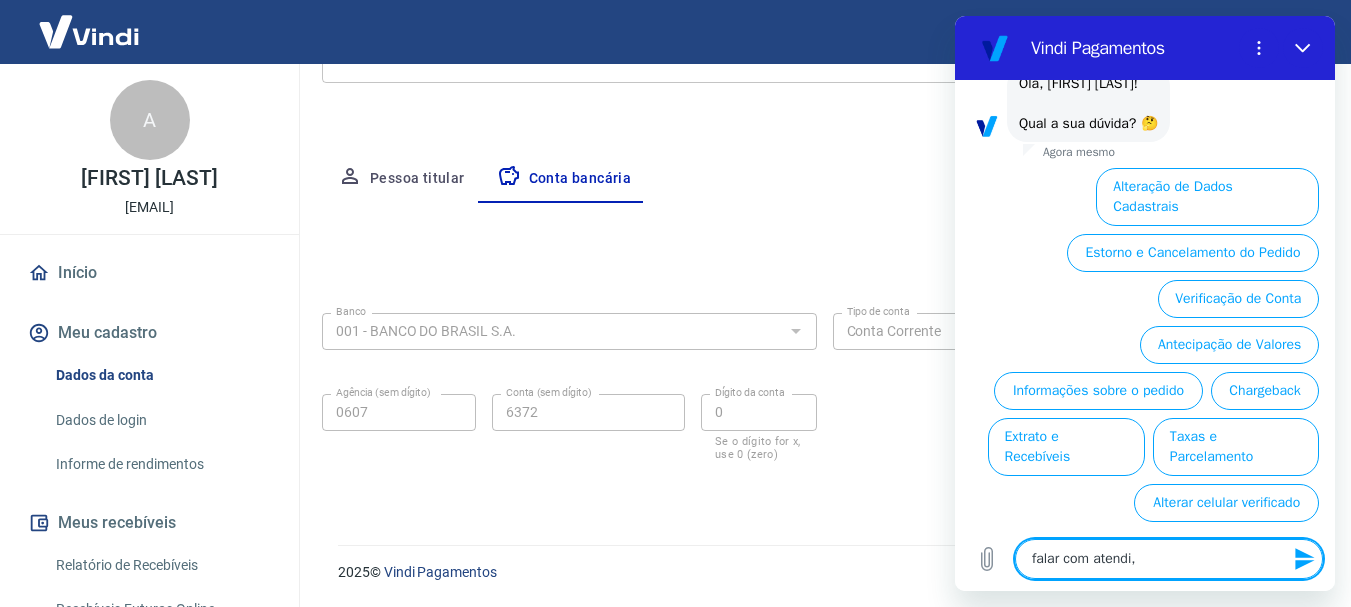 type on "falar com atendi" 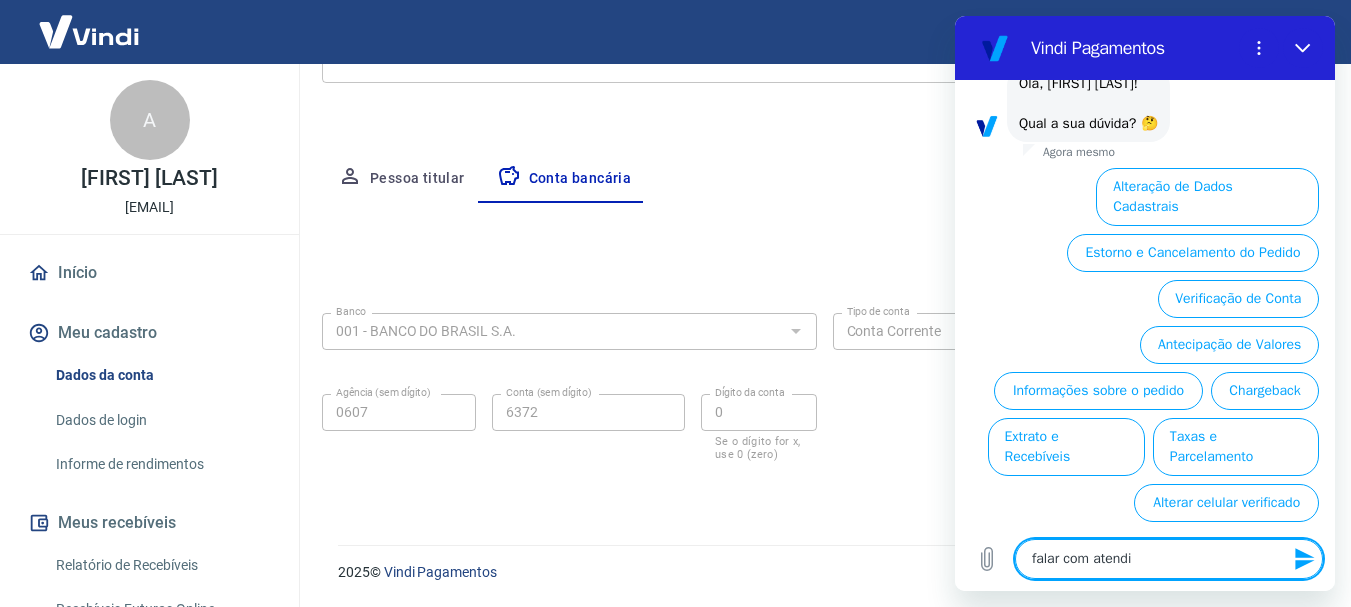type on "falar com atendim" 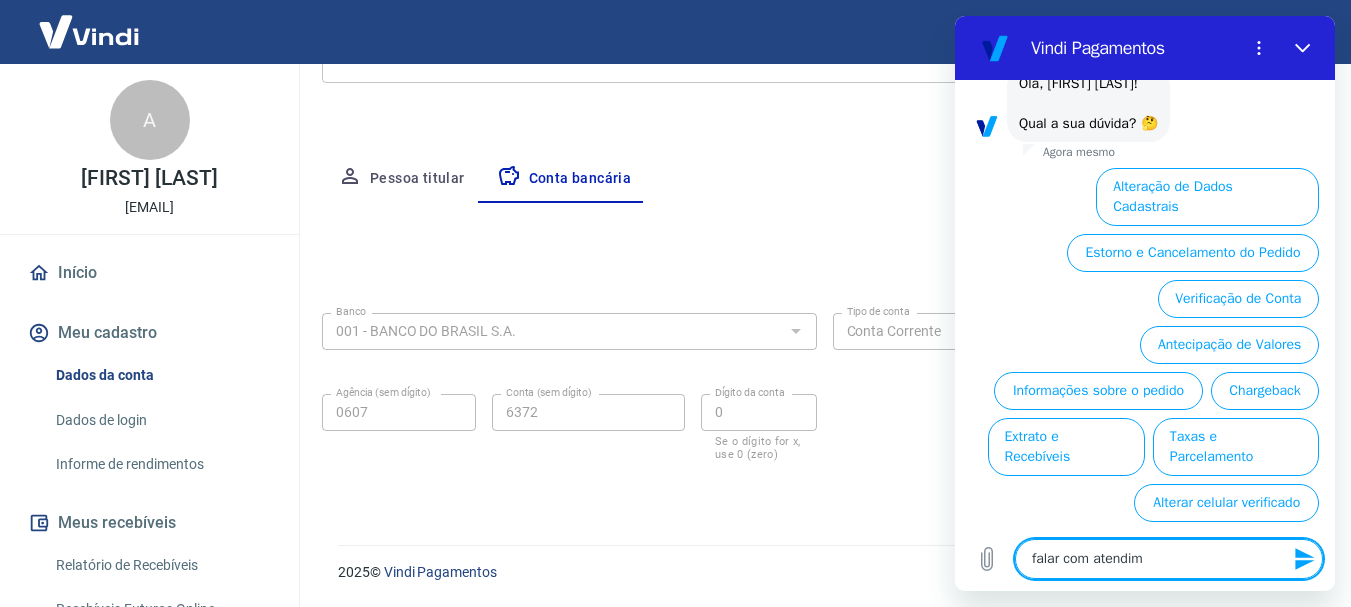 type on "falar com atendime" 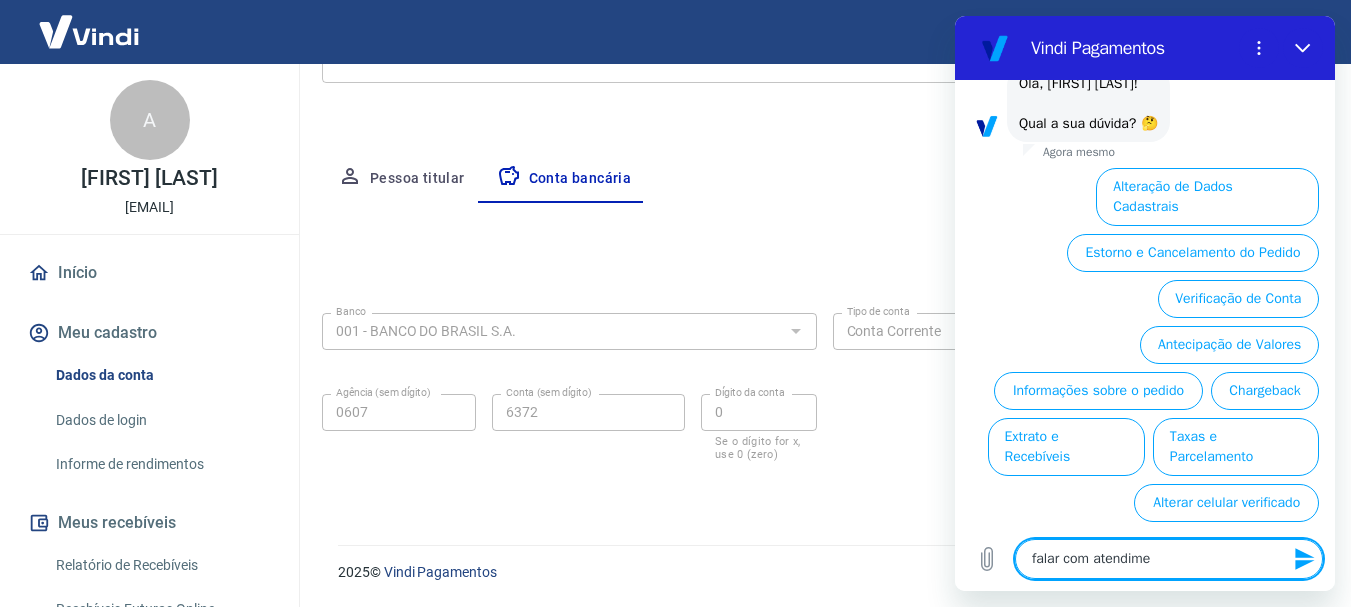 type on "falar com atendimen" 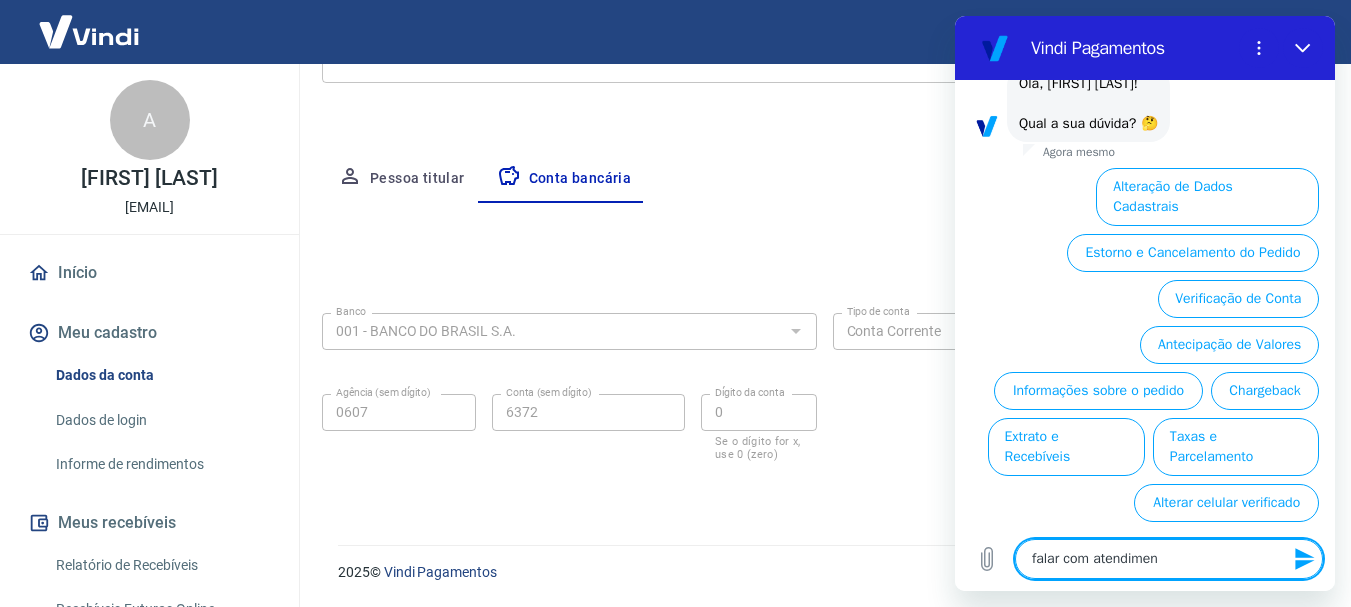 type on "x" 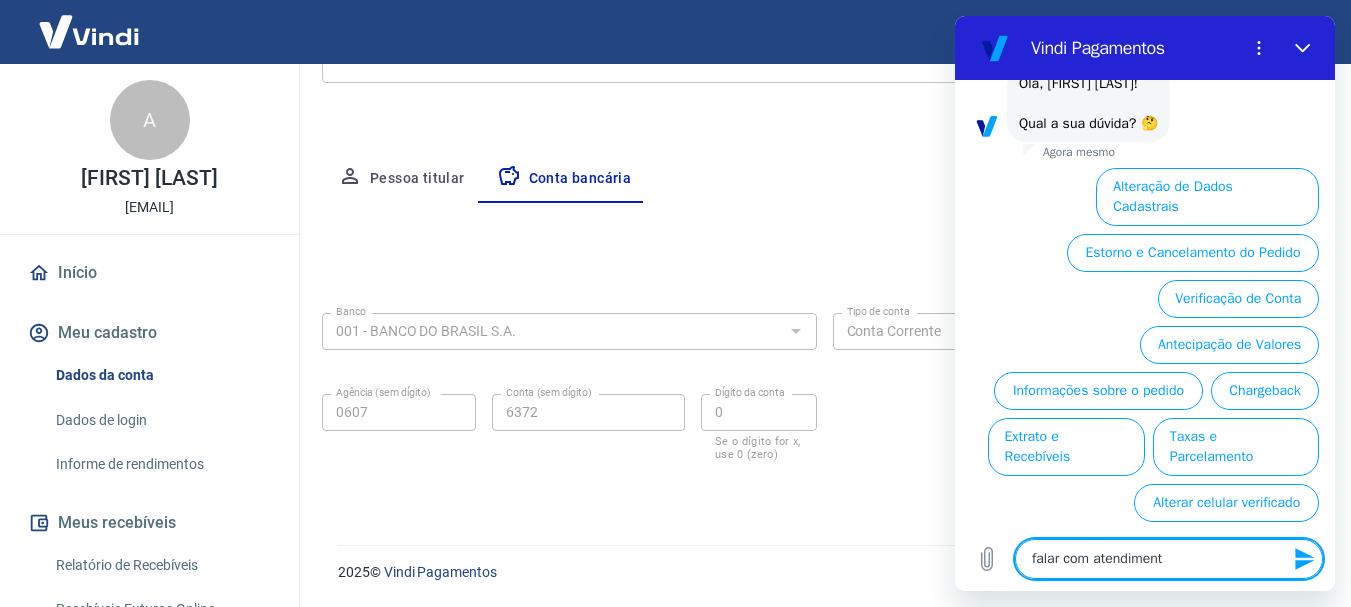 type on "falar com atendimento" 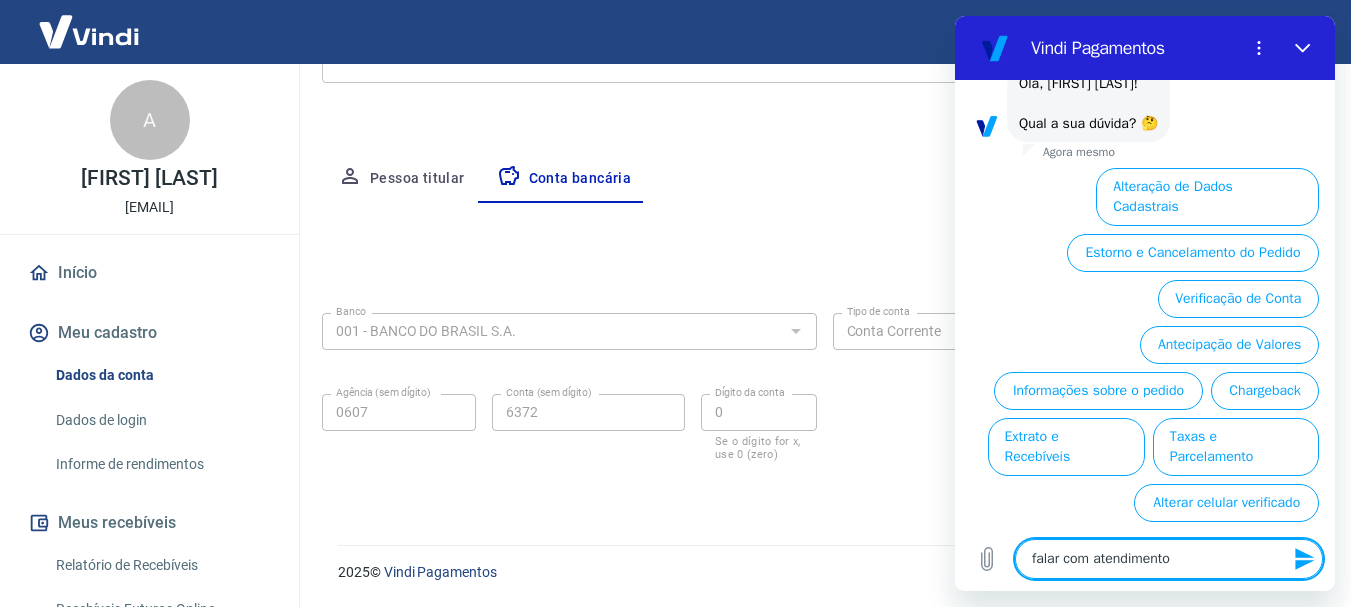 type 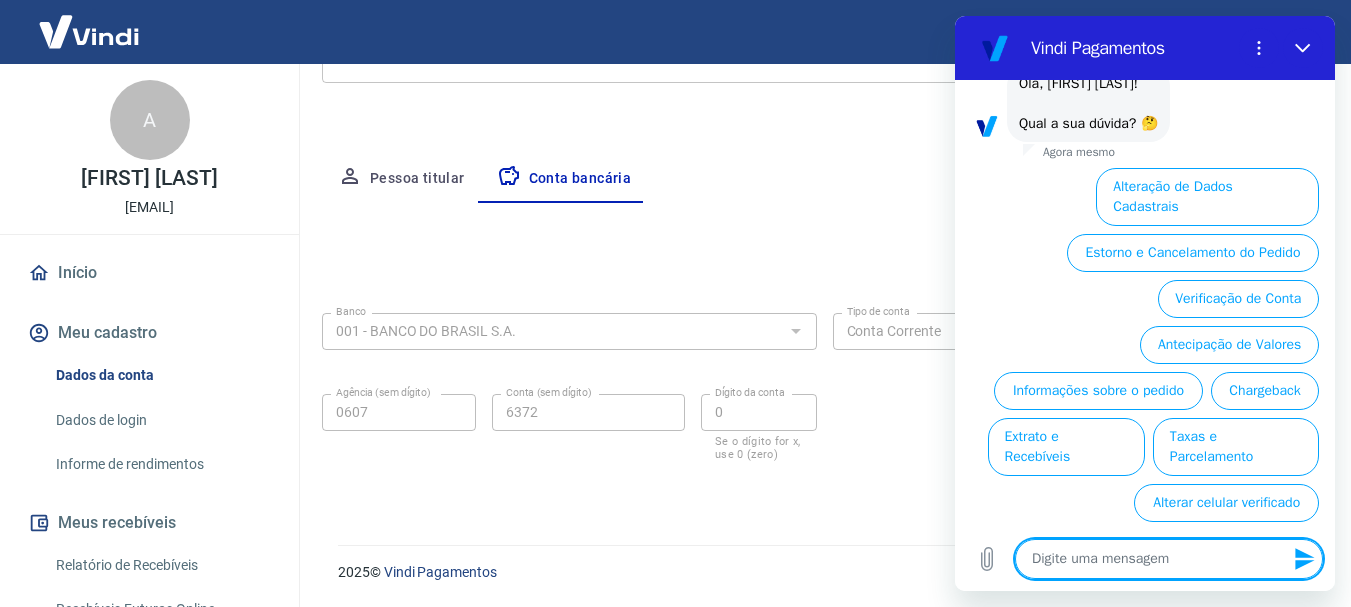 scroll, scrollTop: 0, scrollLeft: 0, axis: both 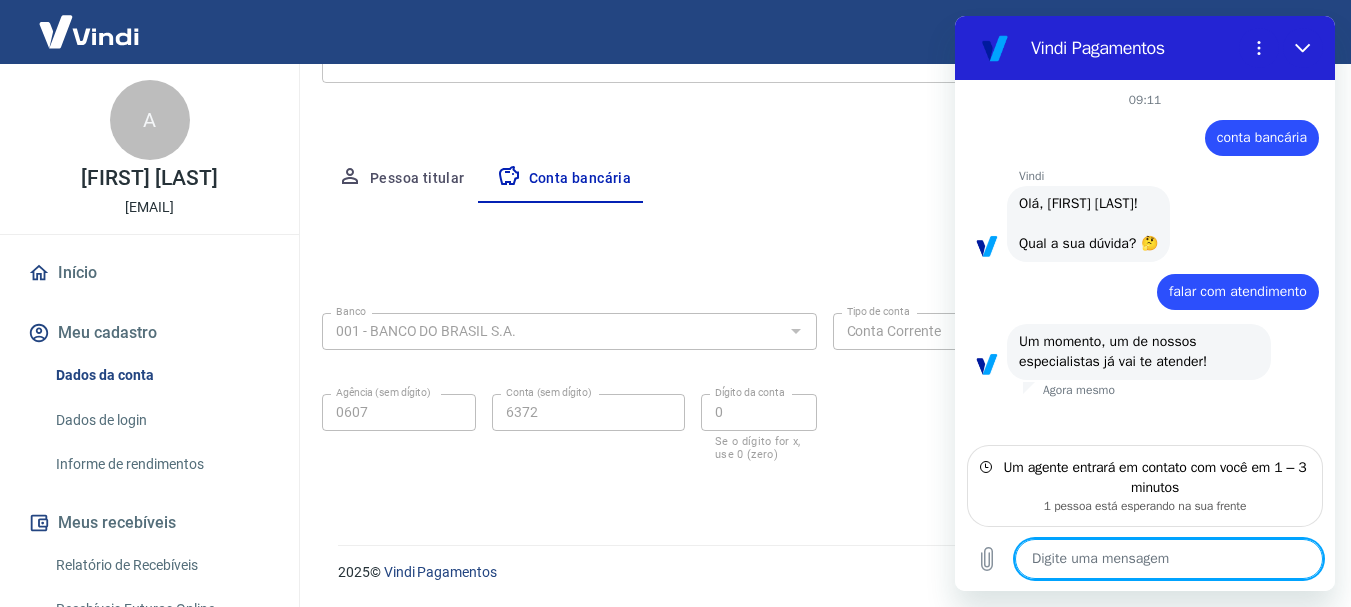 click at bounding box center (1169, 559) 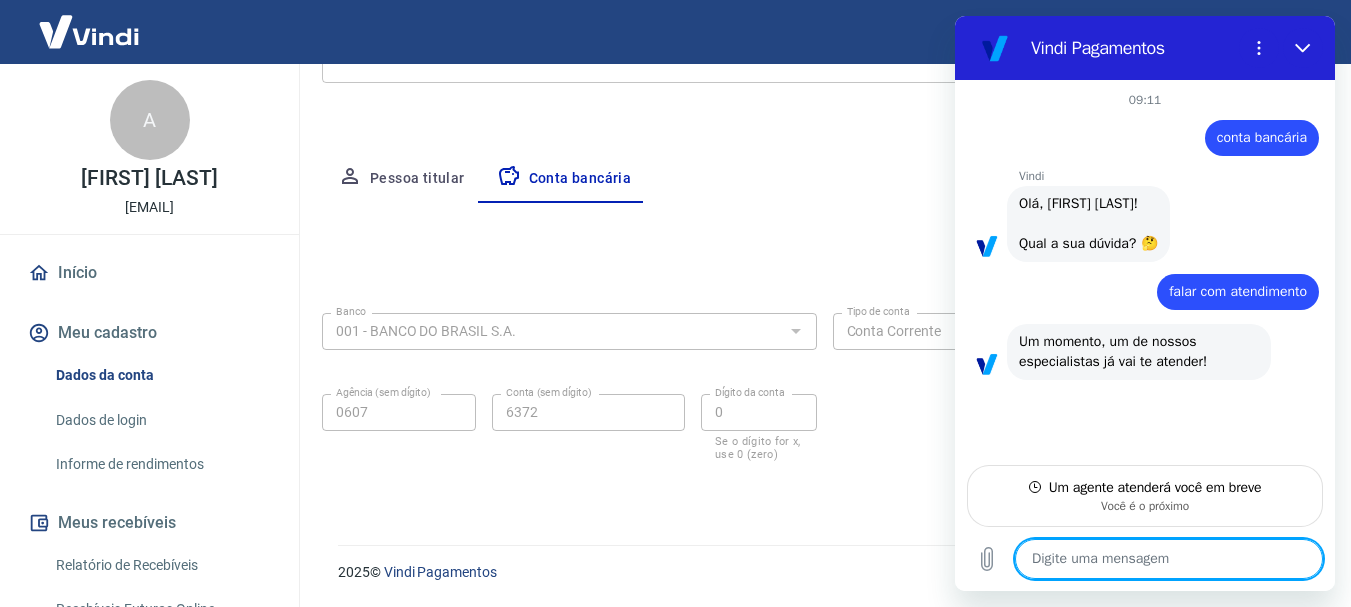 type on "x" 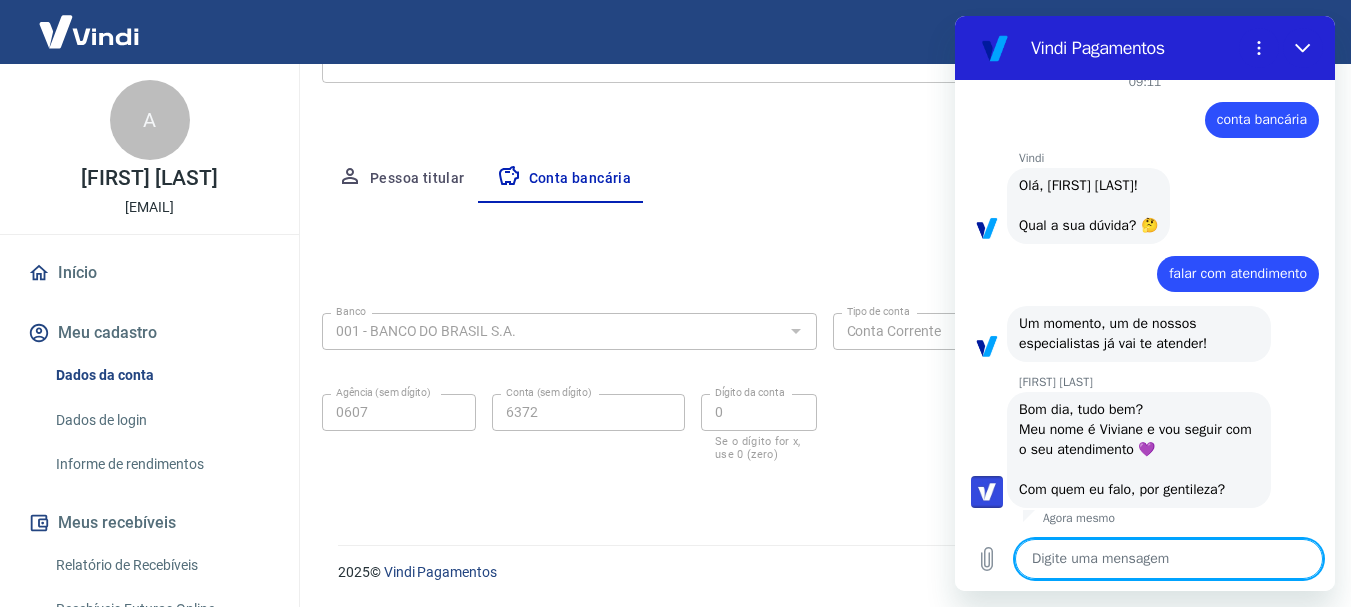 scroll, scrollTop: 22, scrollLeft: 0, axis: vertical 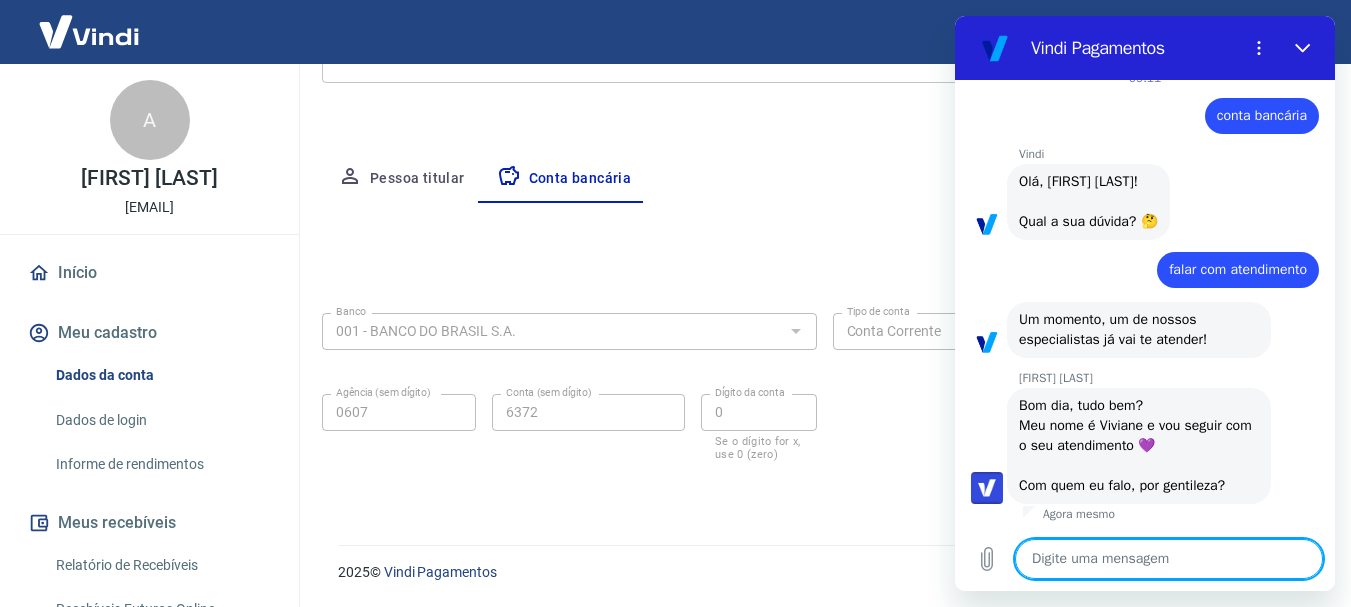 type on "b" 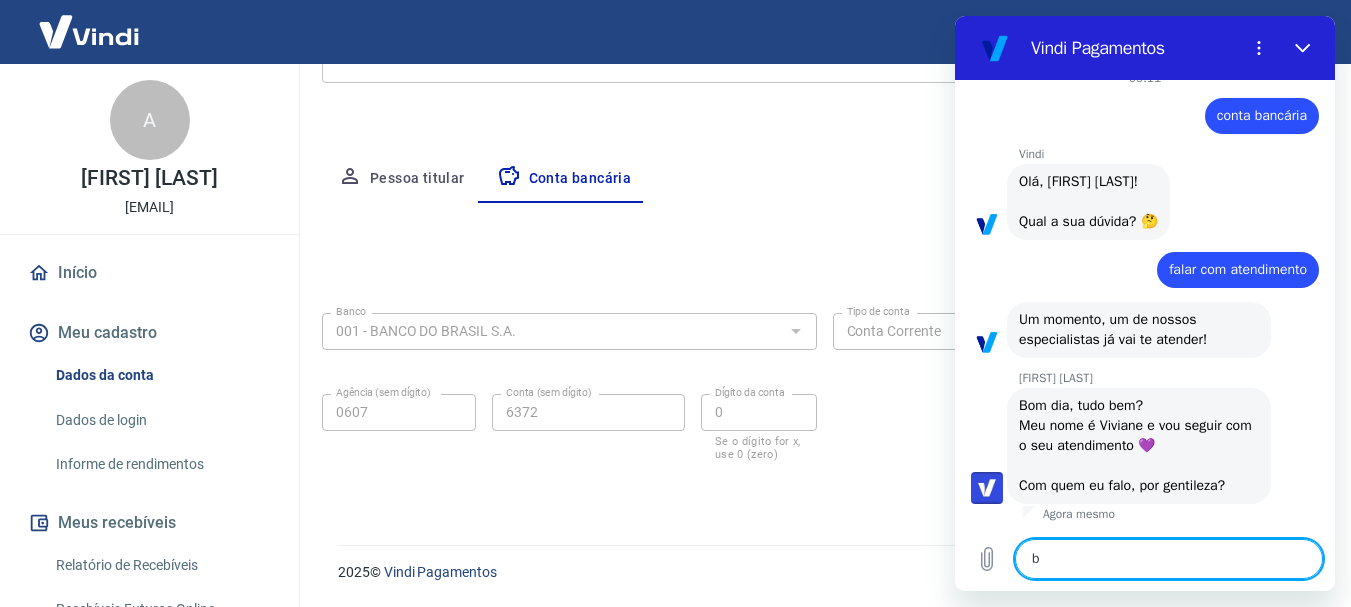 type on "bo" 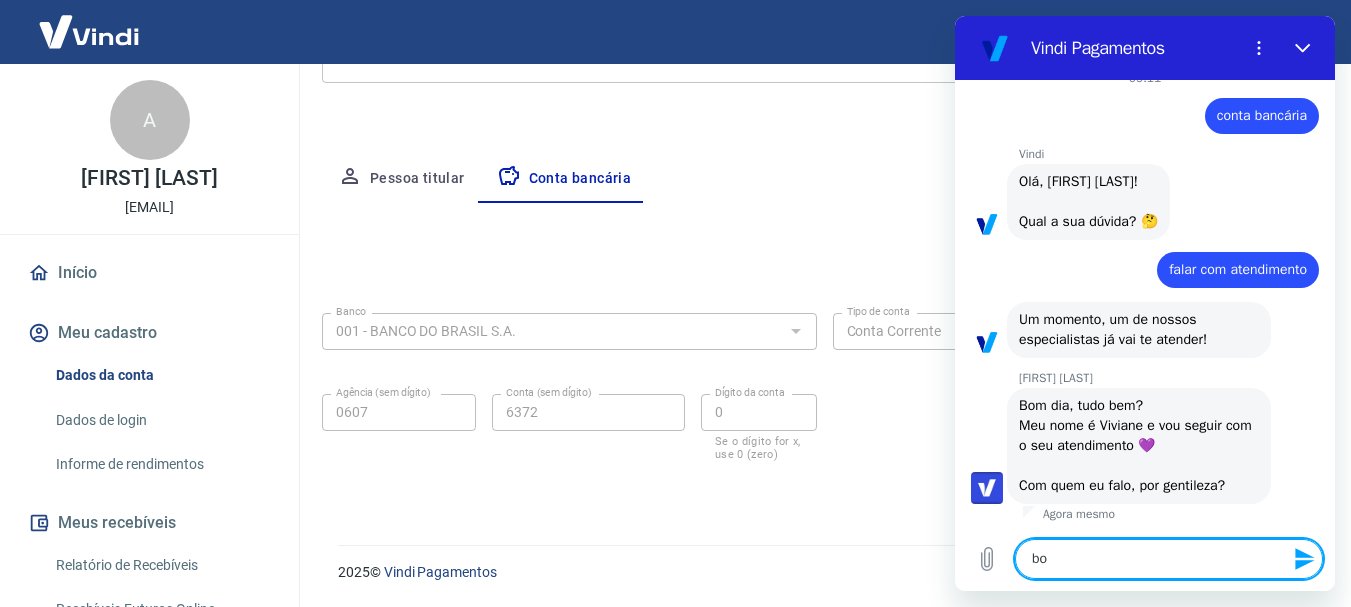 type on "bom" 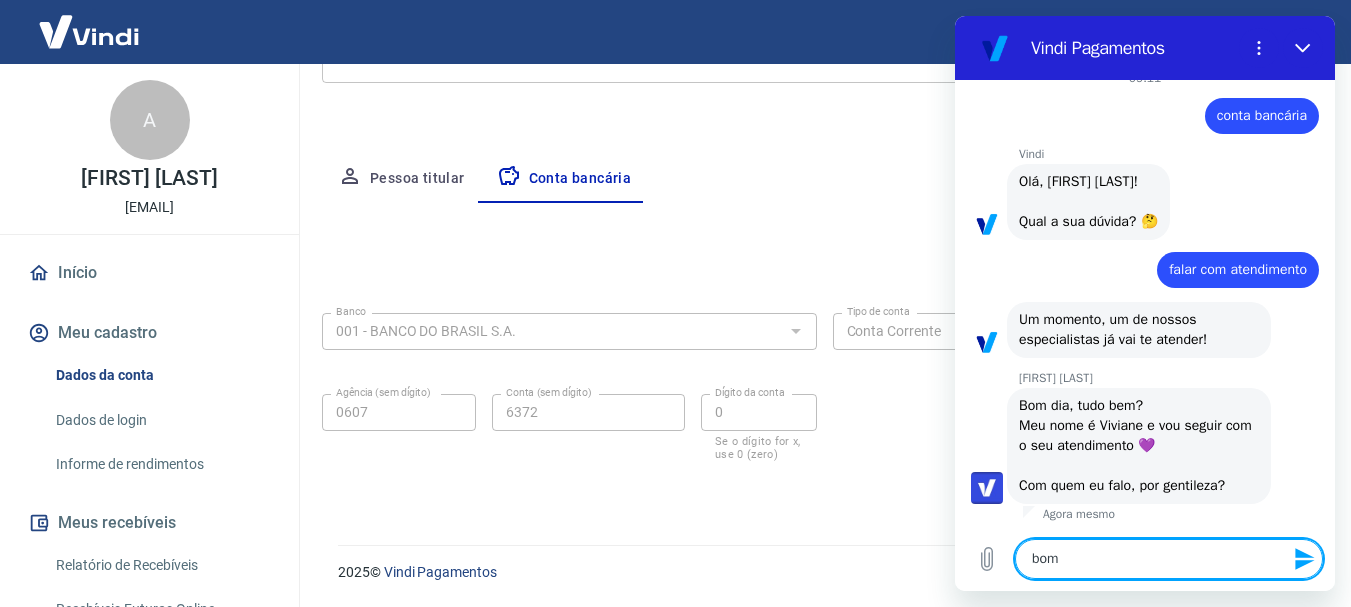 type on "bom" 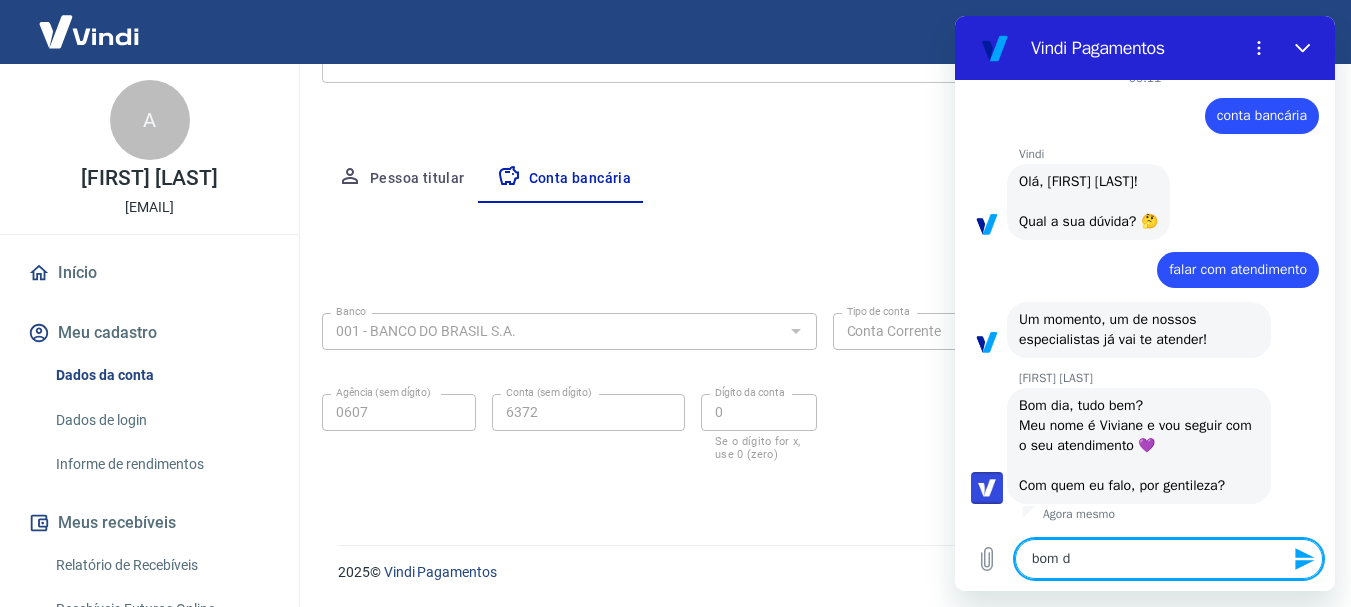 type on "bom di" 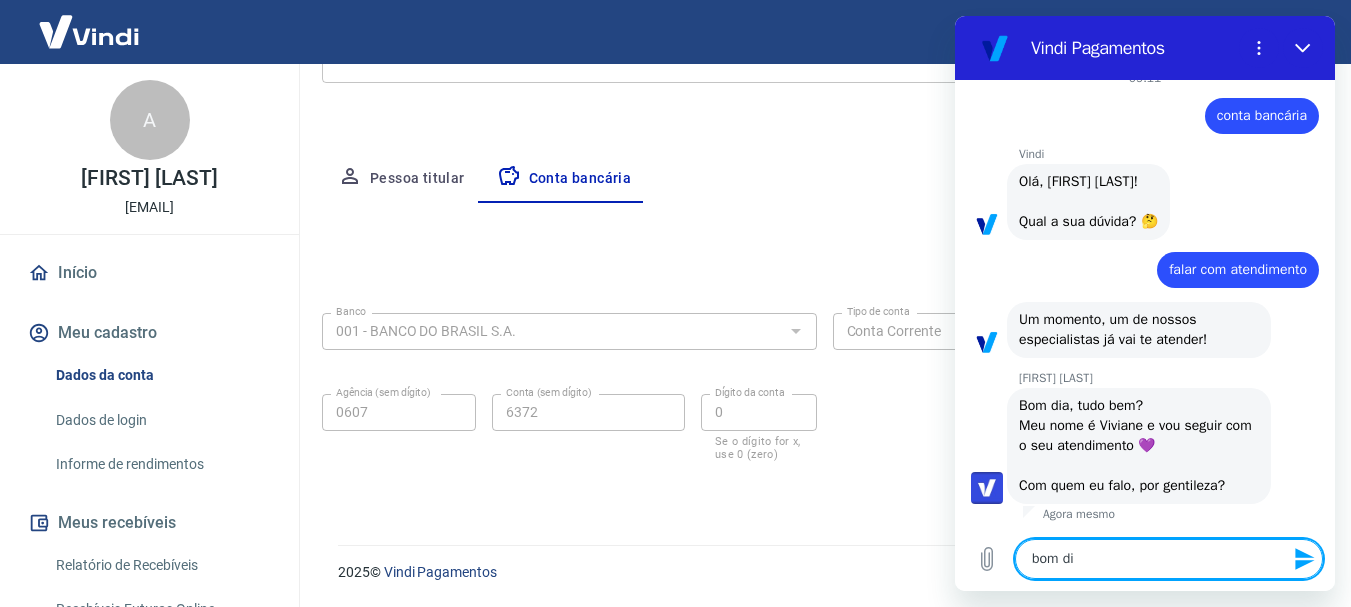 type on "bom dia" 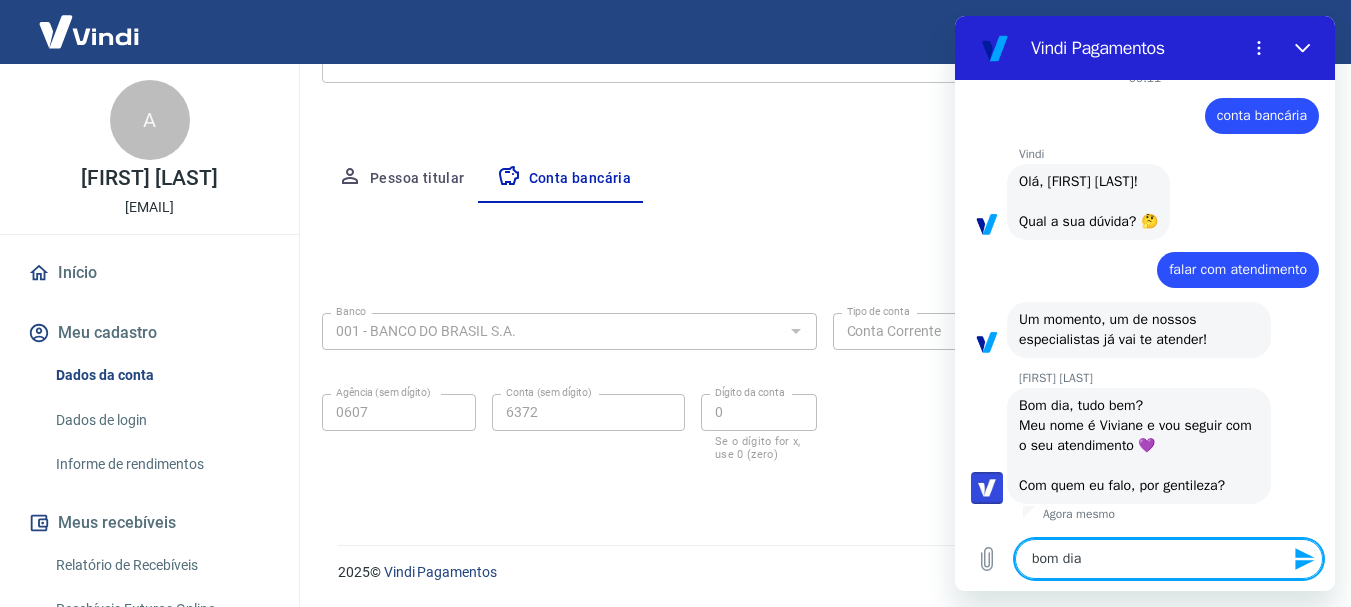 type on "bom dia," 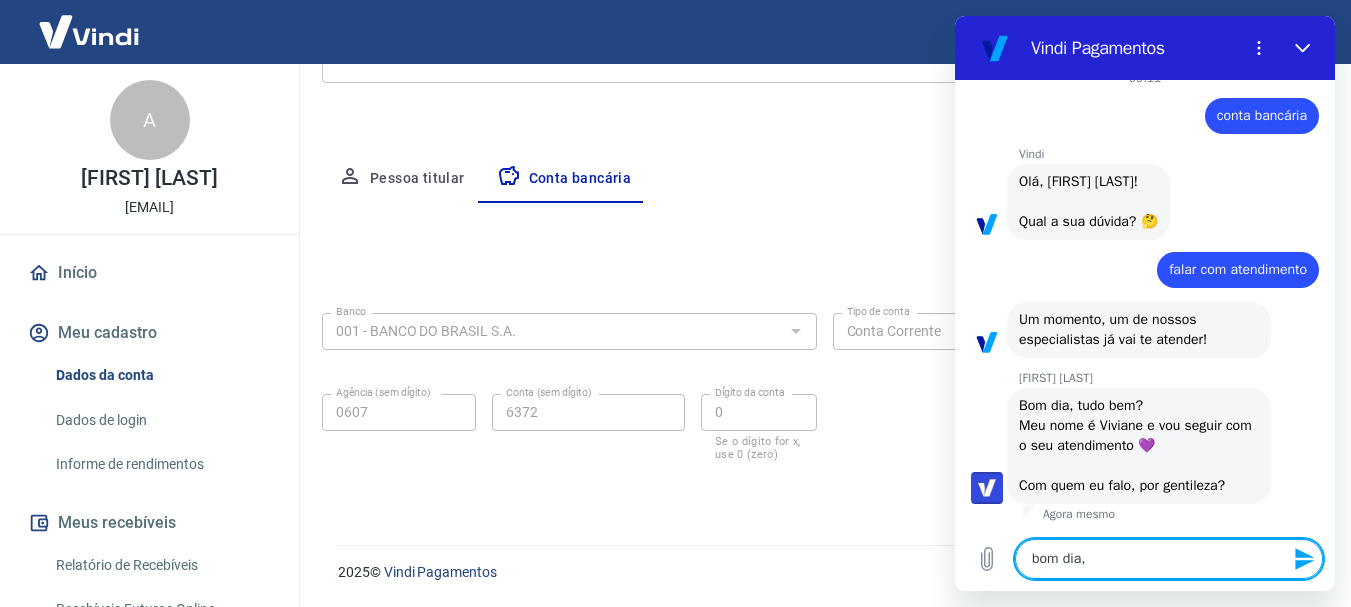 type on "bom dia," 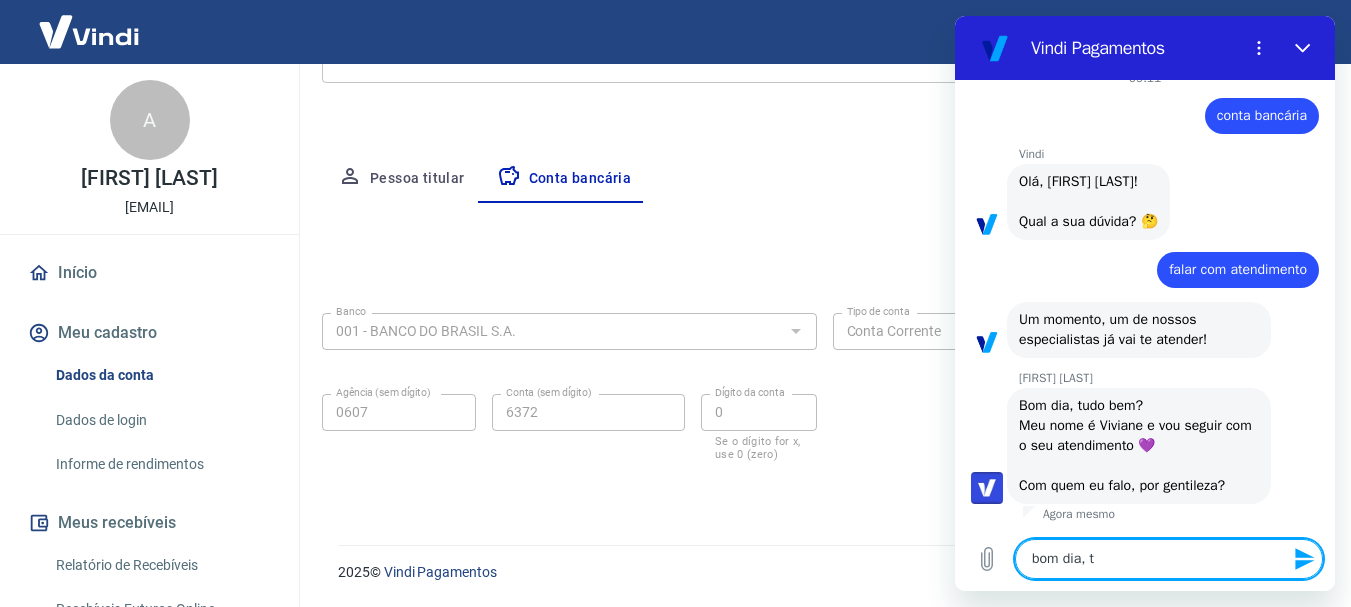 type on "bom dia, tu" 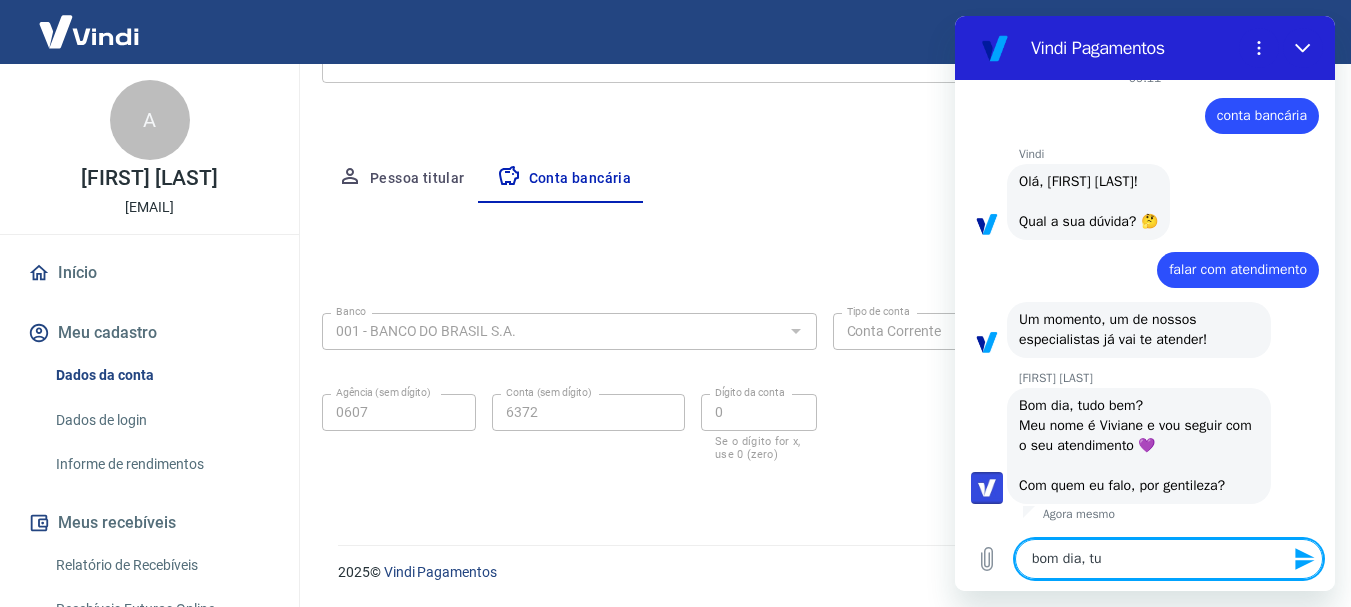 type on "bom dia, tud" 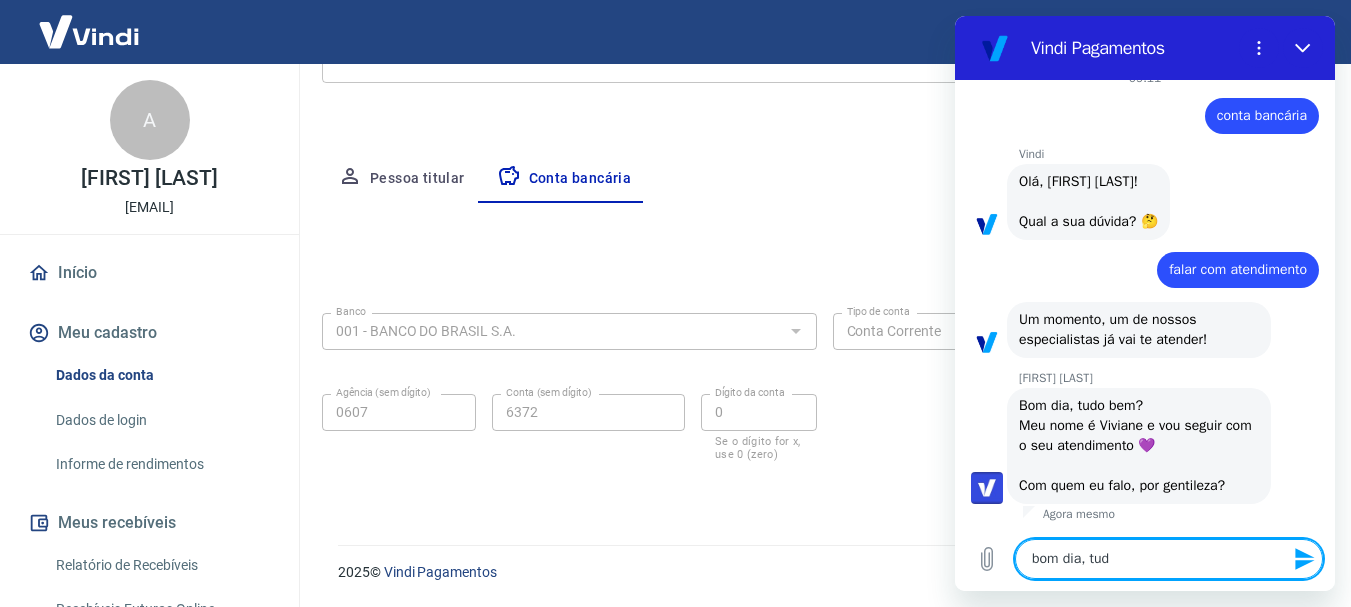 type on "x" 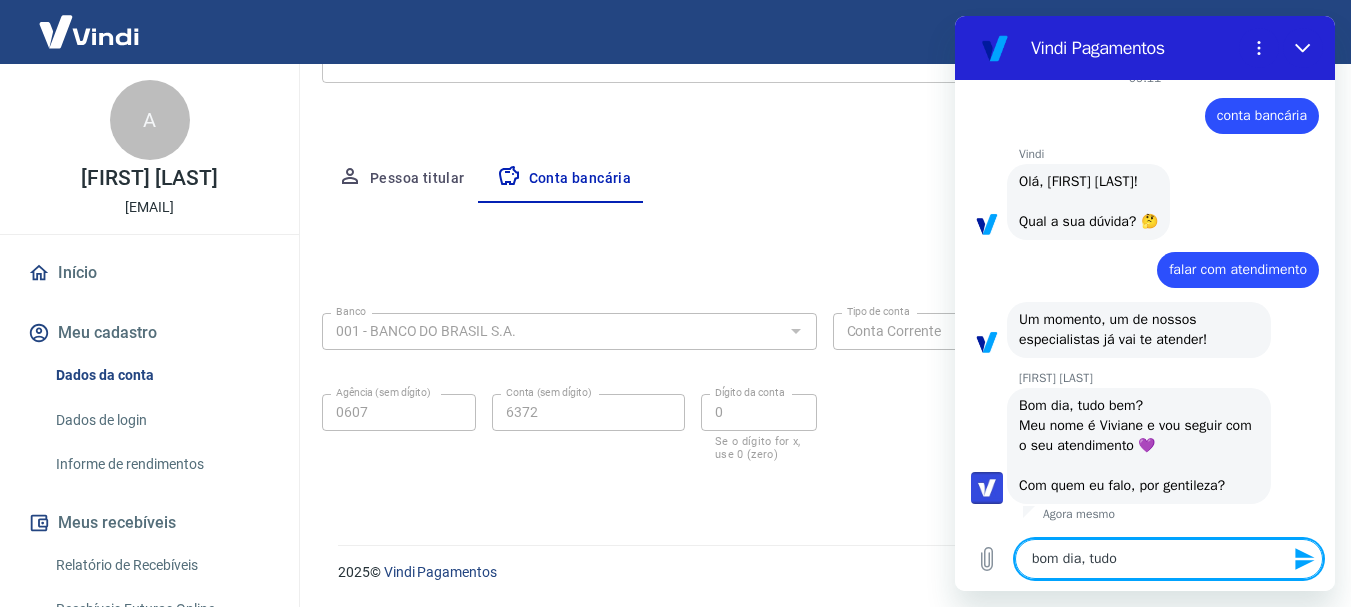 type on "bom dia, tudo" 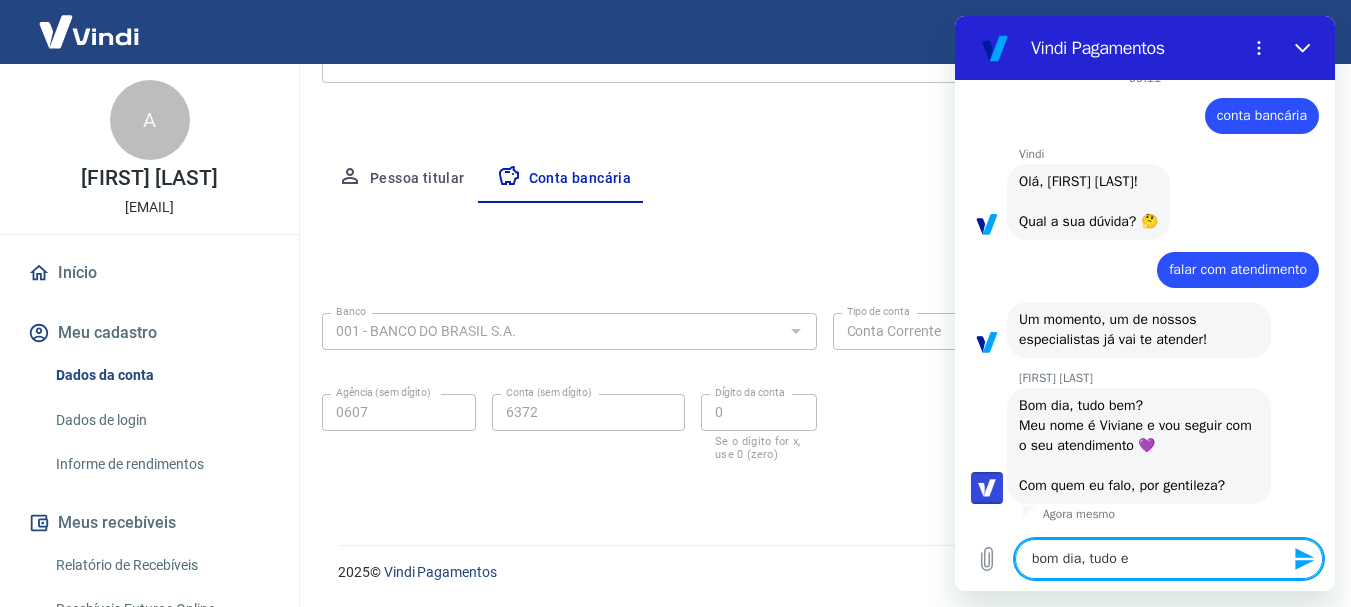 type on "bom dia, tudo e" 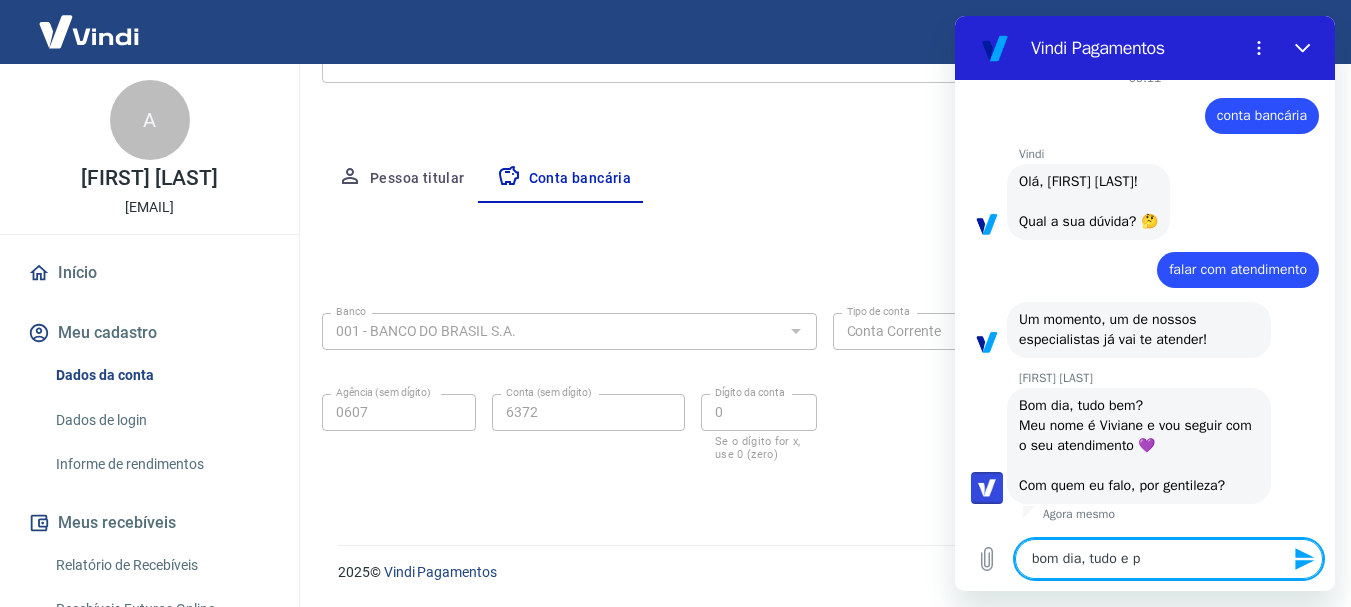 type on "bom dia, tudo e po" 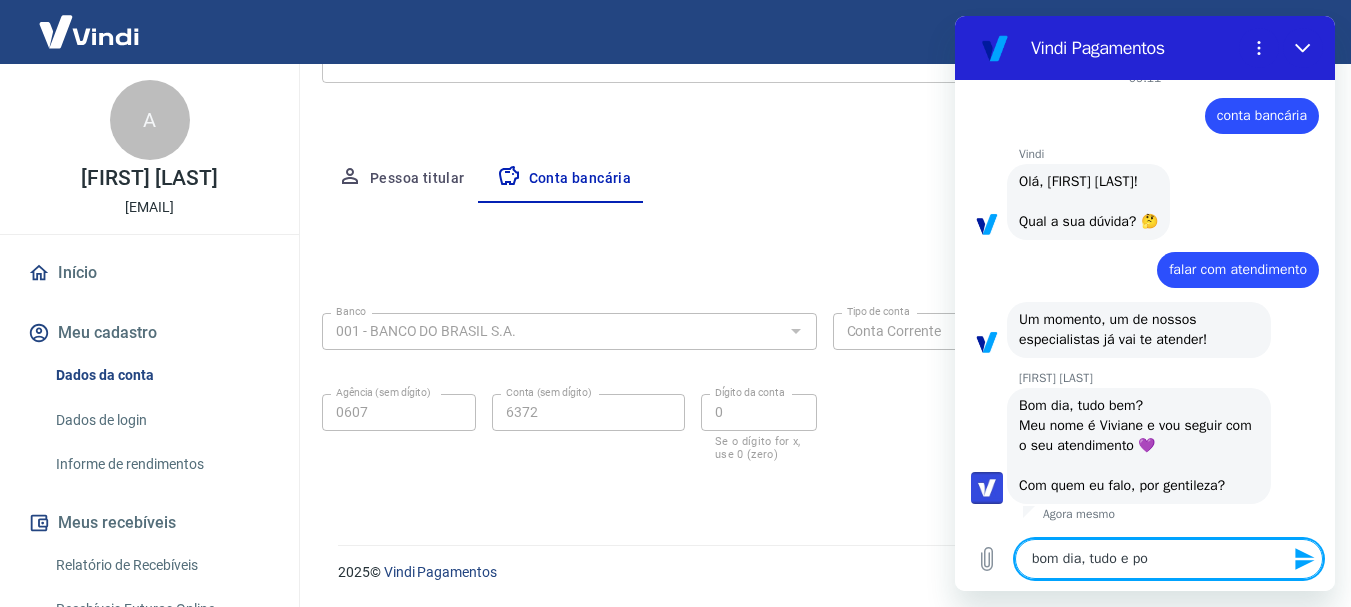 type on "x" 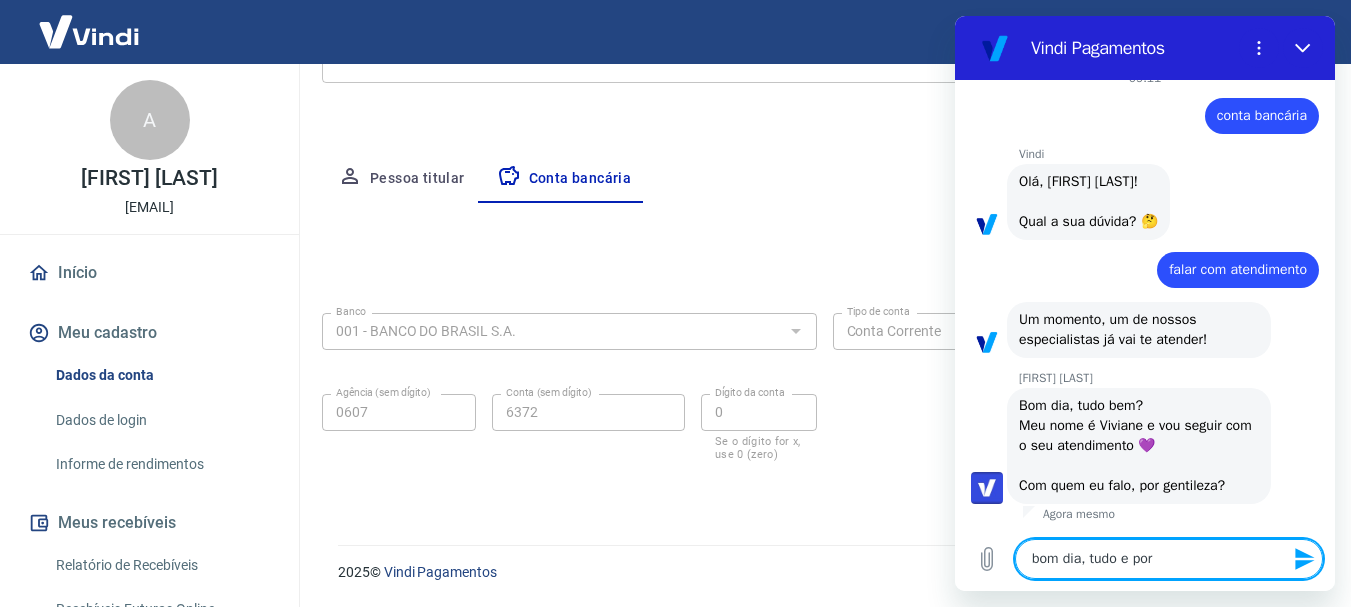 type on "bom dia, tudo e por" 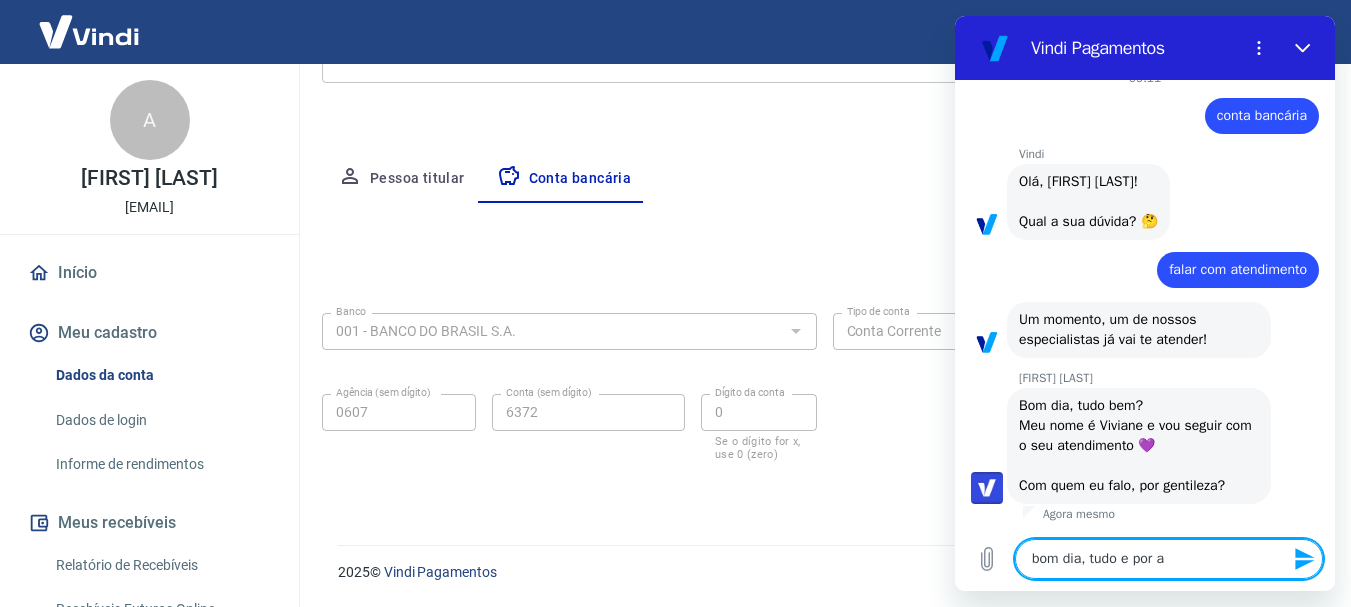type on "bom dia, tudo e por ai" 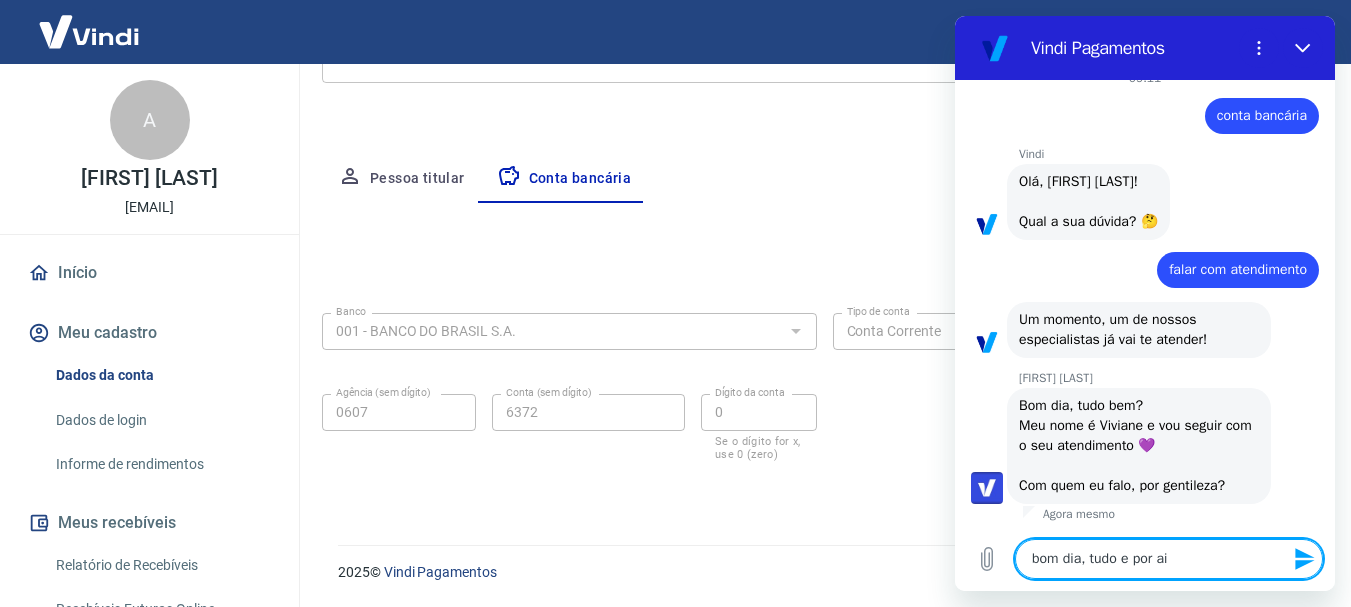 type on "bom dia, tudo e por ai?" 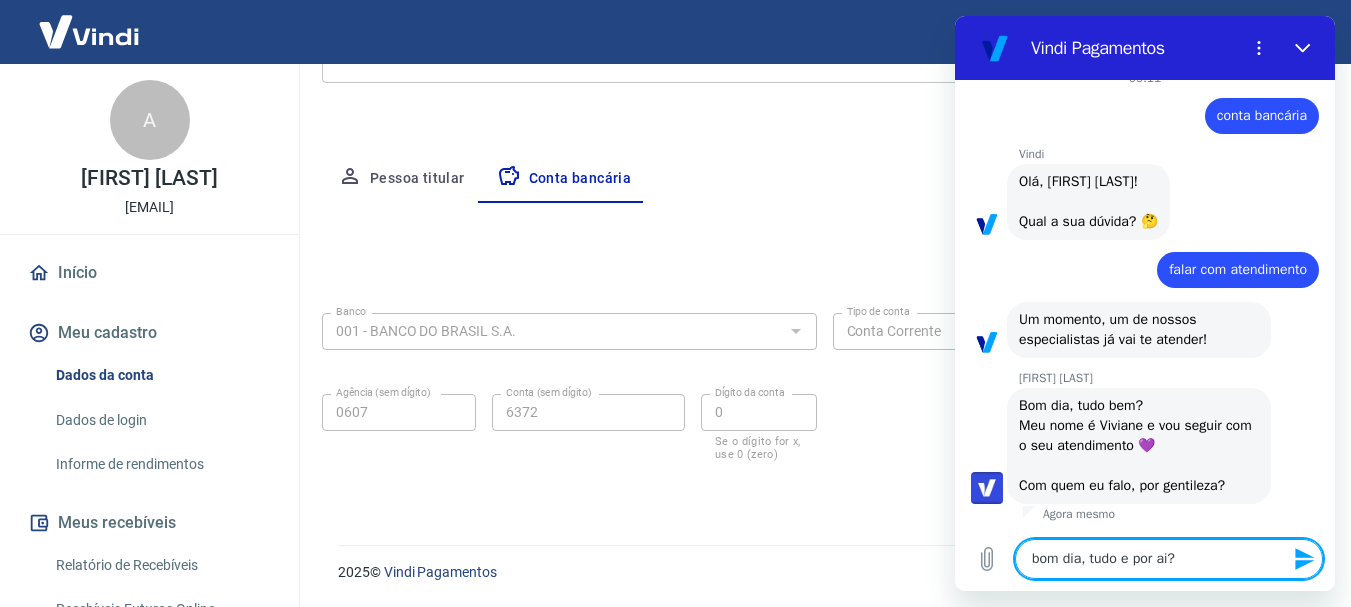 type 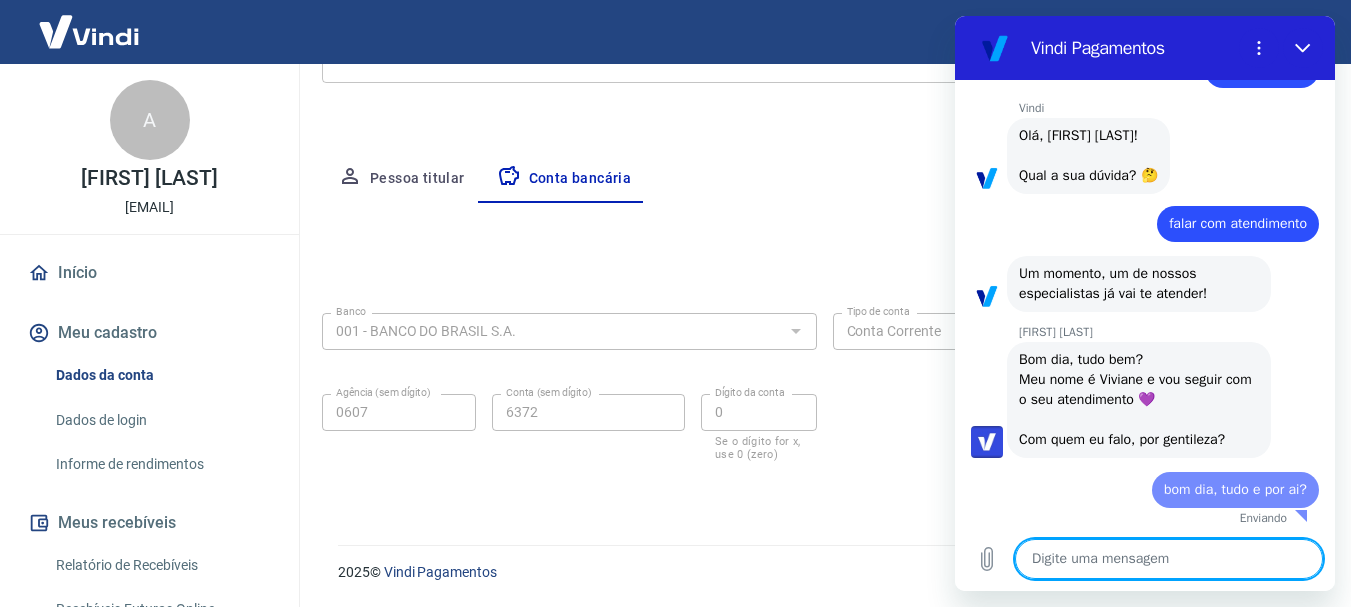 type on "x" 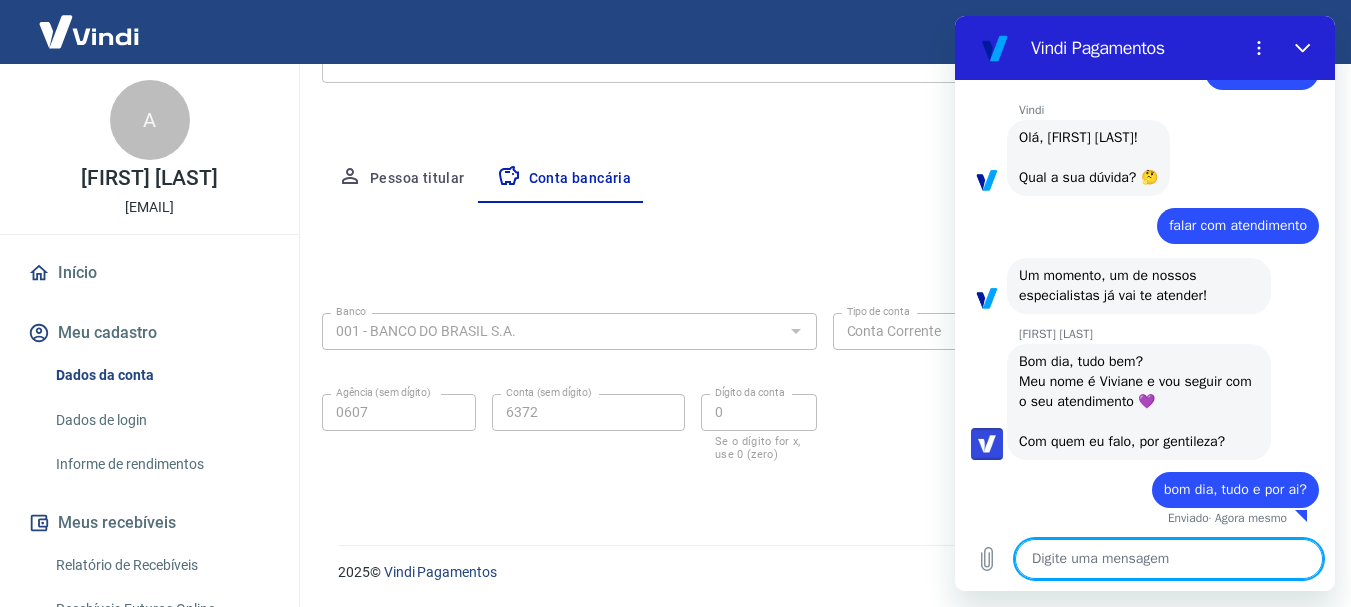 scroll, scrollTop: 70, scrollLeft: 0, axis: vertical 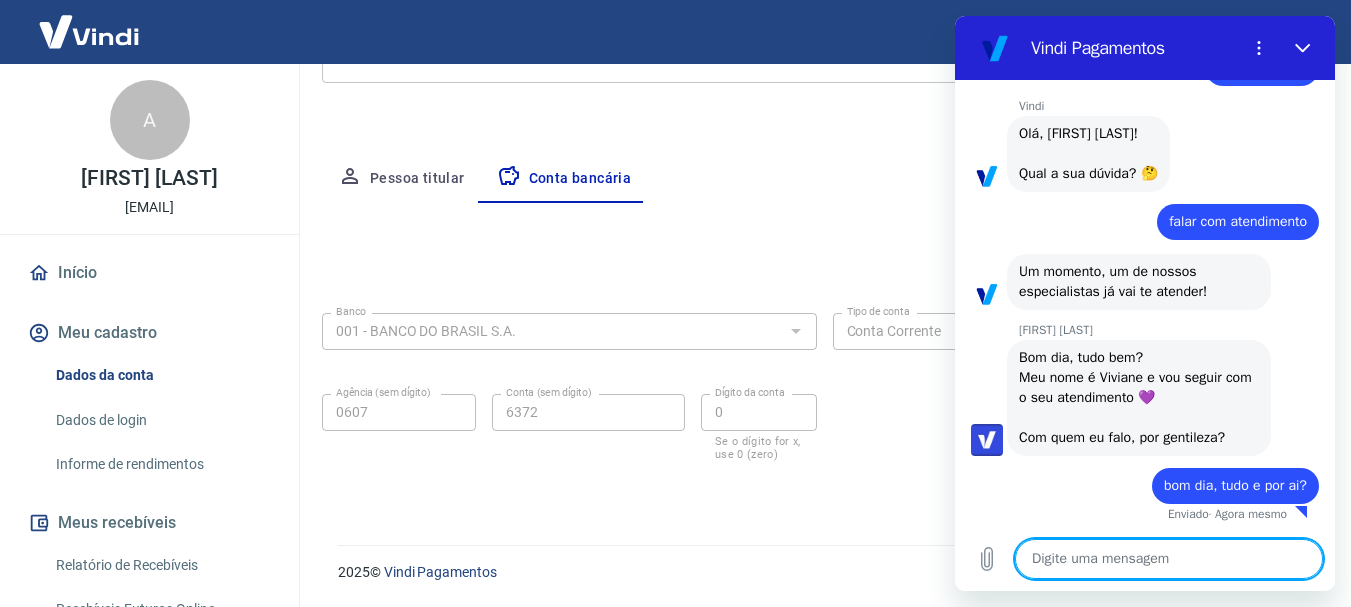 type on "f" 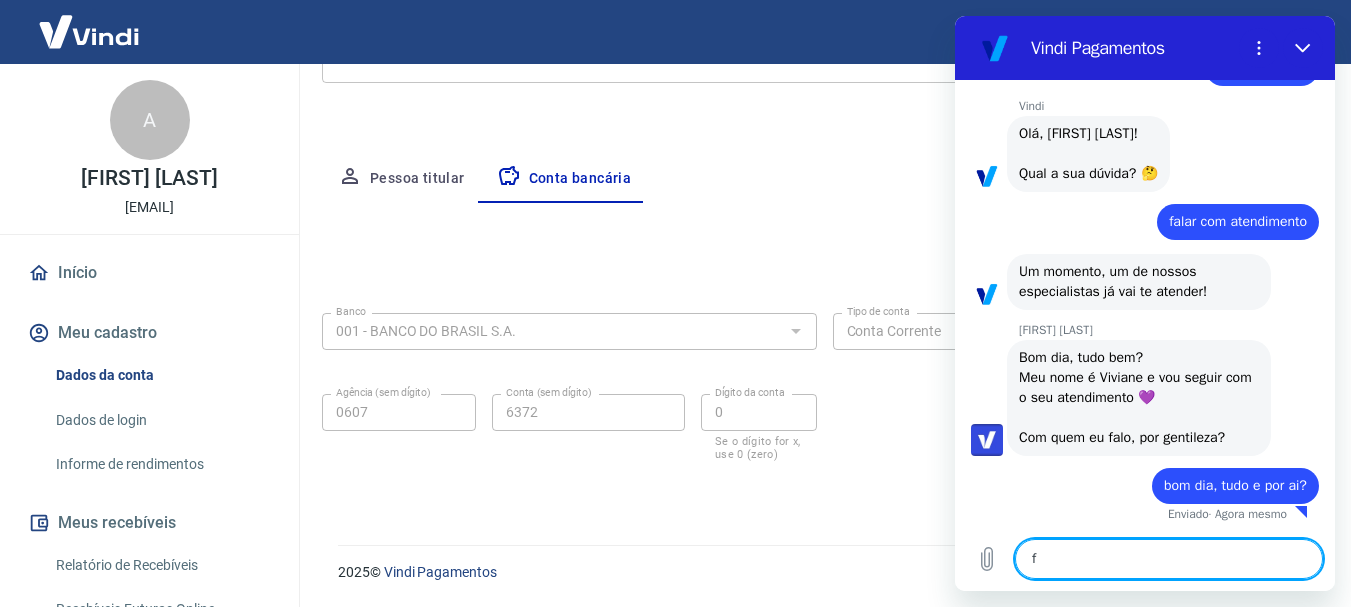 type on "fi" 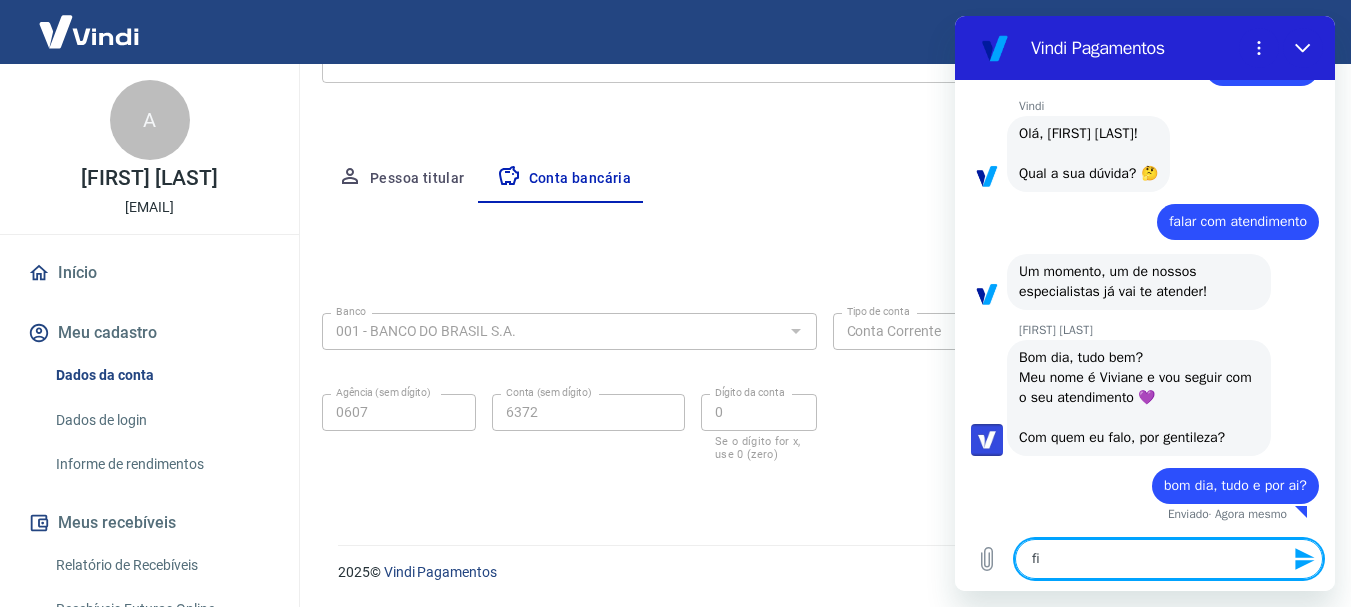 type on "fiz" 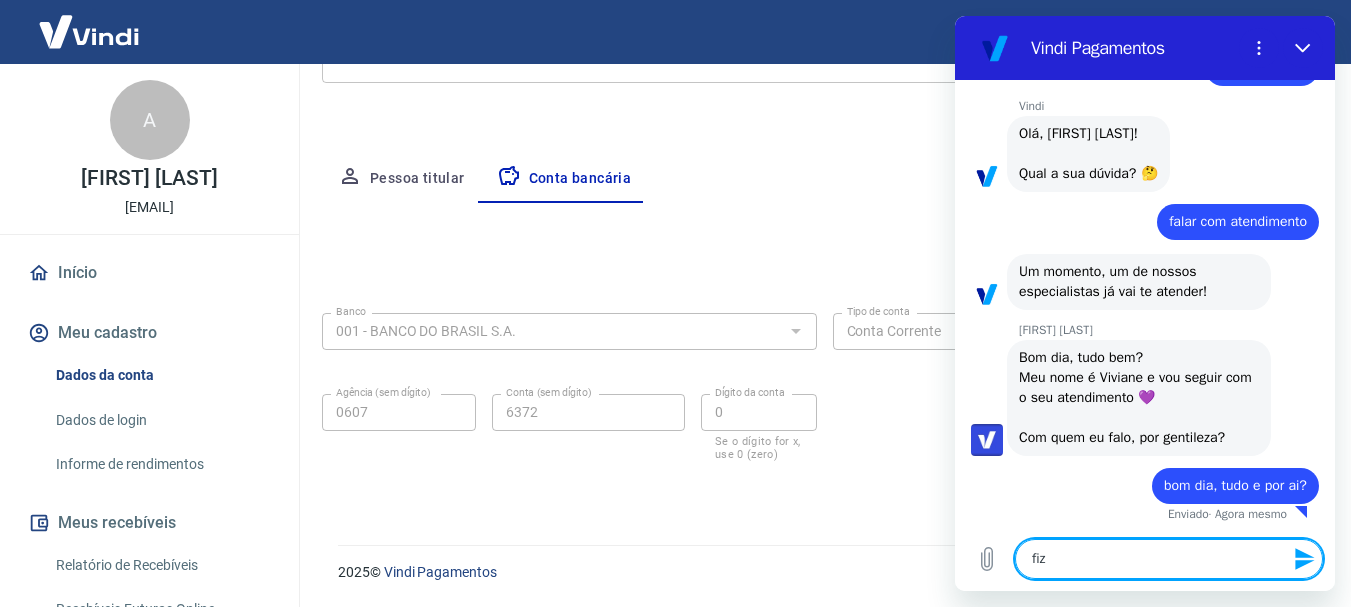 type on "fiz" 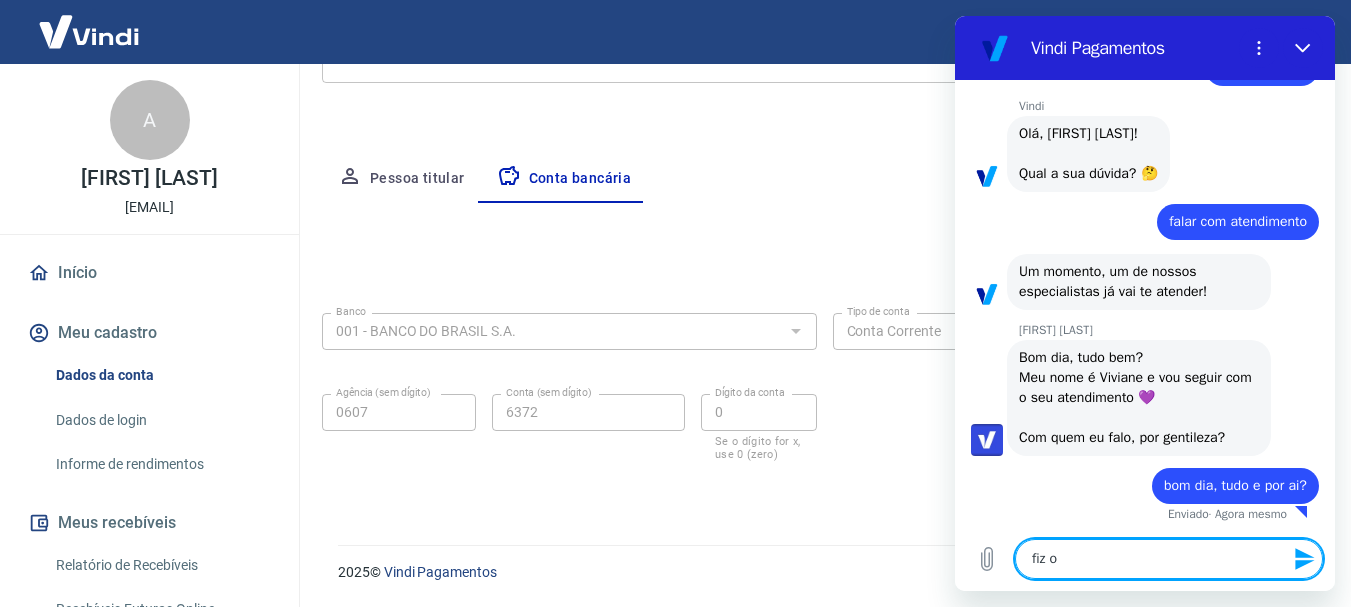 type on "fiz o" 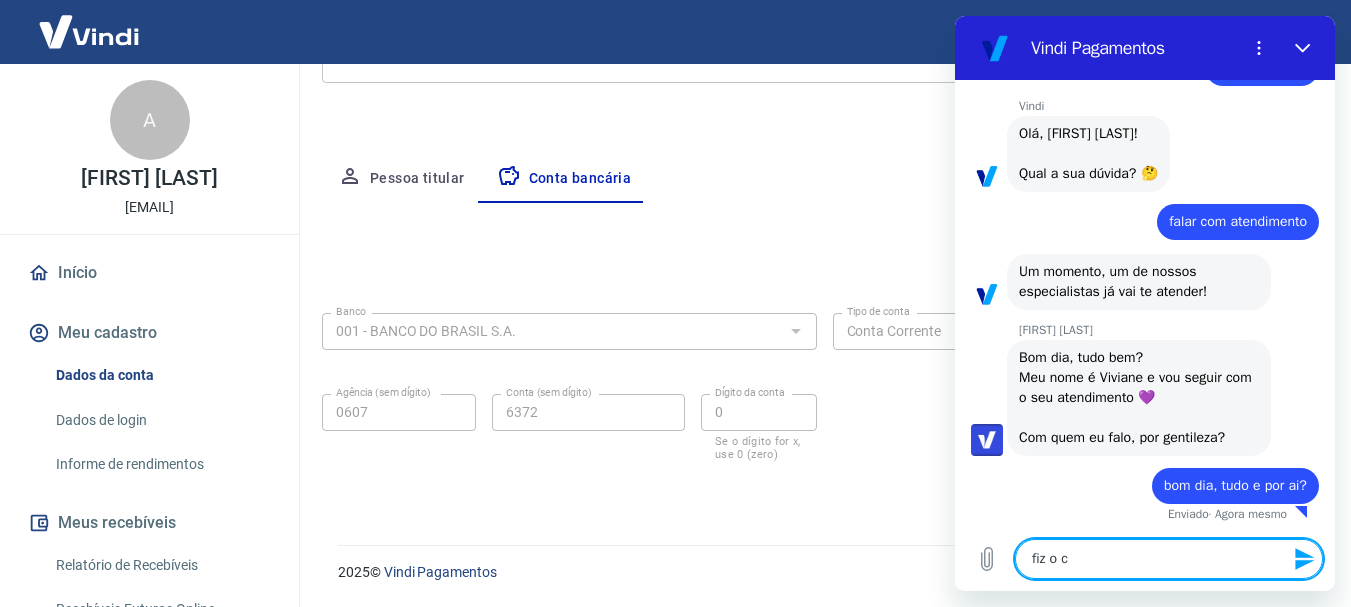 type on "fiz o ca" 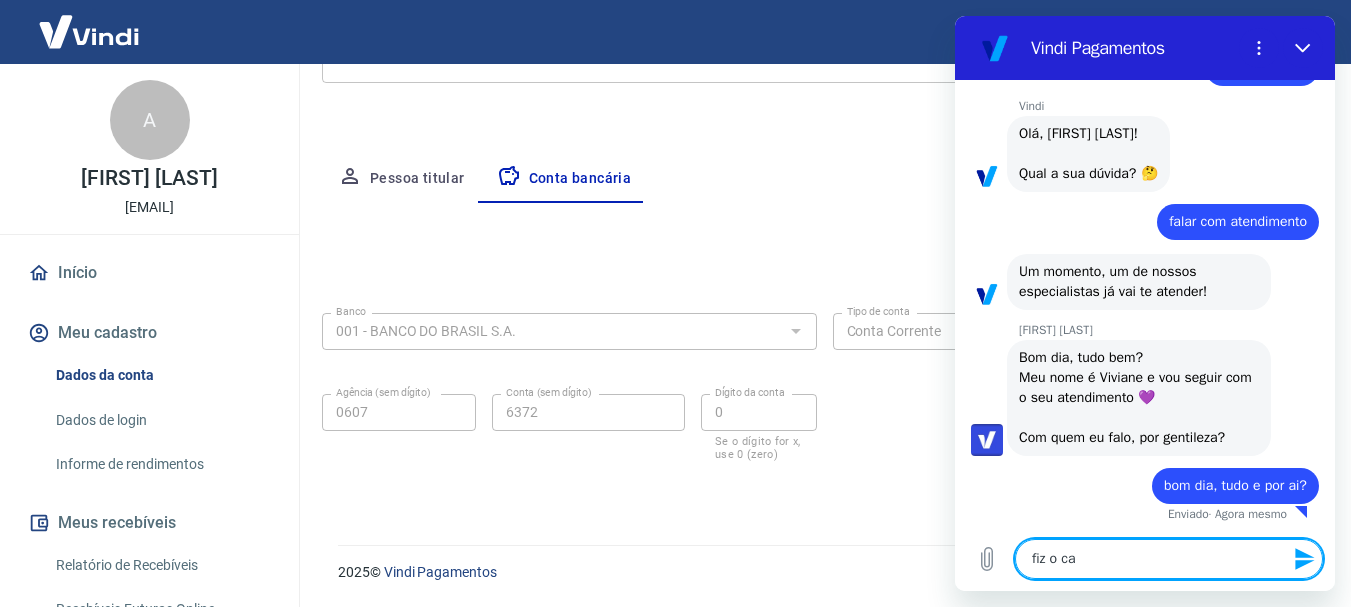 type on "fiz o cad" 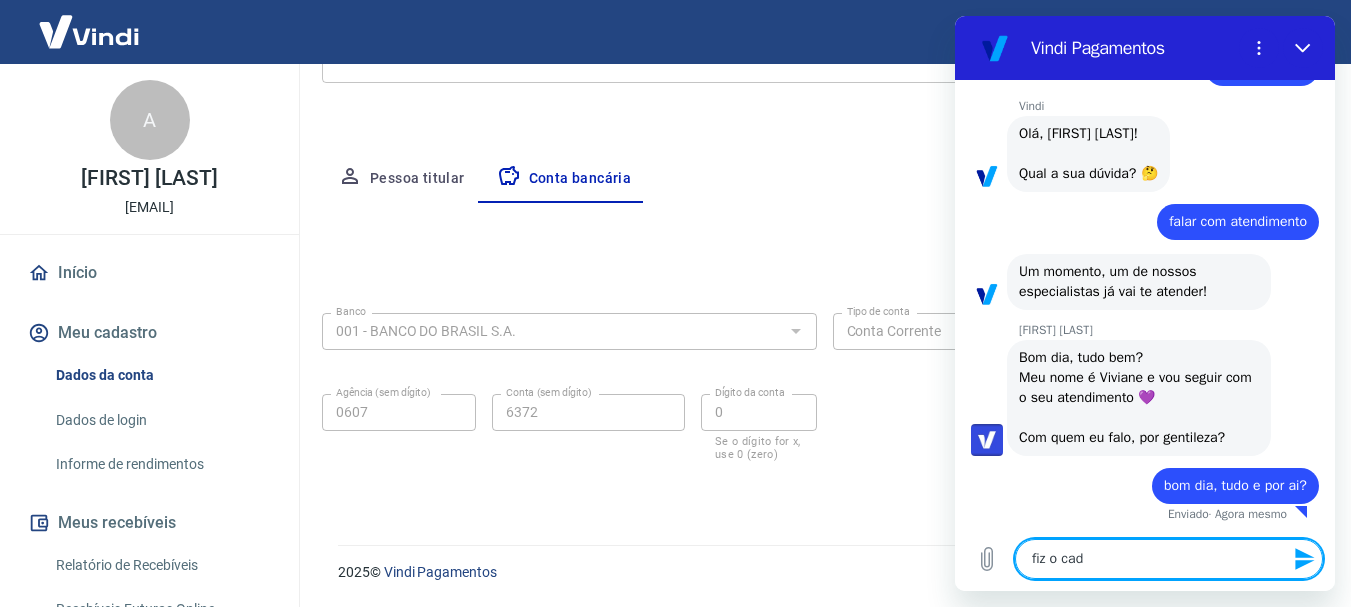 type on "fiz o cada" 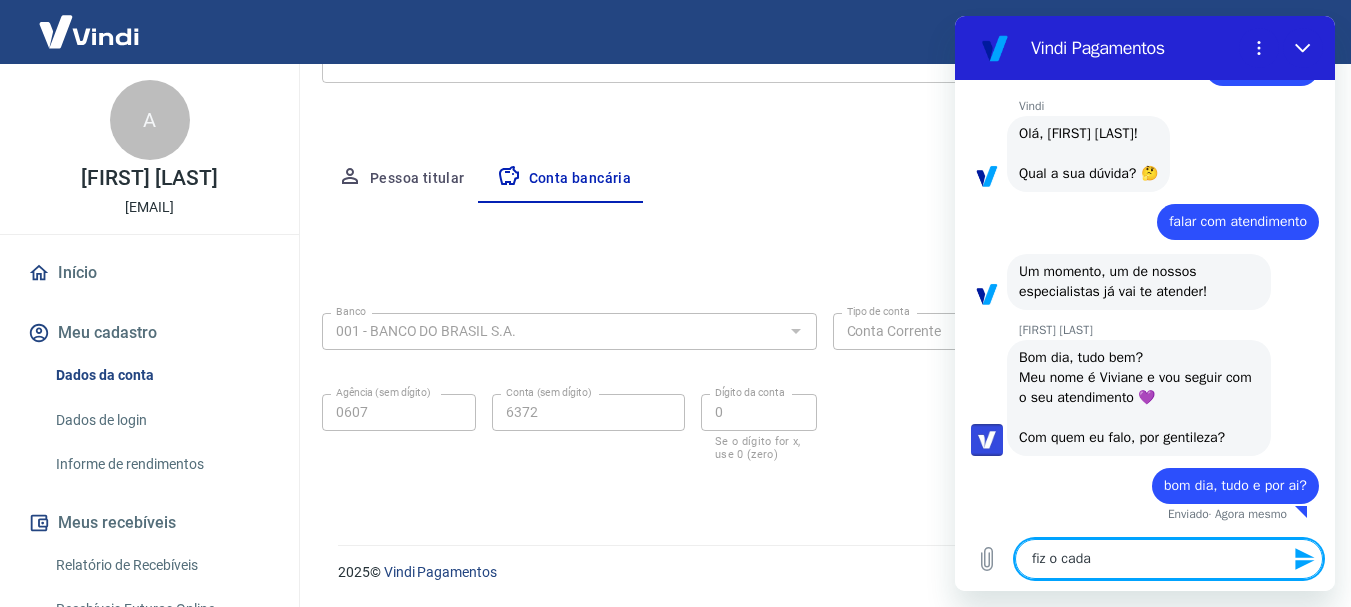type on "fiz o cadas" 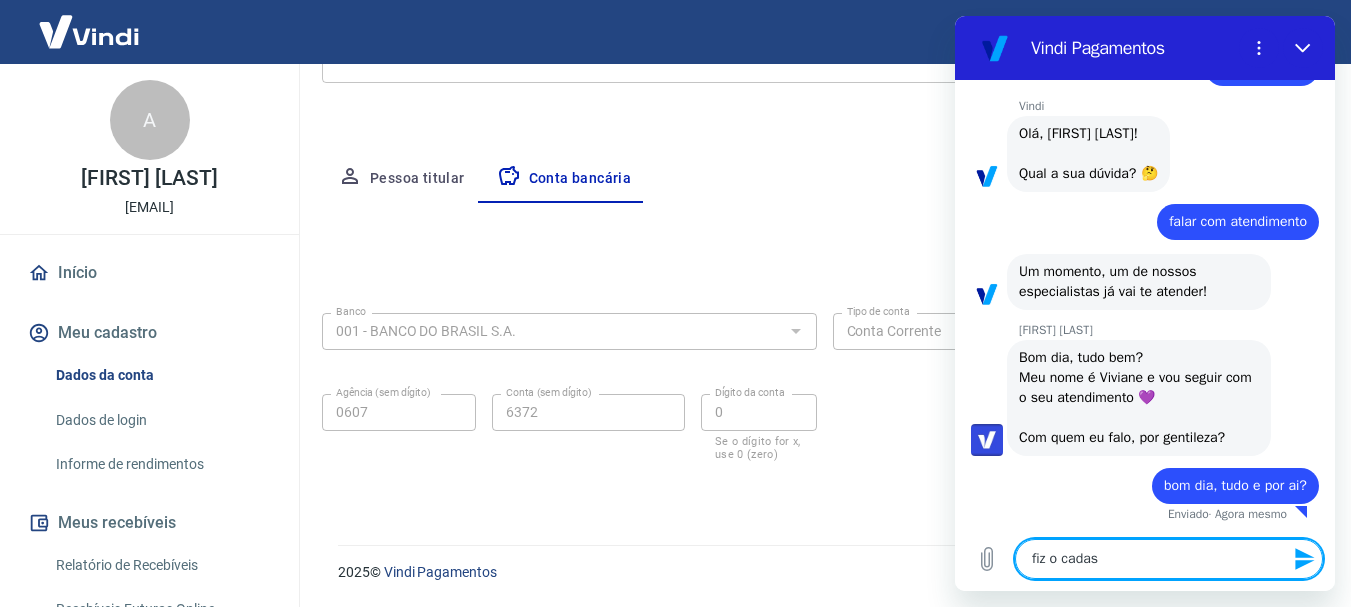 type on "fiz o cadast" 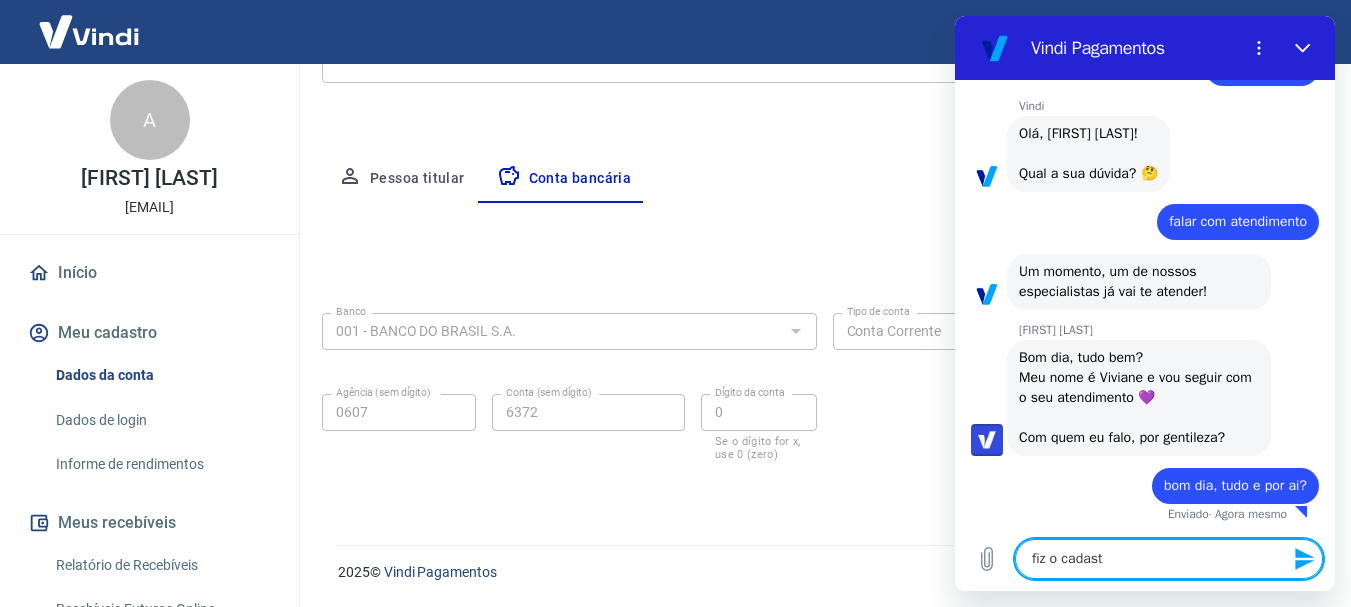 type on "fiz o cadastr" 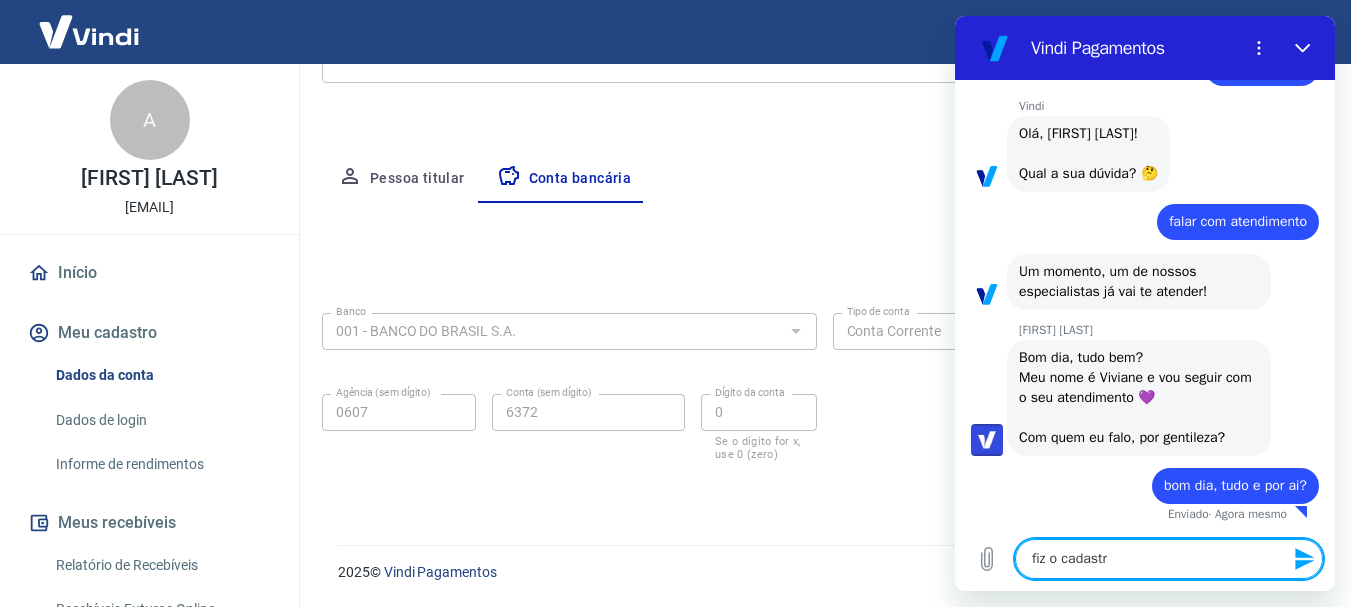 type on "fiz o cadastro" 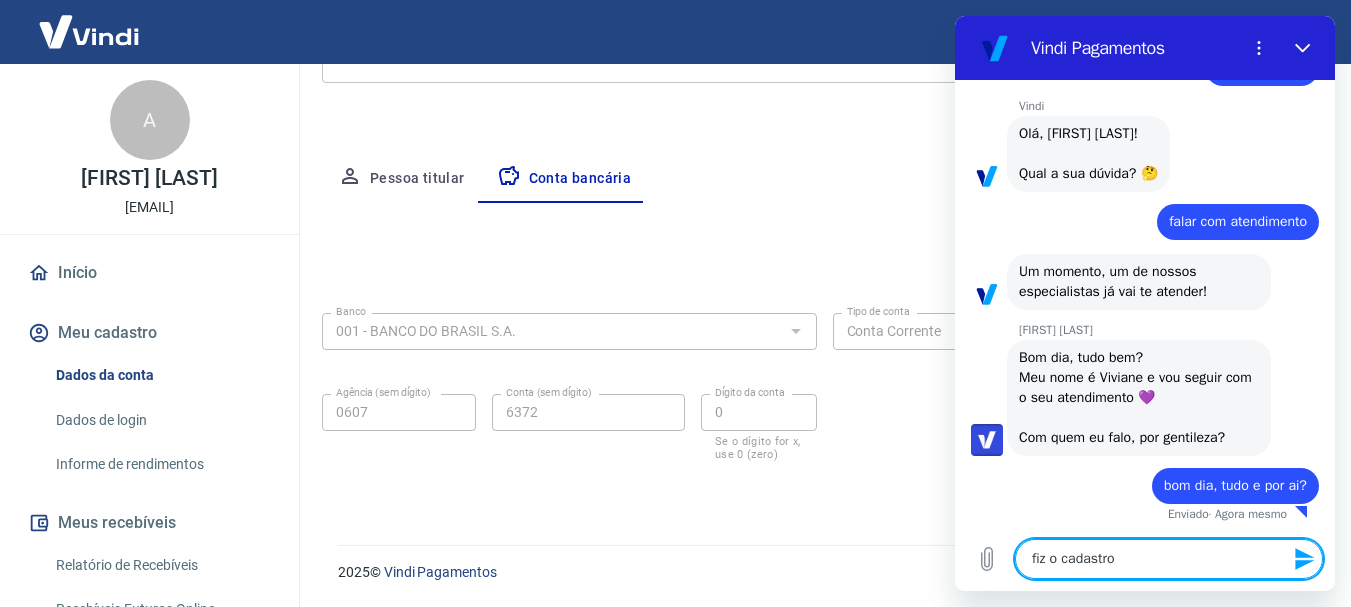 type on "fiz o cadastro" 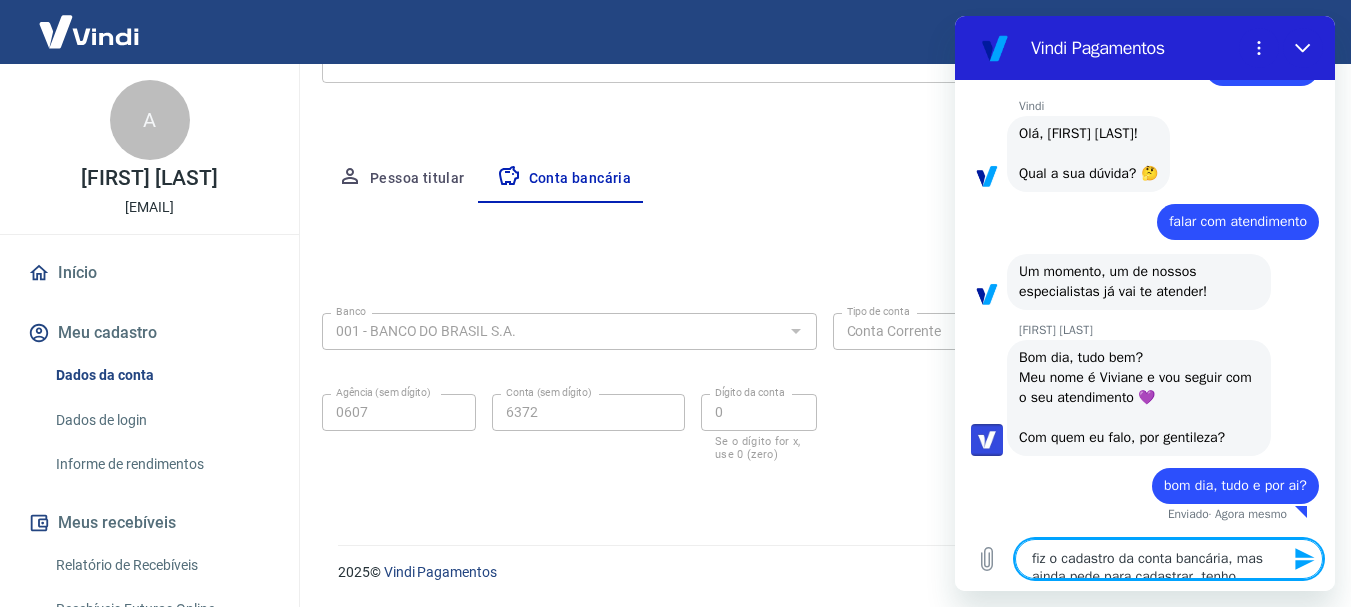 type on "fiz o cadastro da" 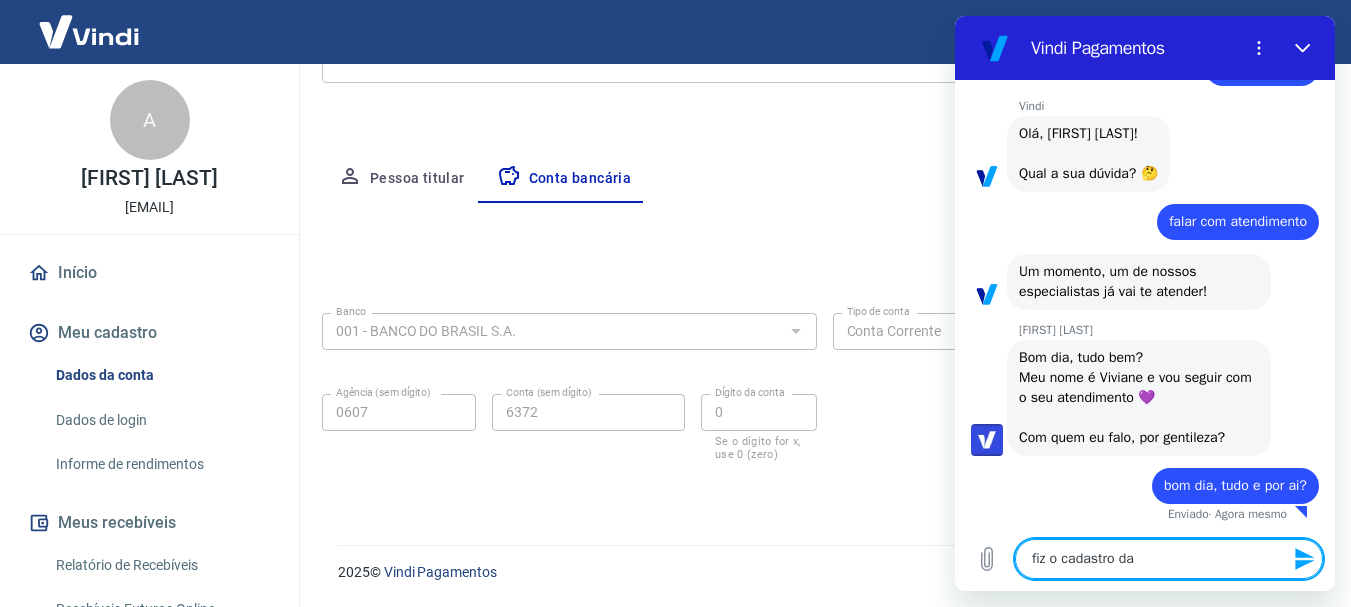 type on "fiz o cadastro da" 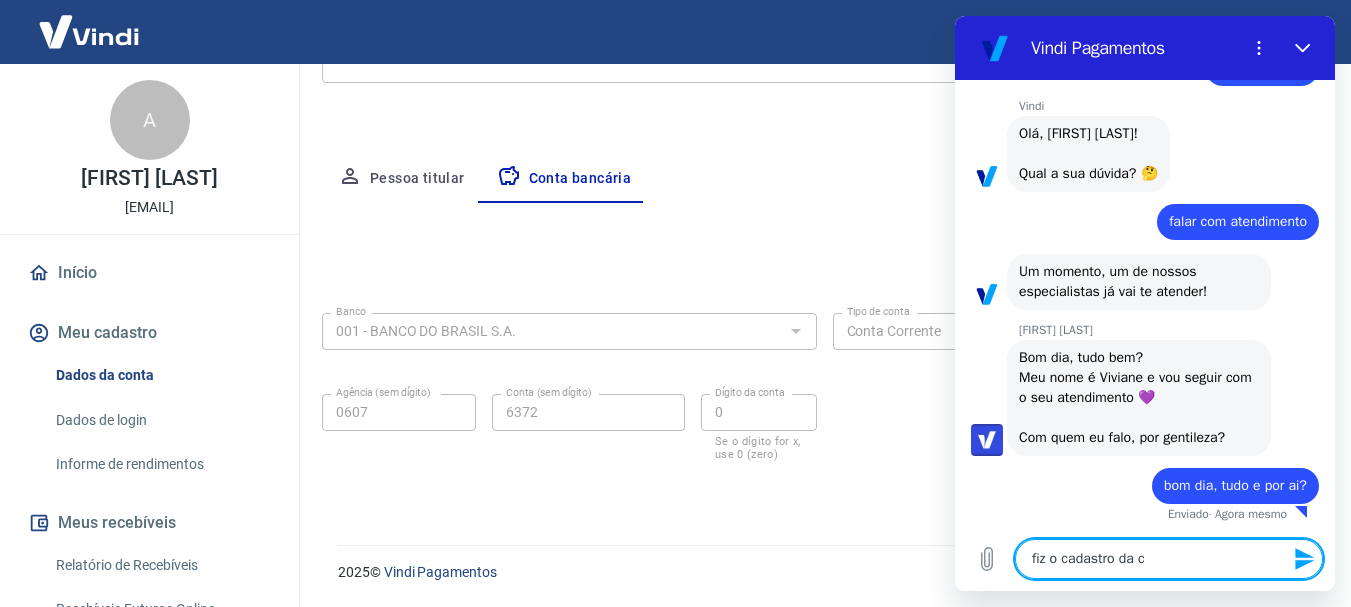 type on "fiz o cadastro da co" 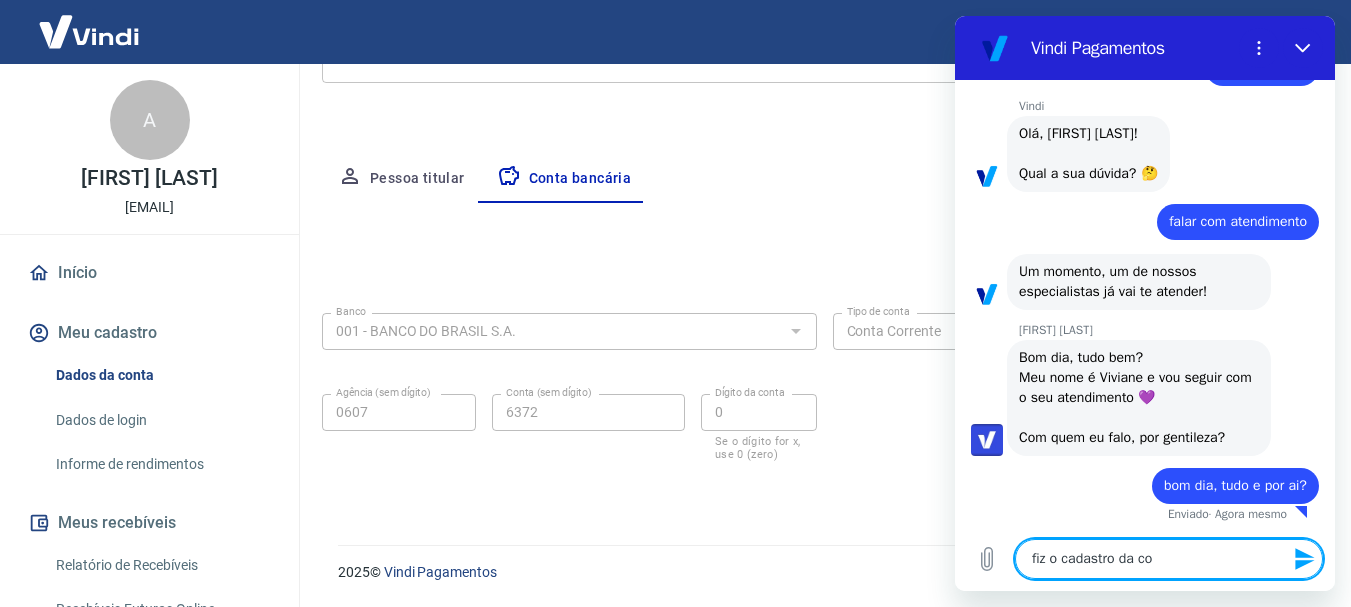 type 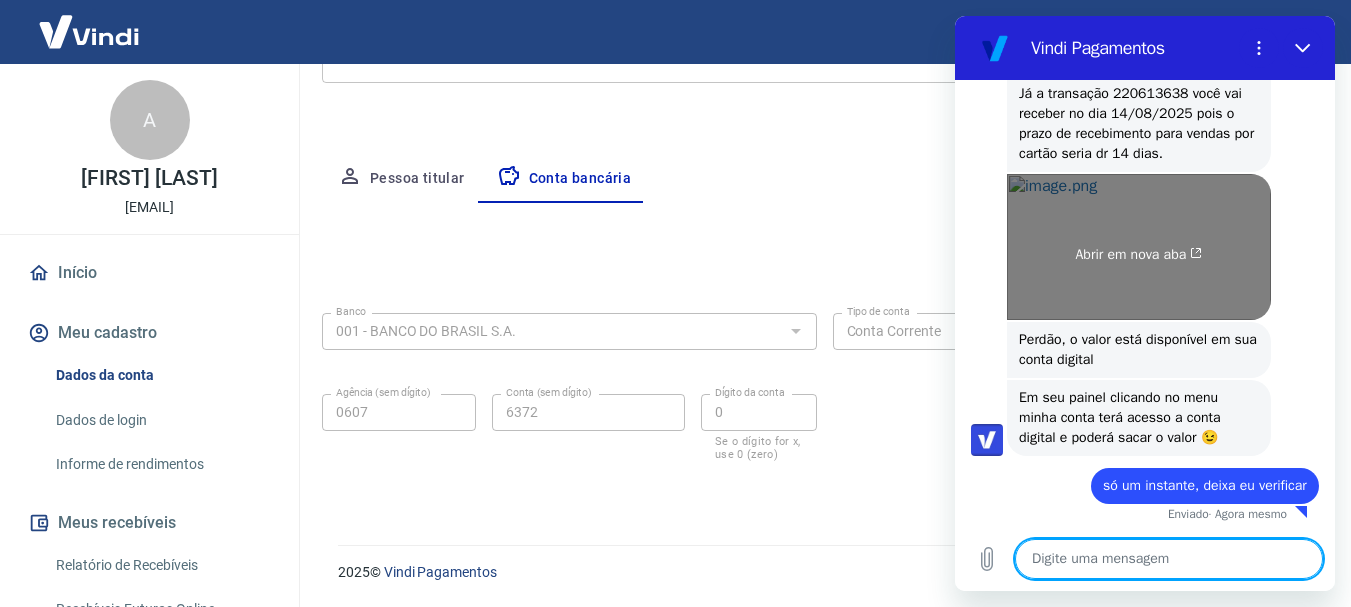 scroll, scrollTop: 958, scrollLeft: 0, axis: vertical 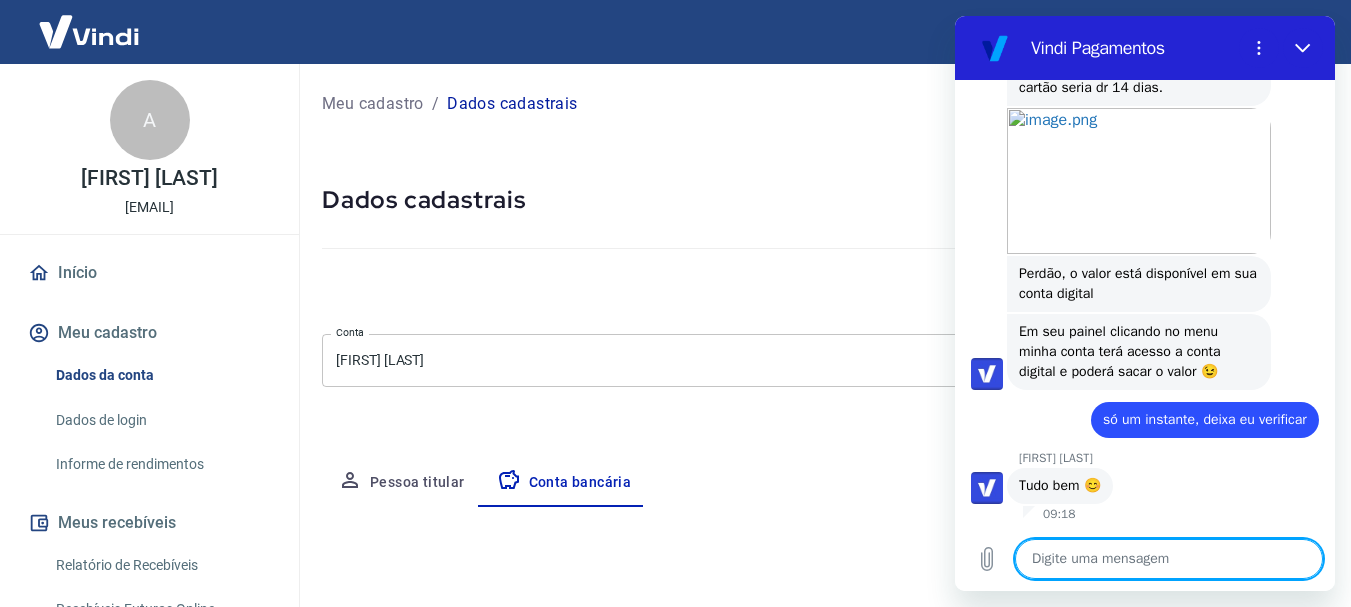 click at bounding box center [1169, 559] 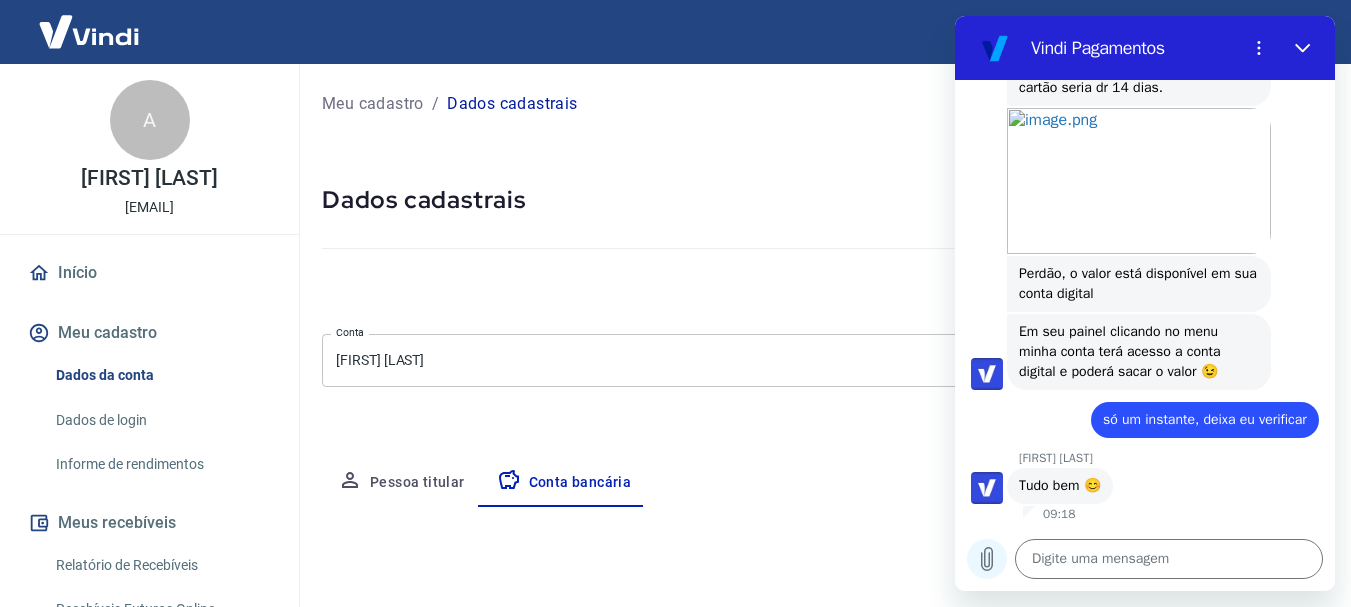 click 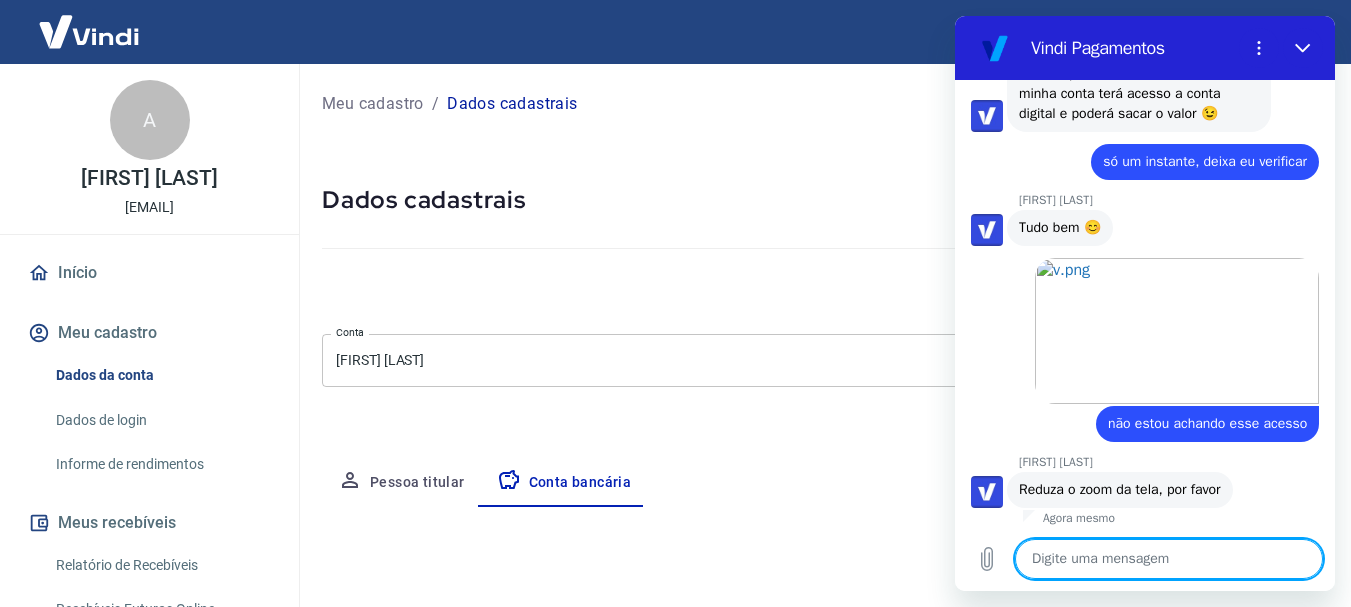 scroll, scrollTop: 1286, scrollLeft: 0, axis: vertical 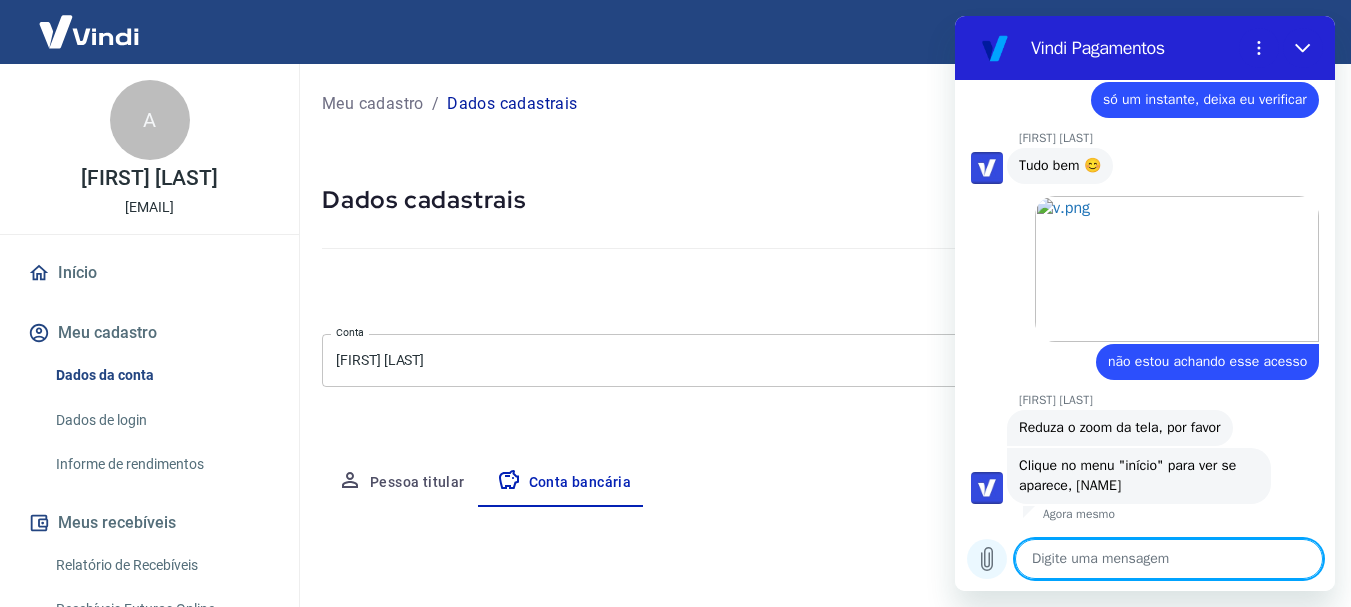 click 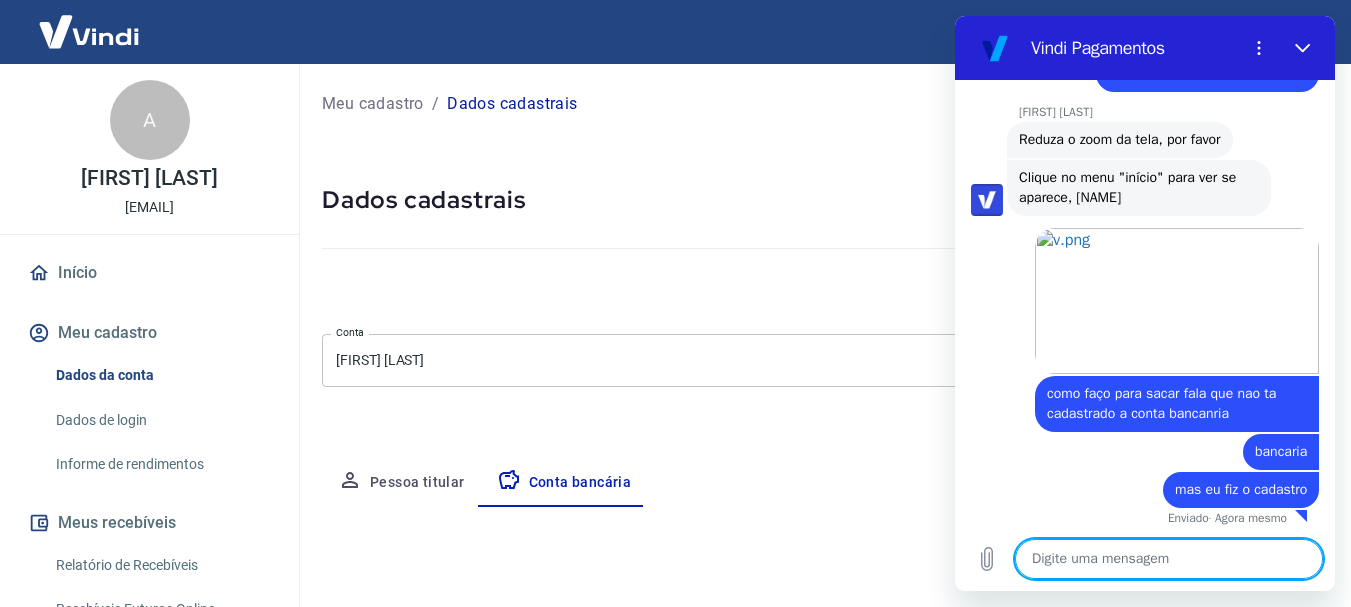 scroll, scrollTop: 1636, scrollLeft: 0, axis: vertical 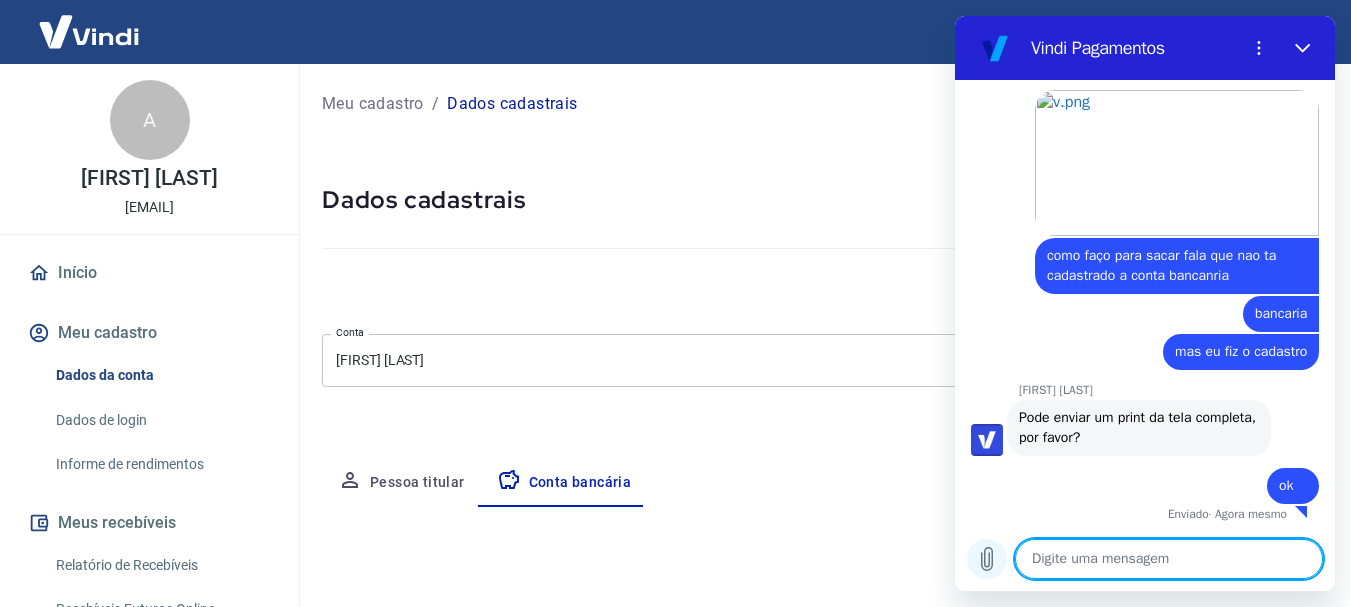 click 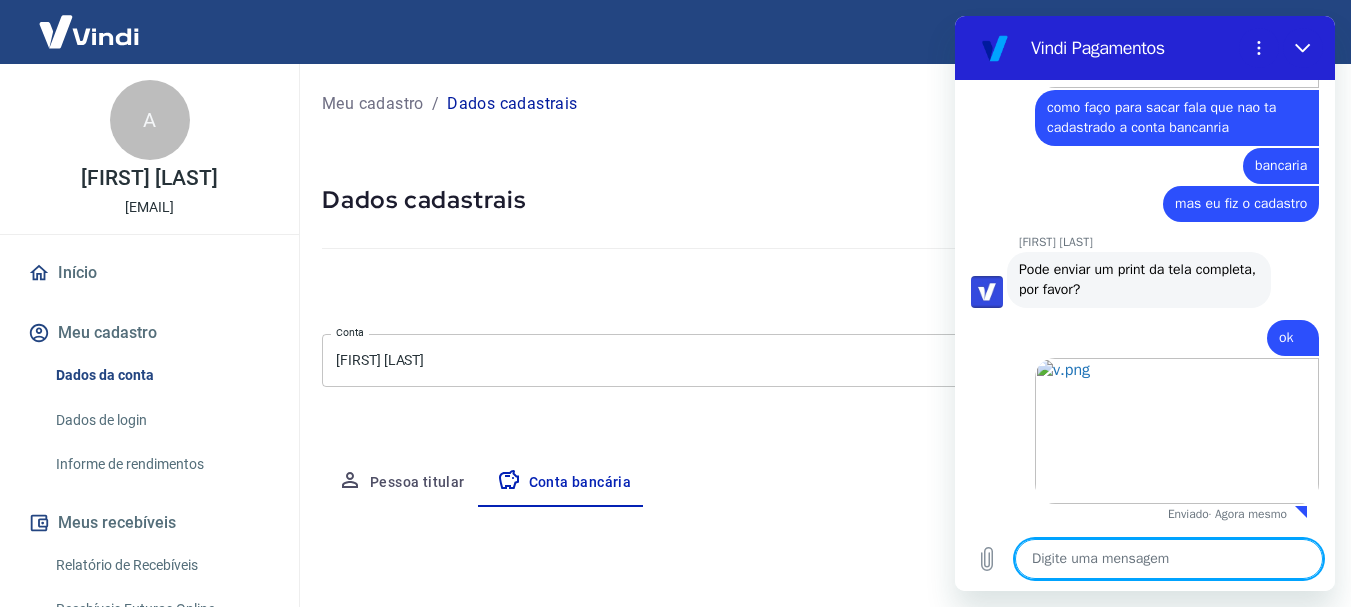 scroll, scrollTop: 1918, scrollLeft: 0, axis: vertical 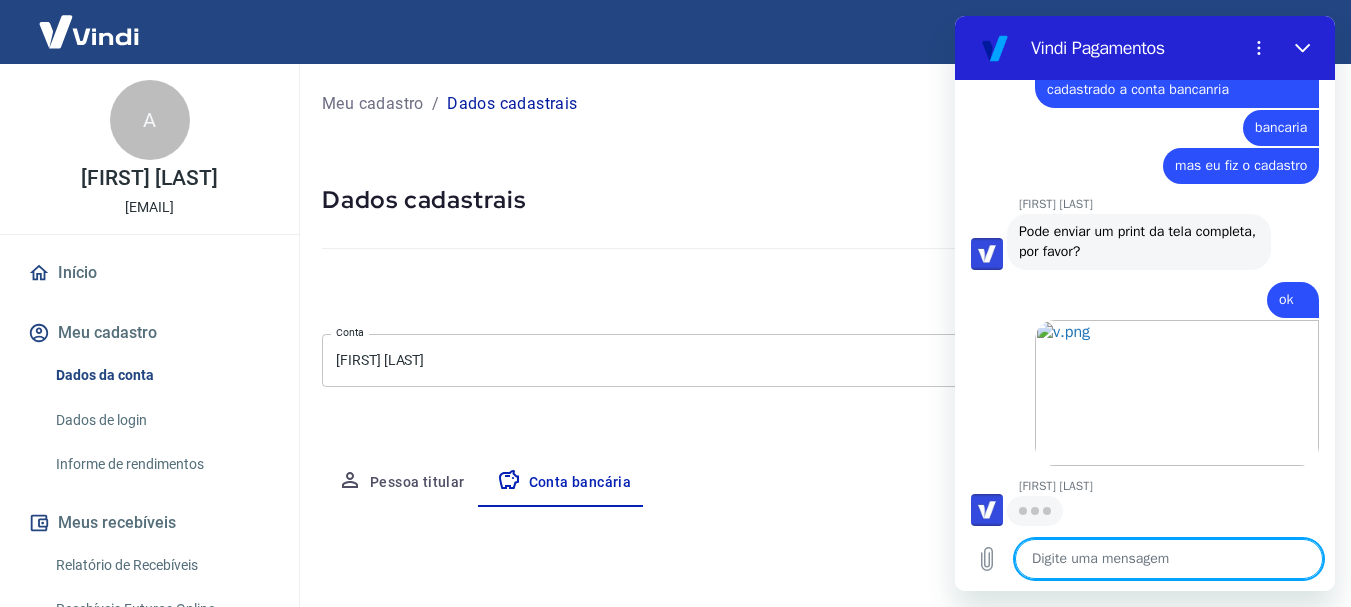 click at bounding box center [1169, 559] 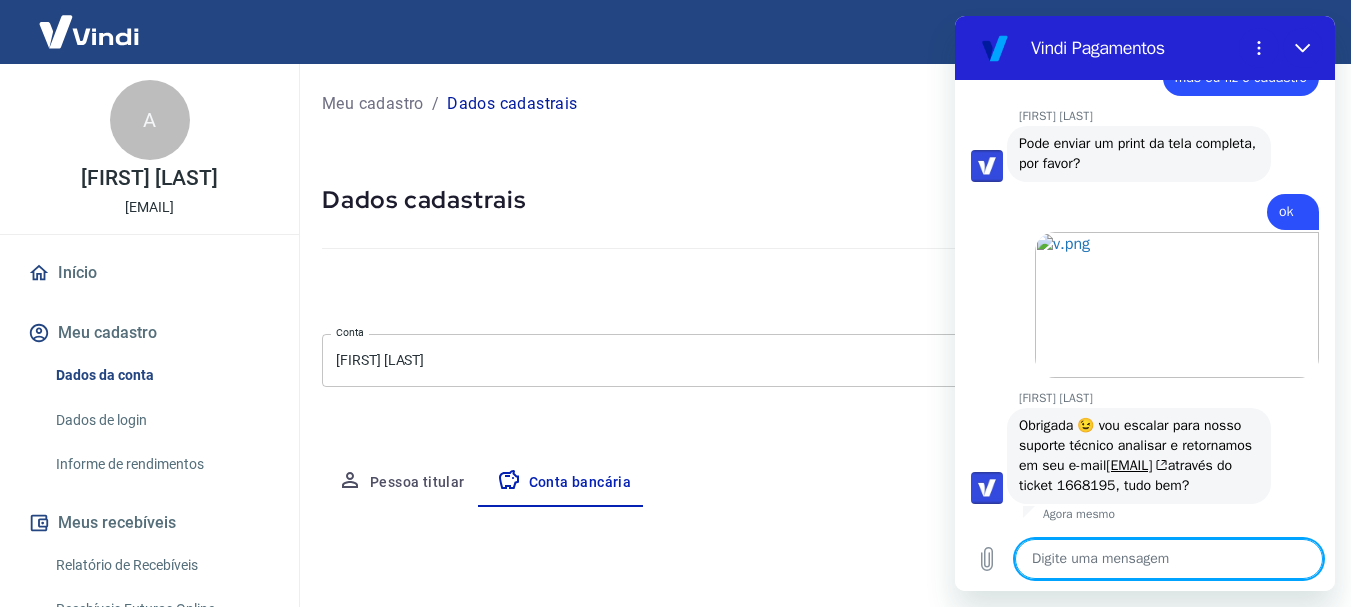 scroll, scrollTop: 2084, scrollLeft: 0, axis: vertical 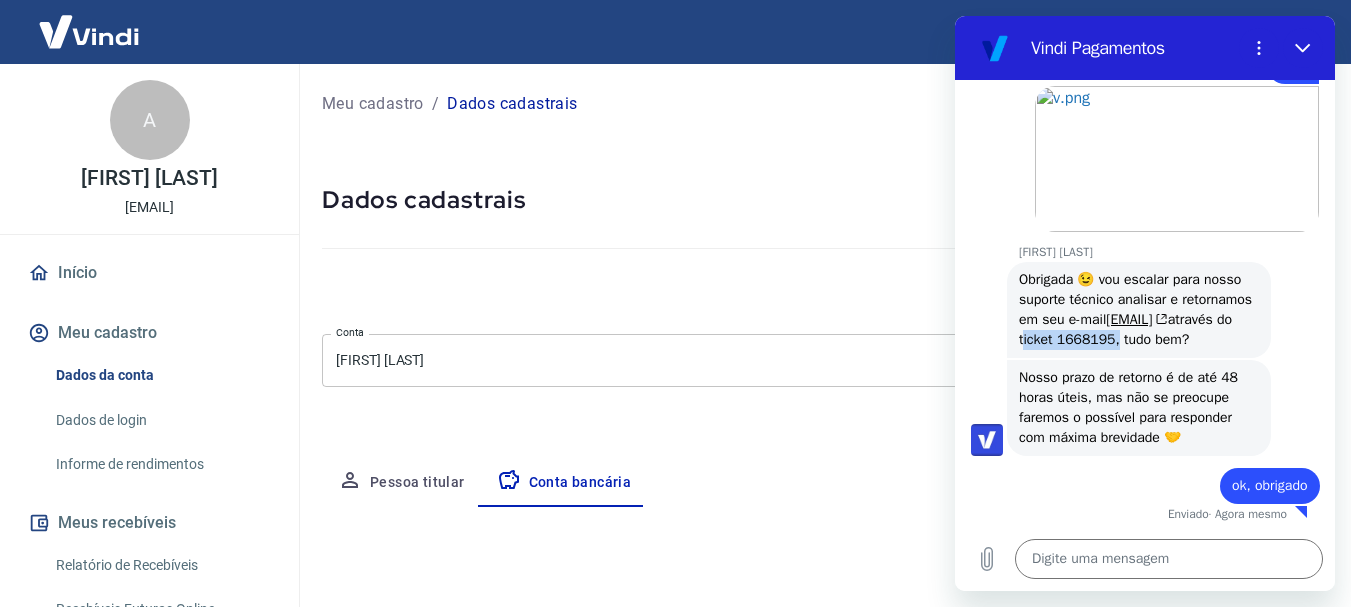 drag, startPoint x: 1106, startPoint y: 318, endPoint x: 1196, endPoint y: 319, distance: 90.005554 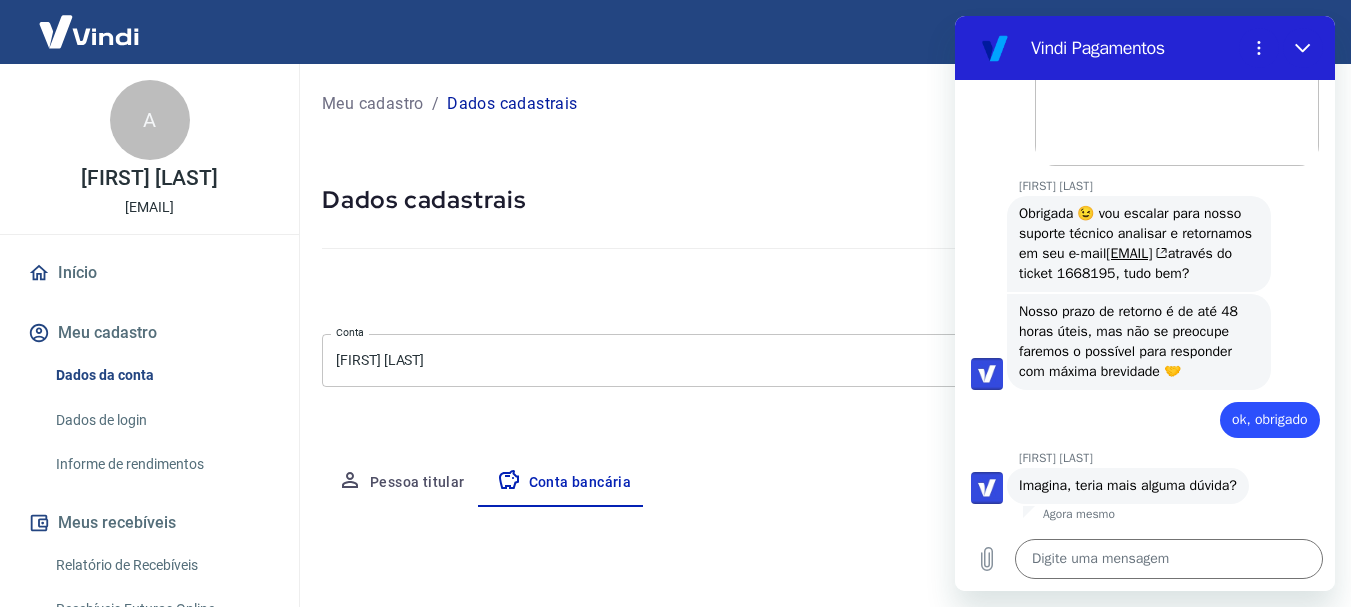 scroll, scrollTop: 2296, scrollLeft: 0, axis: vertical 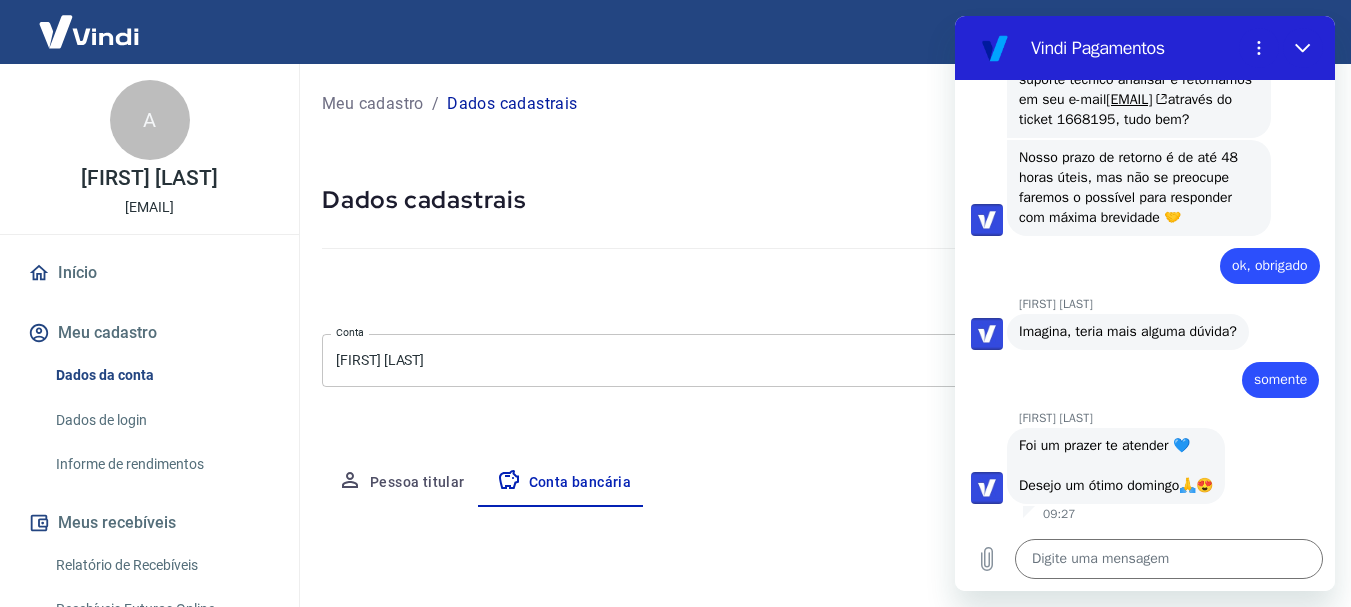 click on "Pessoa titular Conta bancária" at bounding box center [824, 483] 